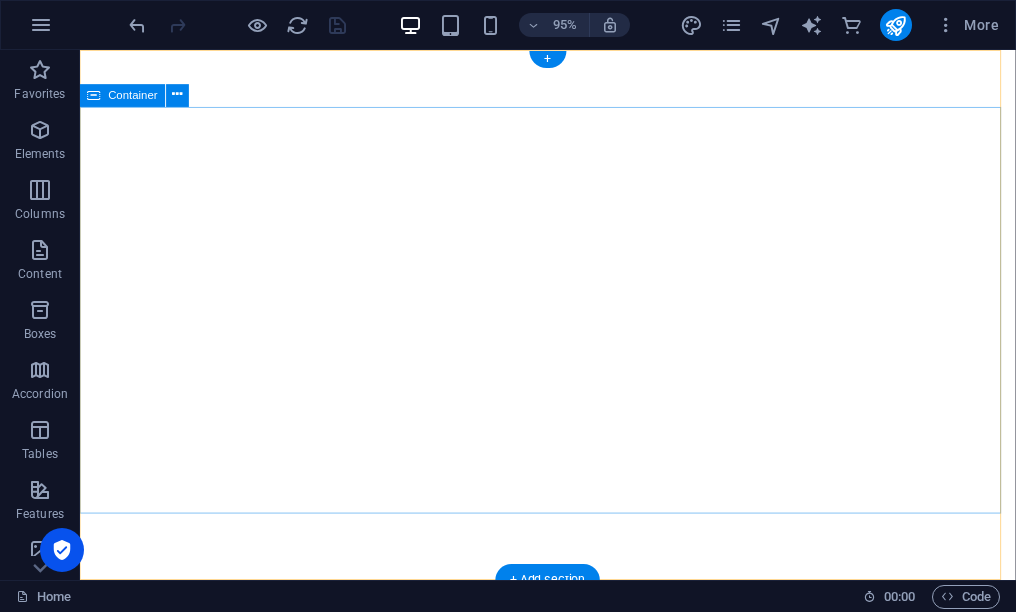 scroll, scrollTop: 0, scrollLeft: 0, axis: both 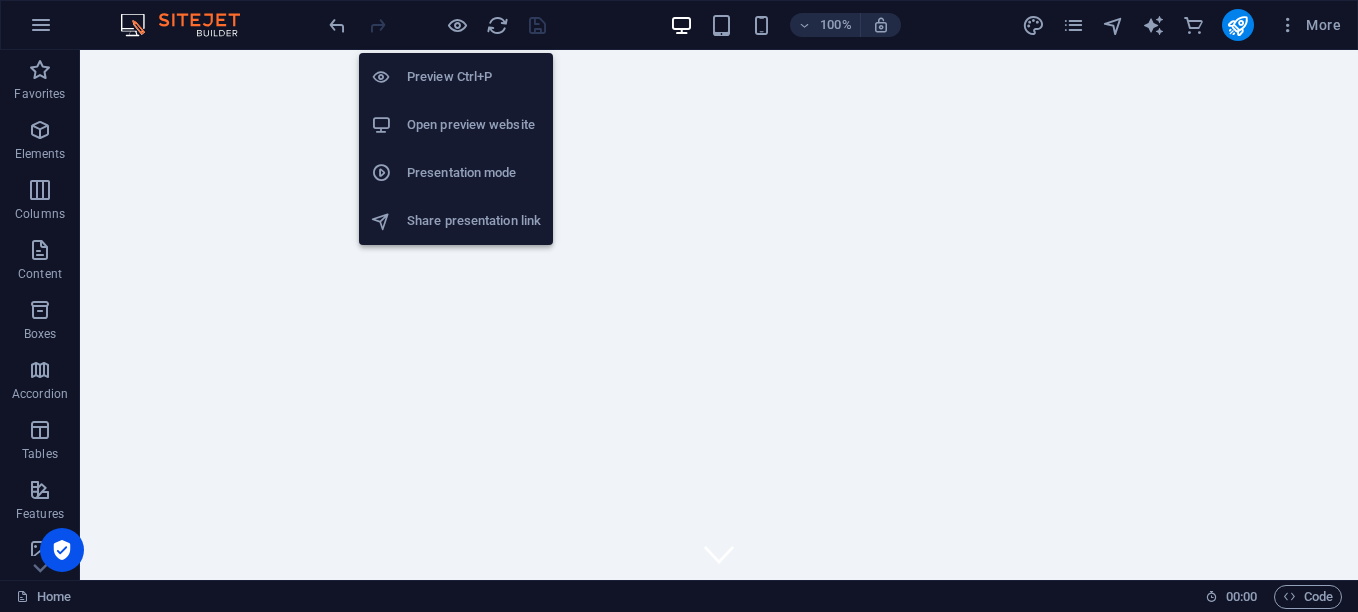 click on "Presentation mode" at bounding box center (474, 173) 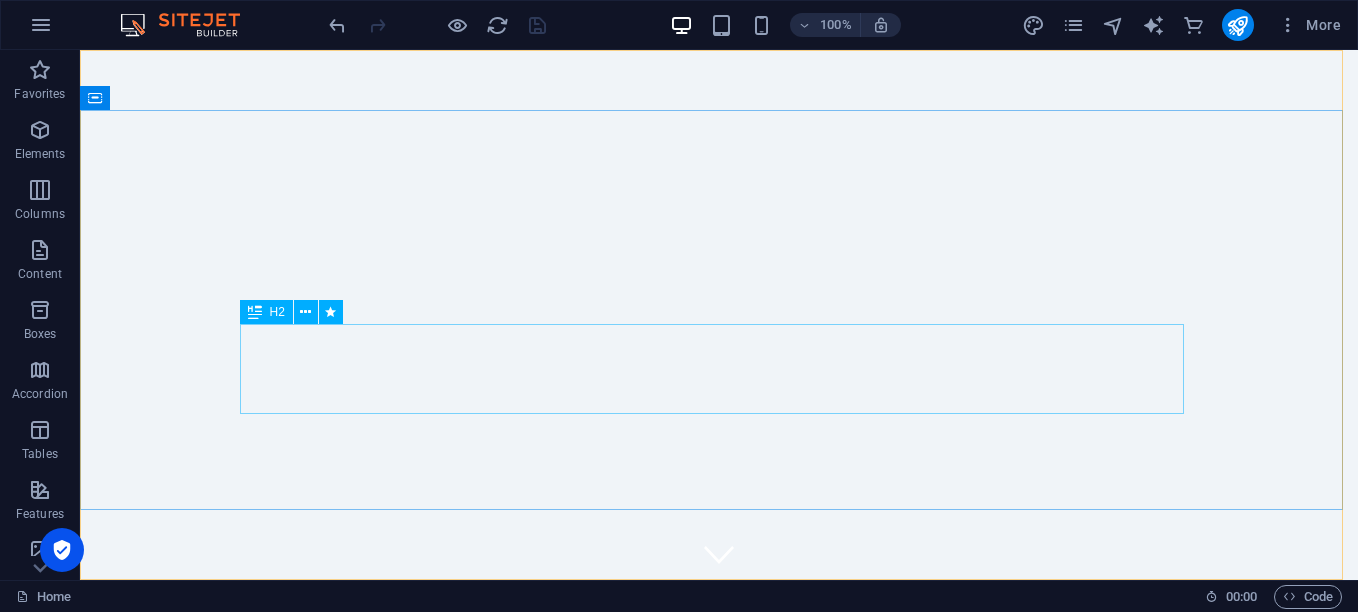 click on "H2" at bounding box center (277, 312) 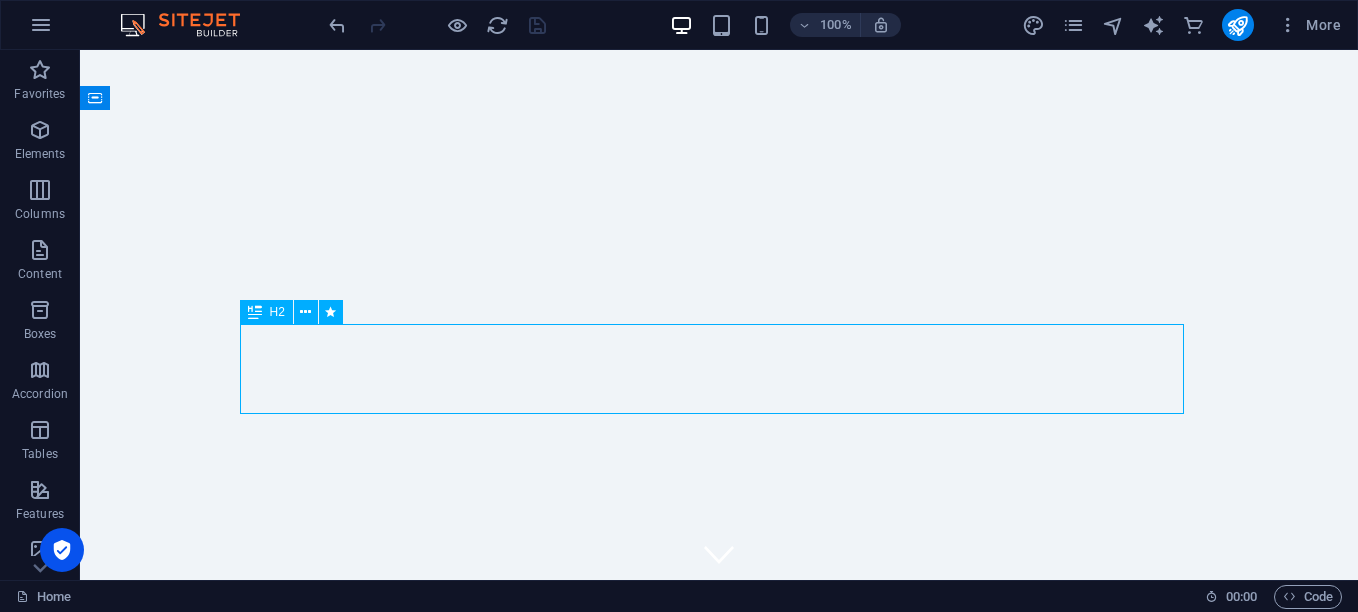 click on "H2" at bounding box center [277, 312] 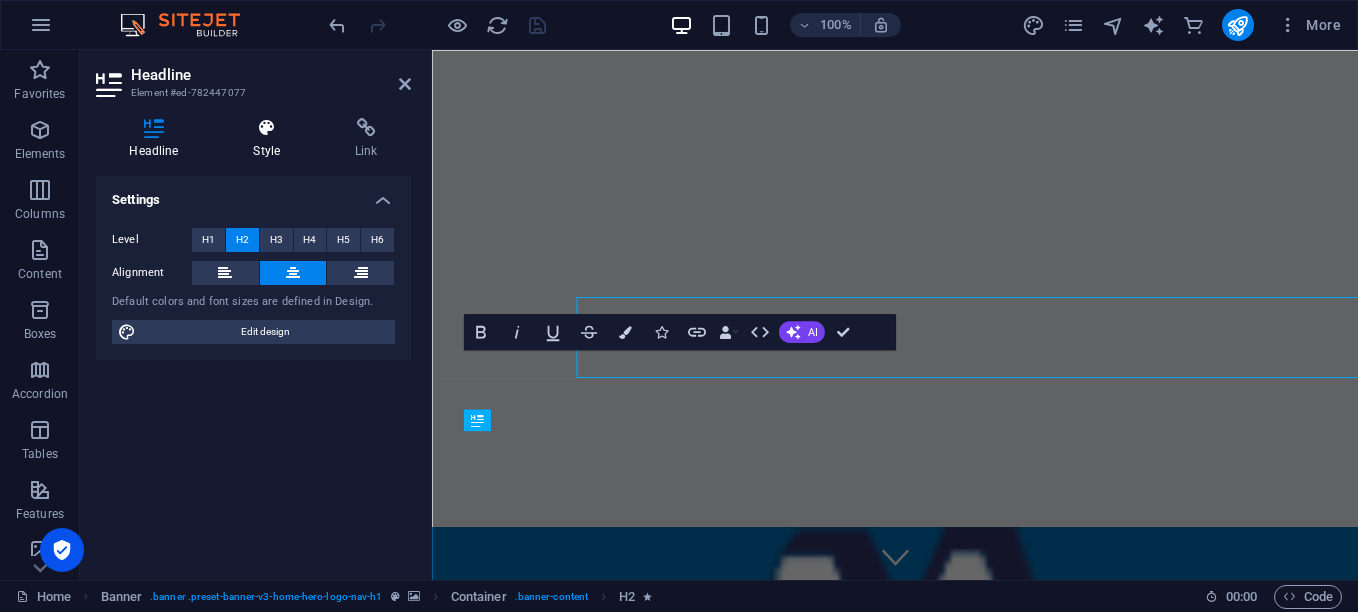 click on "Style" at bounding box center [271, 139] 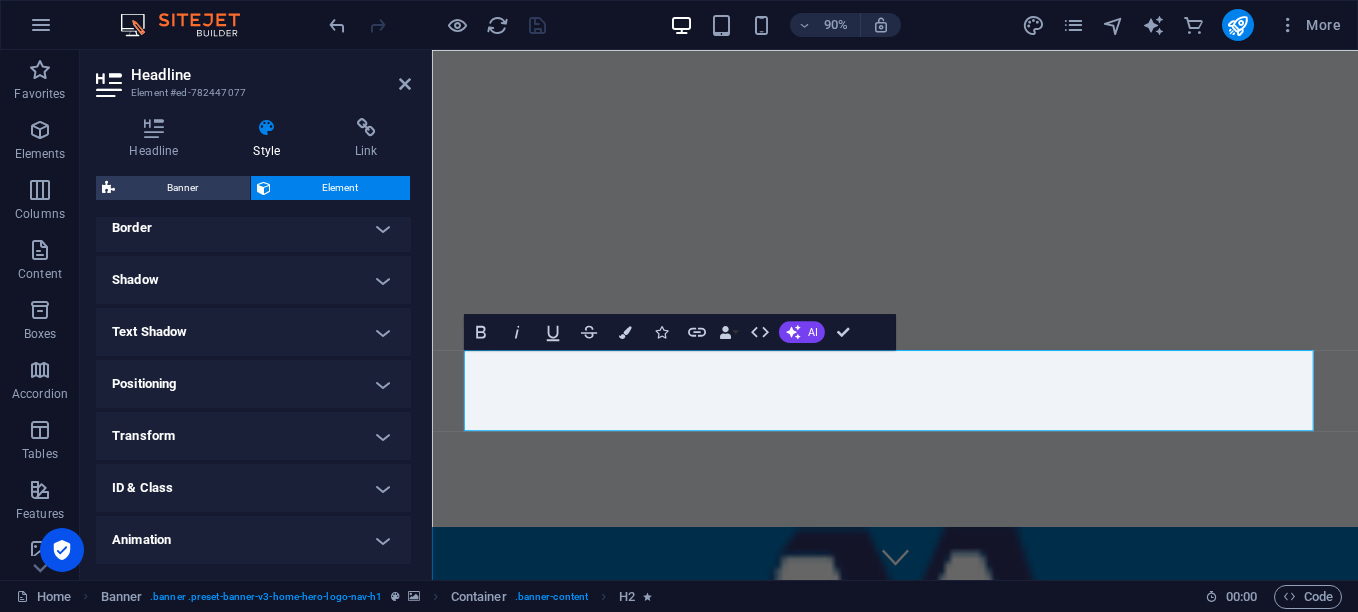 scroll, scrollTop: 498, scrollLeft: 0, axis: vertical 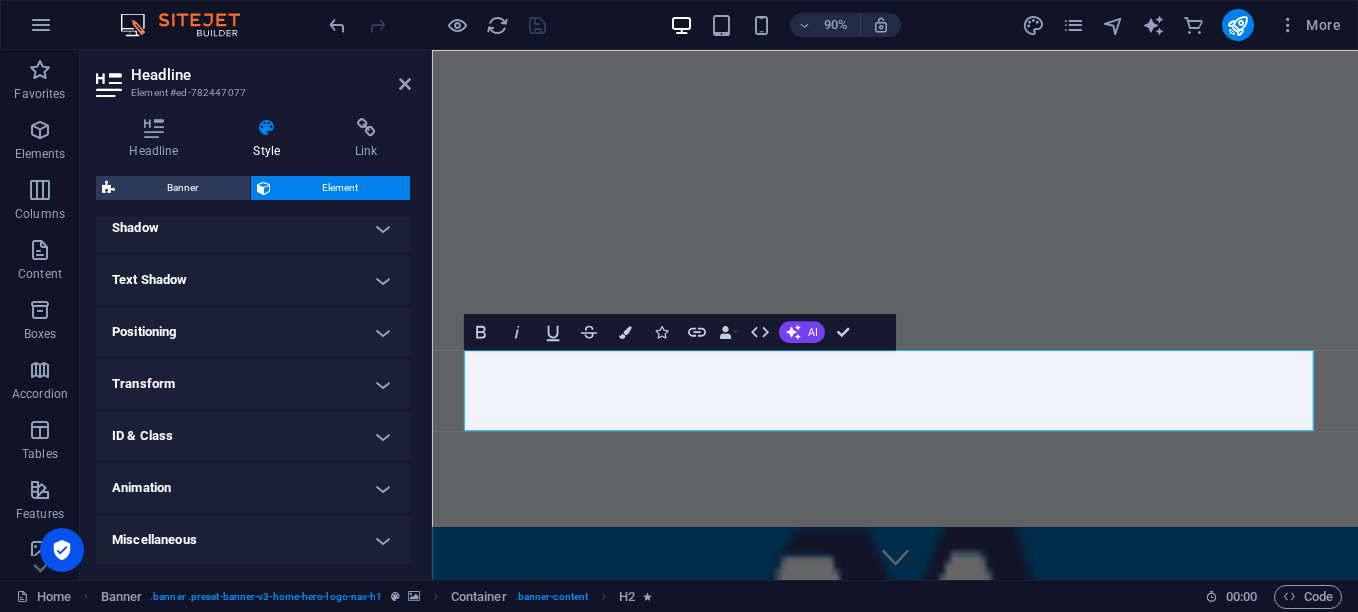 click on "Transform" at bounding box center (253, 384) 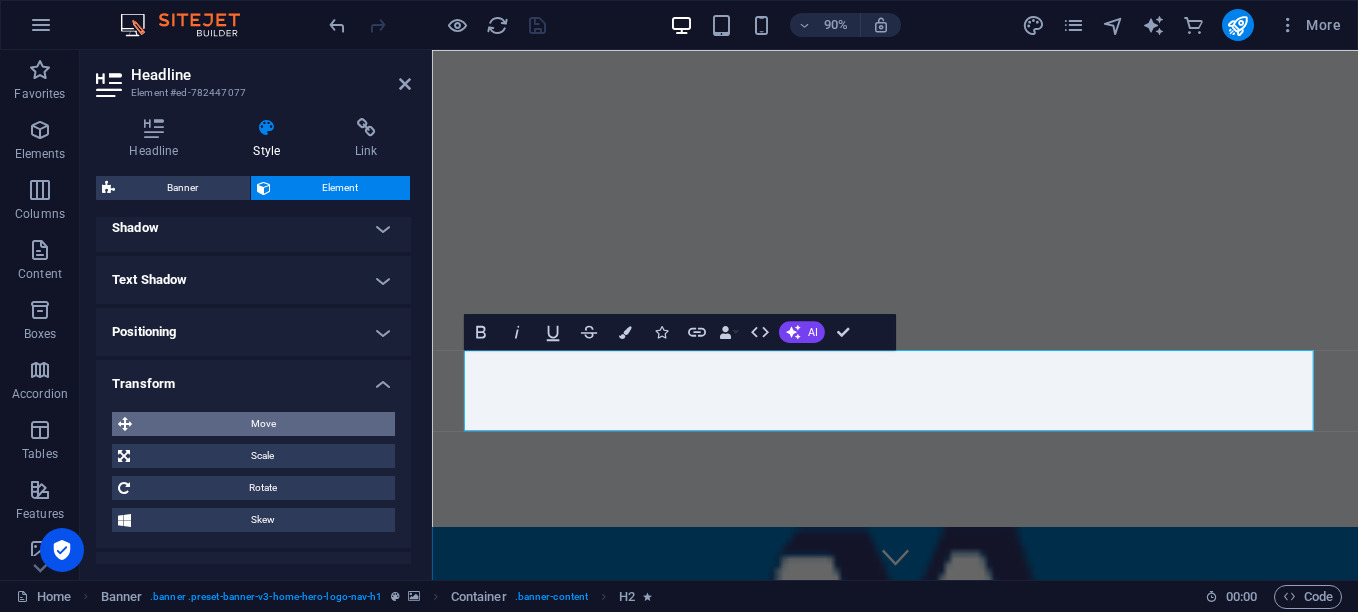 click on "Move" at bounding box center [263, 424] 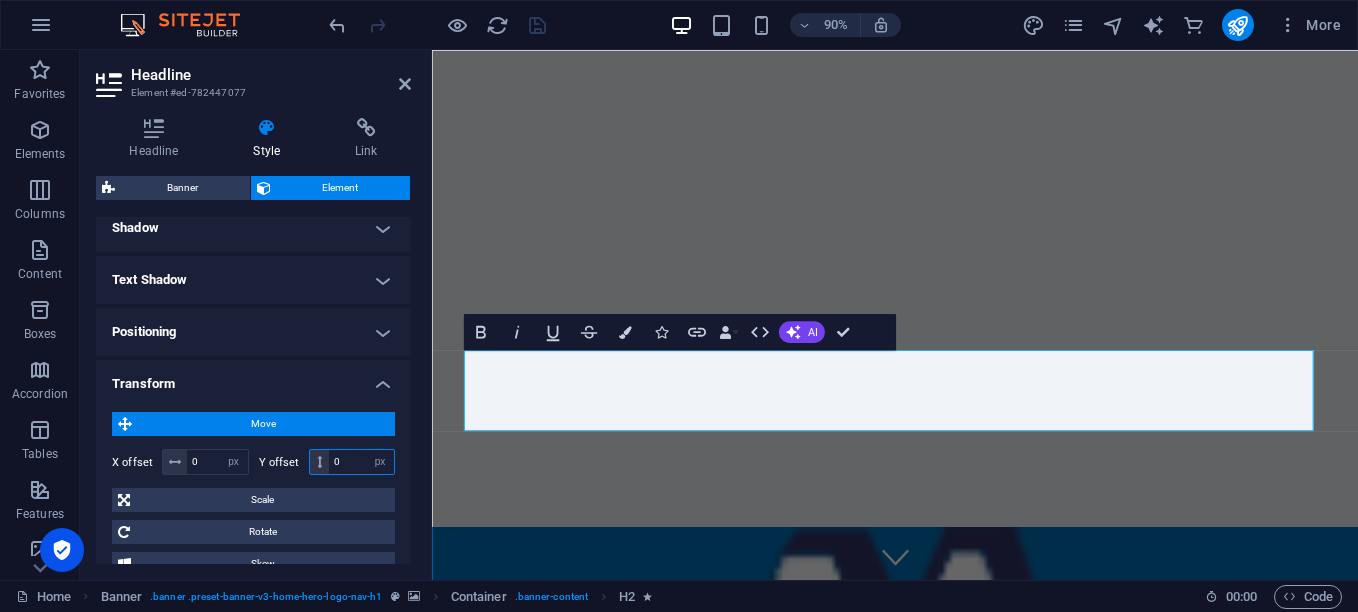 click on "0" at bounding box center (361, 462) 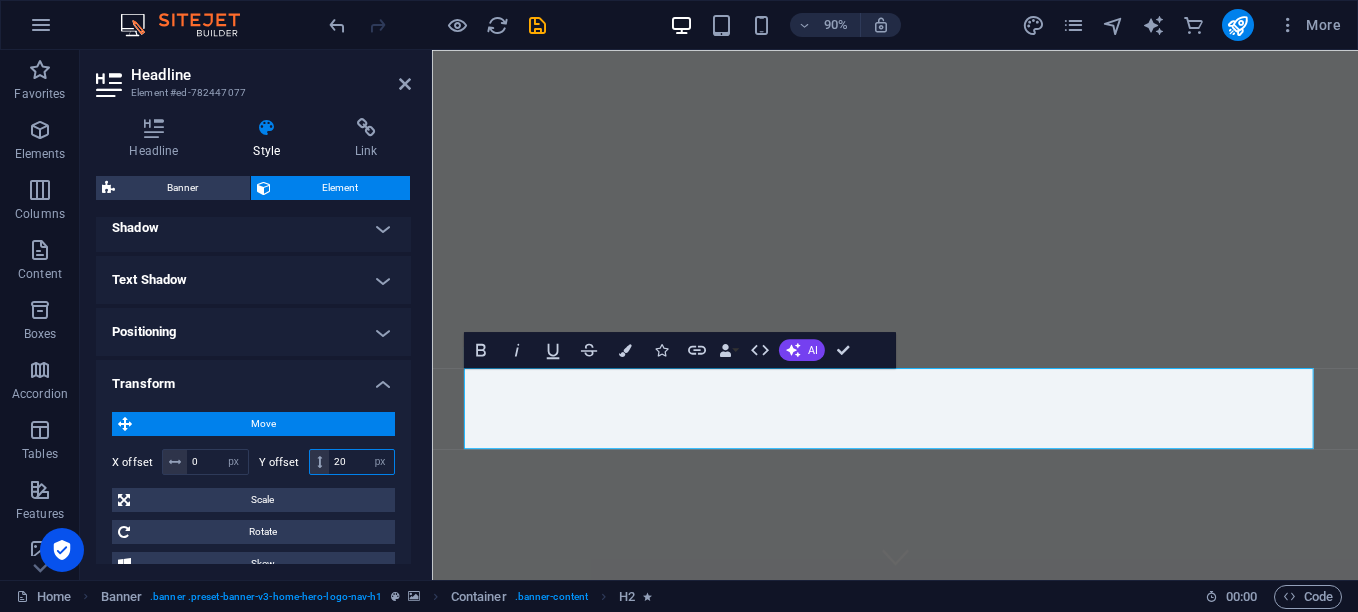 type on "2" 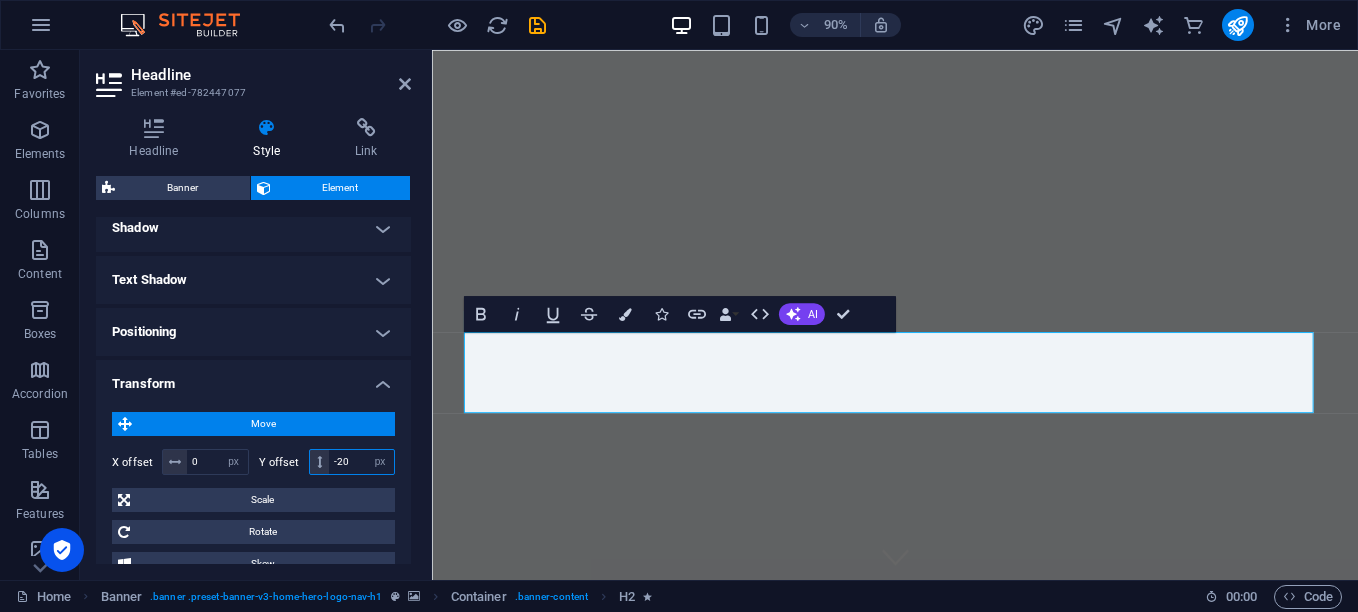 type on "-20" 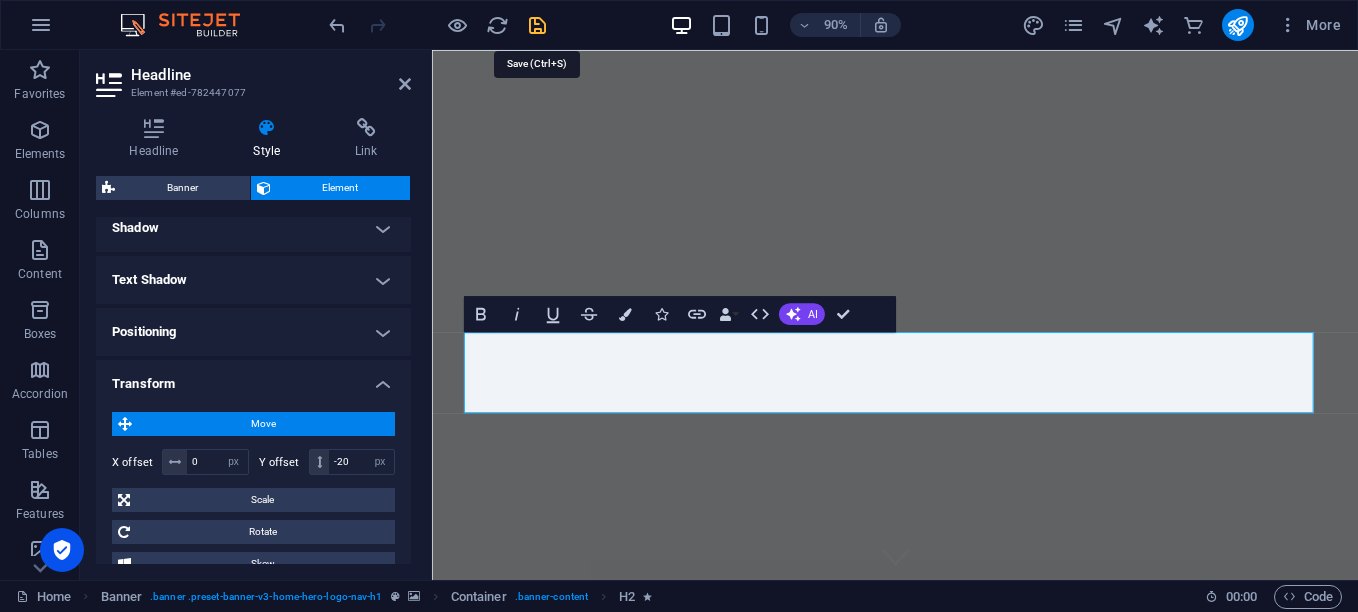 click at bounding box center (537, 25) 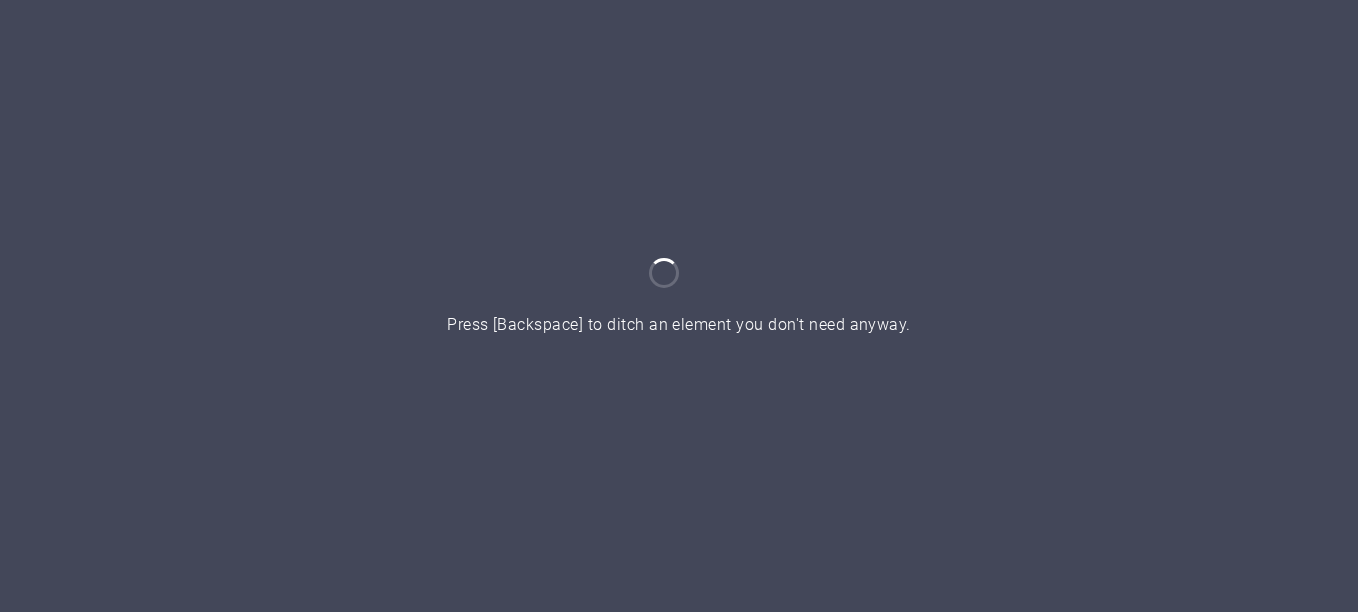 scroll, scrollTop: 0, scrollLeft: 0, axis: both 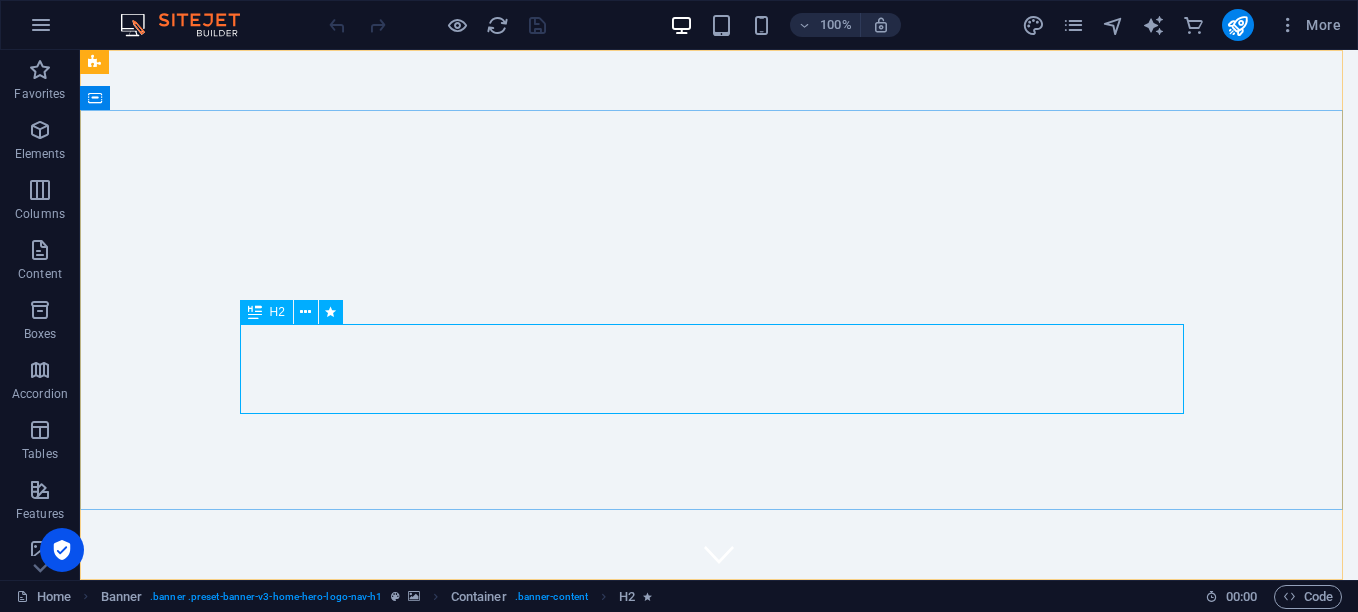 click on "H2" at bounding box center (277, 312) 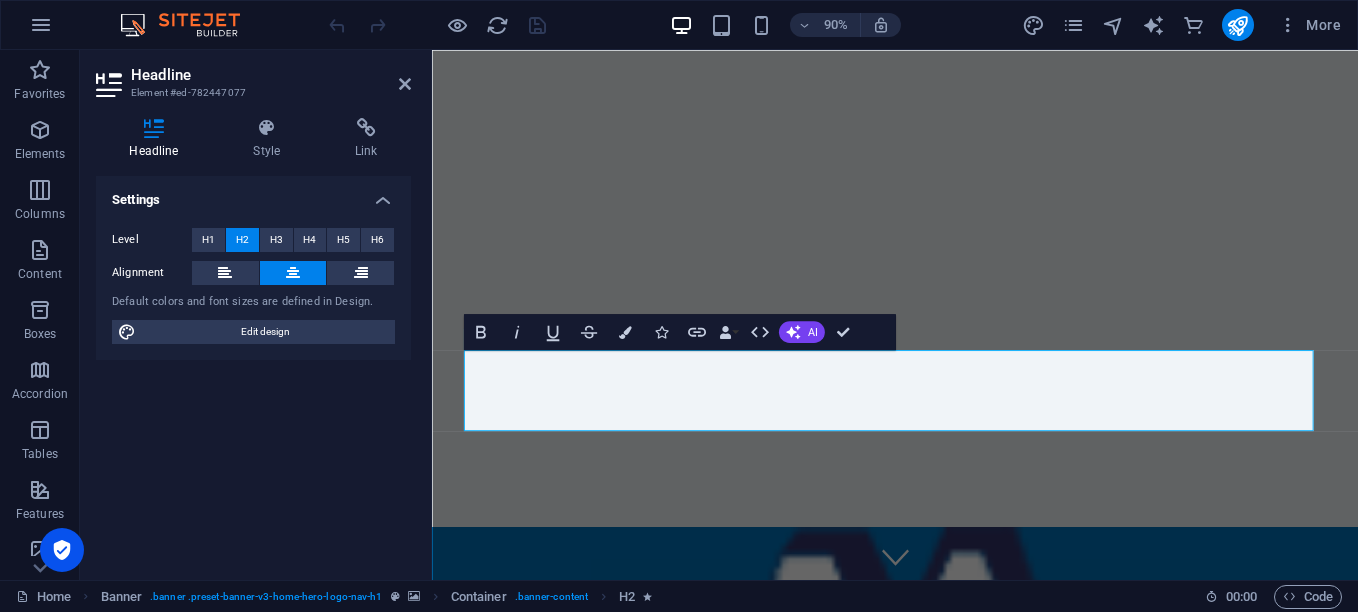 select on "px" 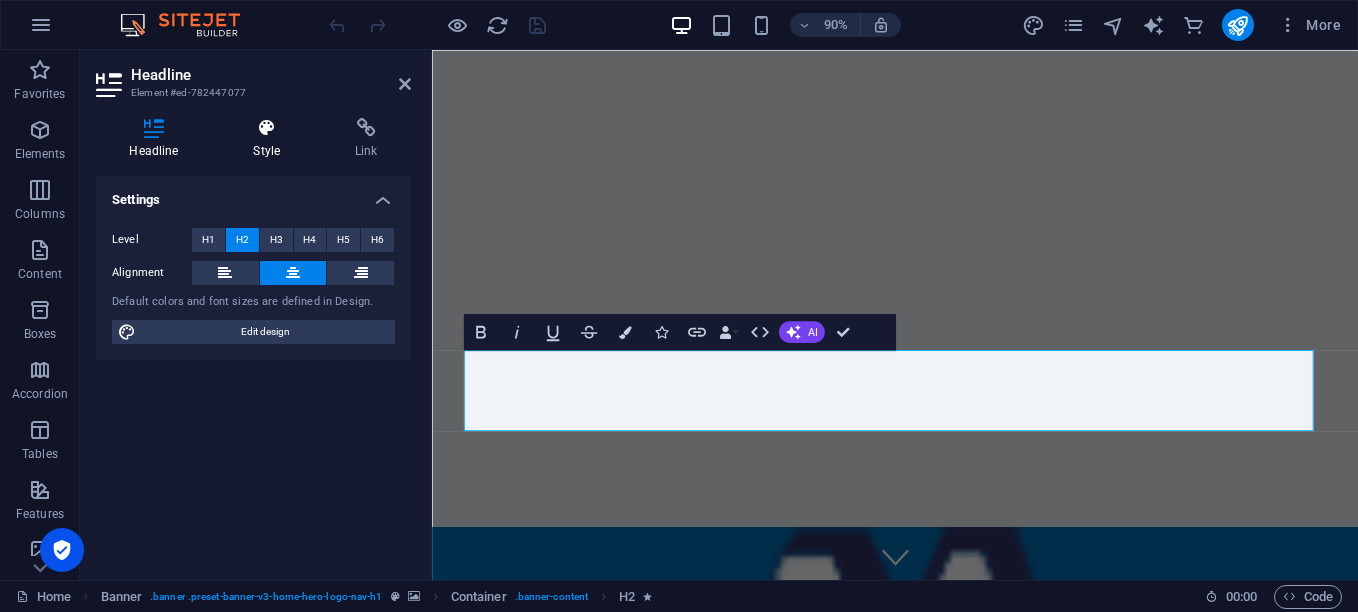 click on "Style" at bounding box center (271, 139) 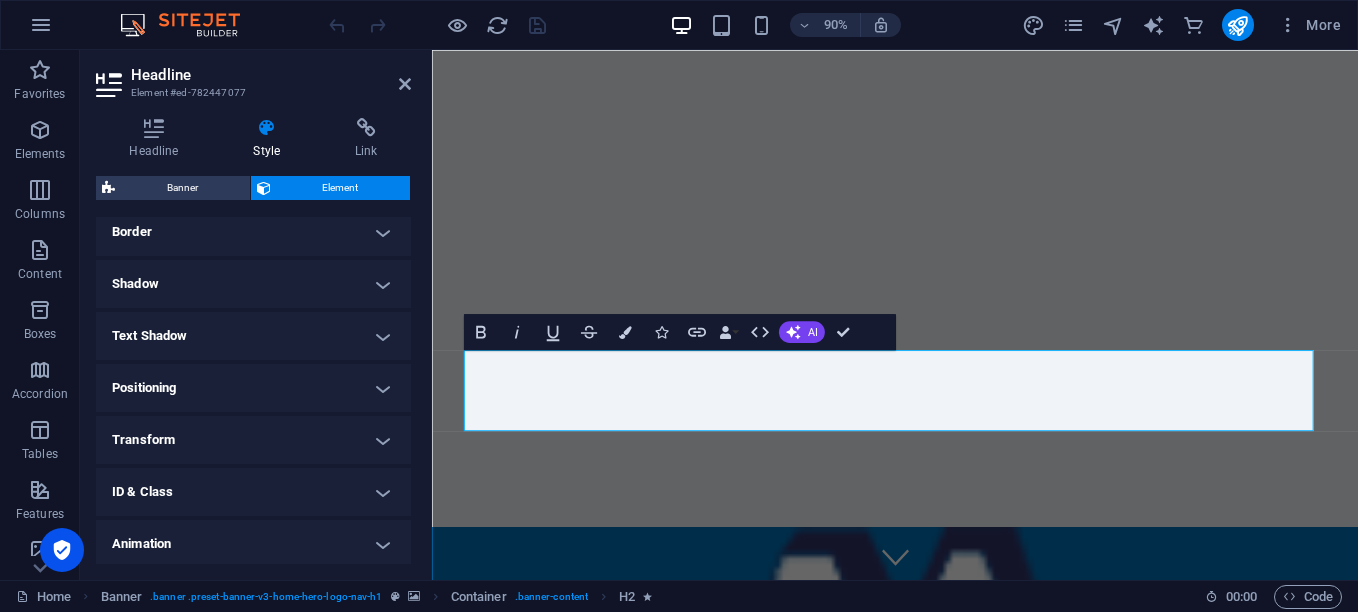 scroll, scrollTop: 498, scrollLeft: 0, axis: vertical 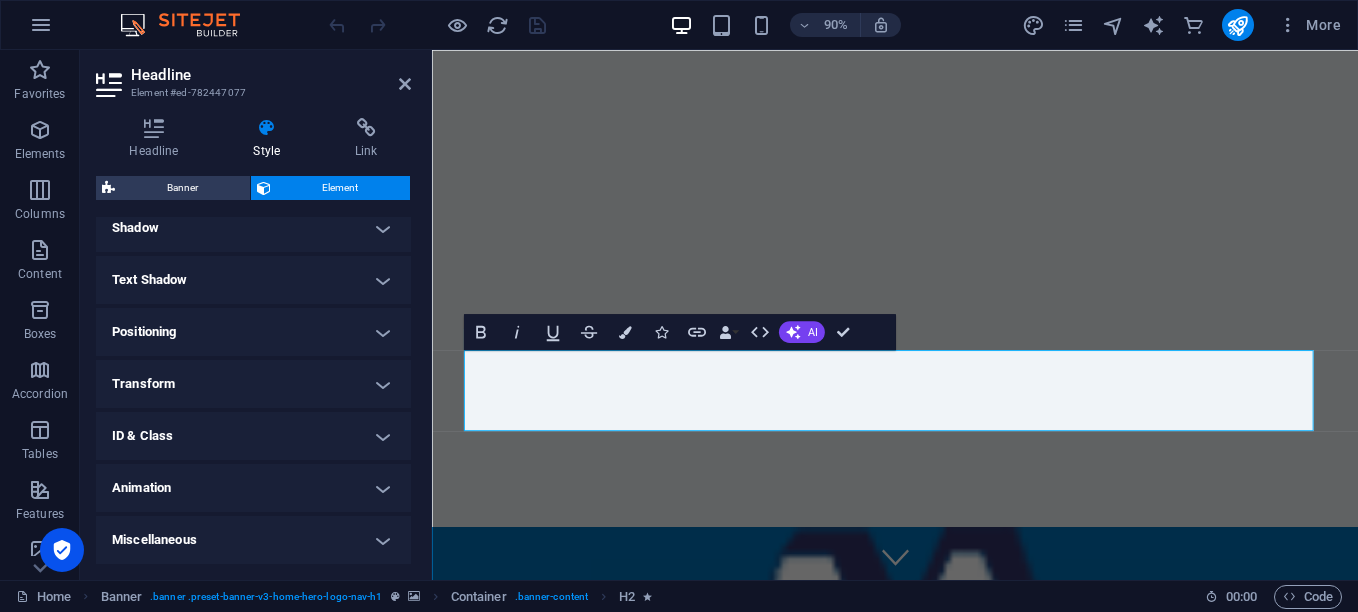 click on "Transform" at bounding box center (253, 384) 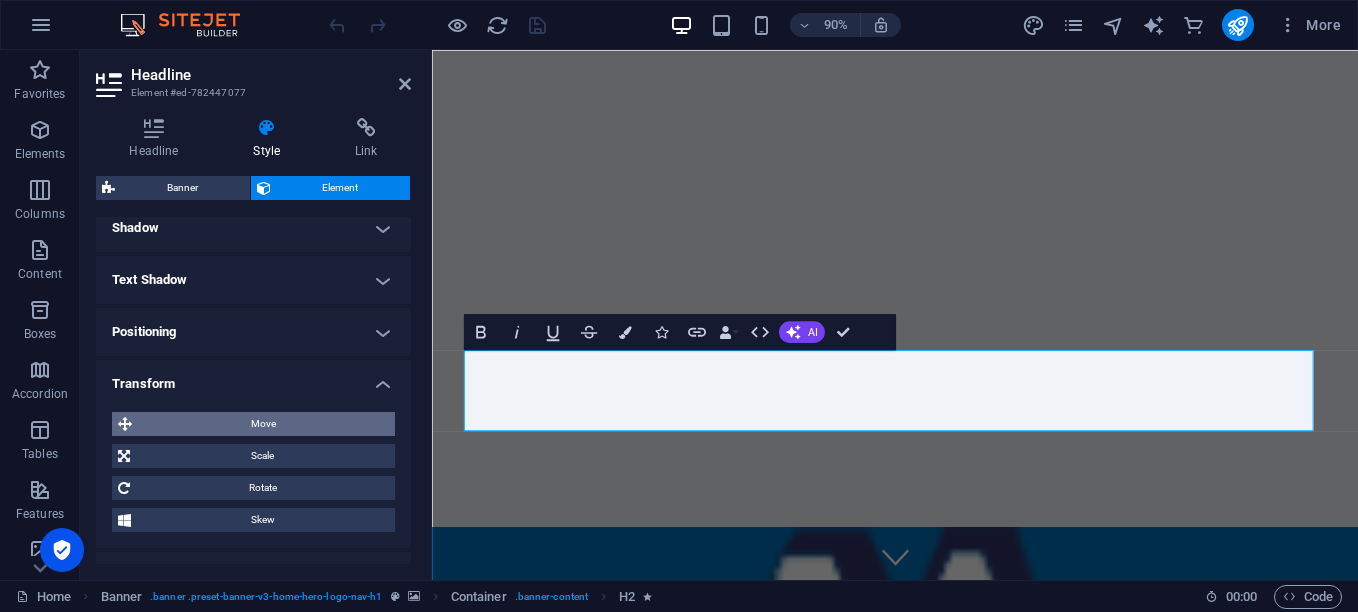 click on "Move" at bounding box center (263, 424) 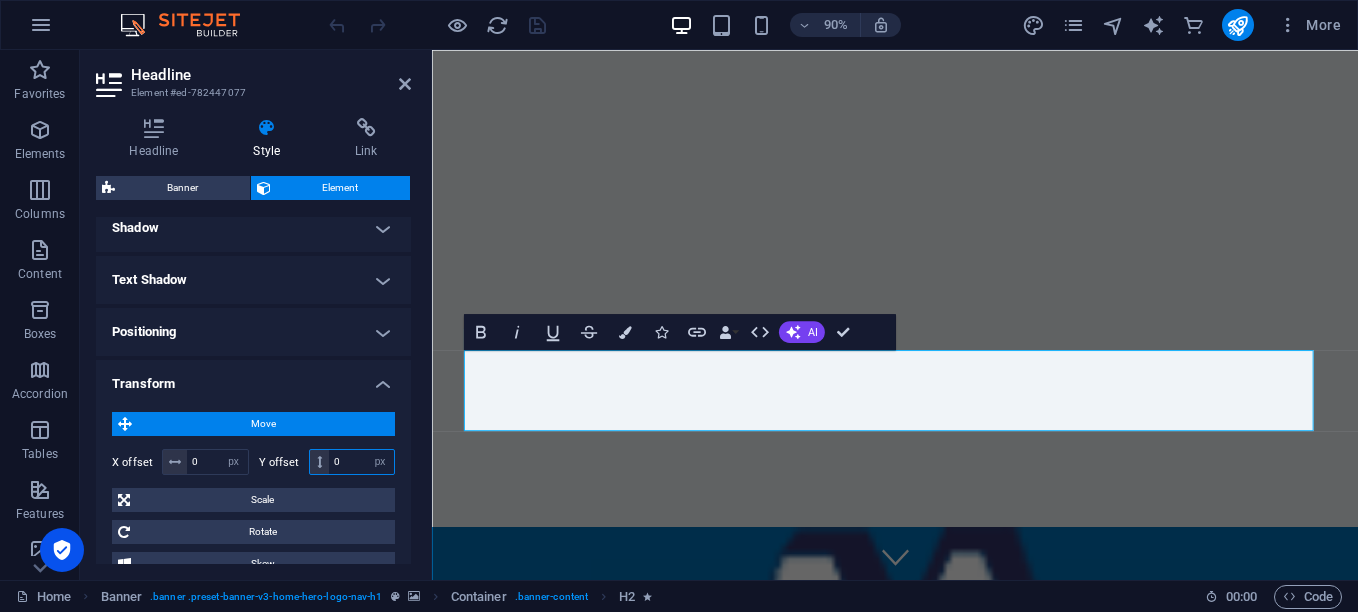 click on "0" at bounding box center [361, 462] 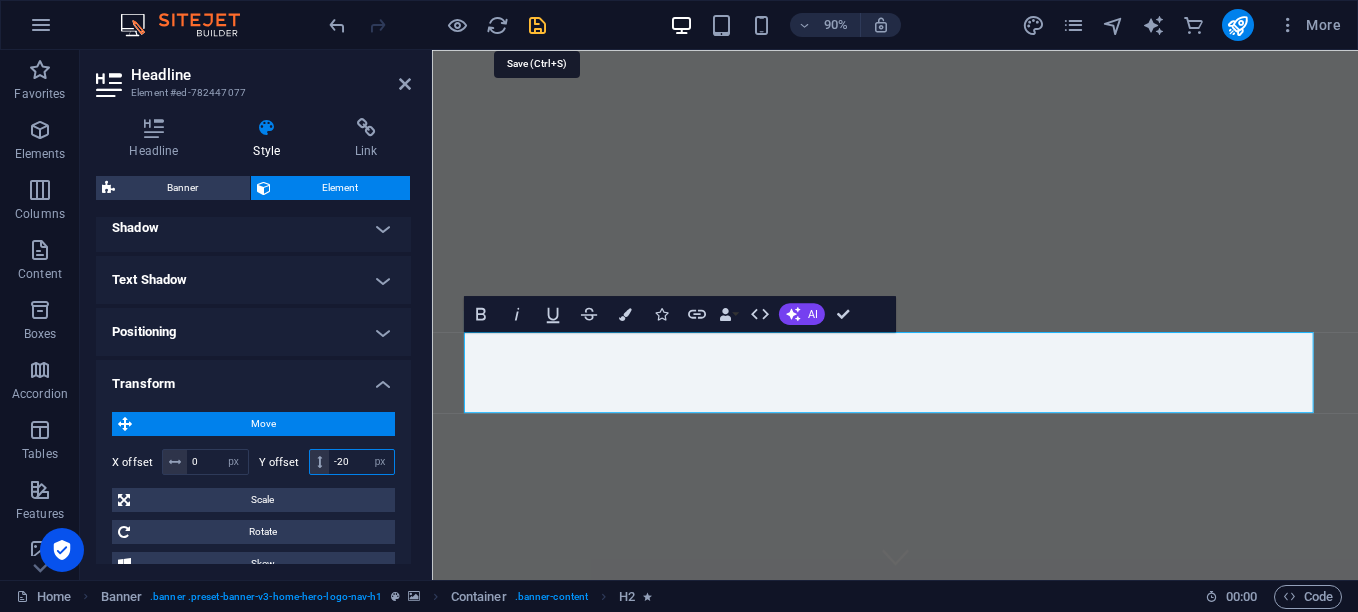type on "-20" 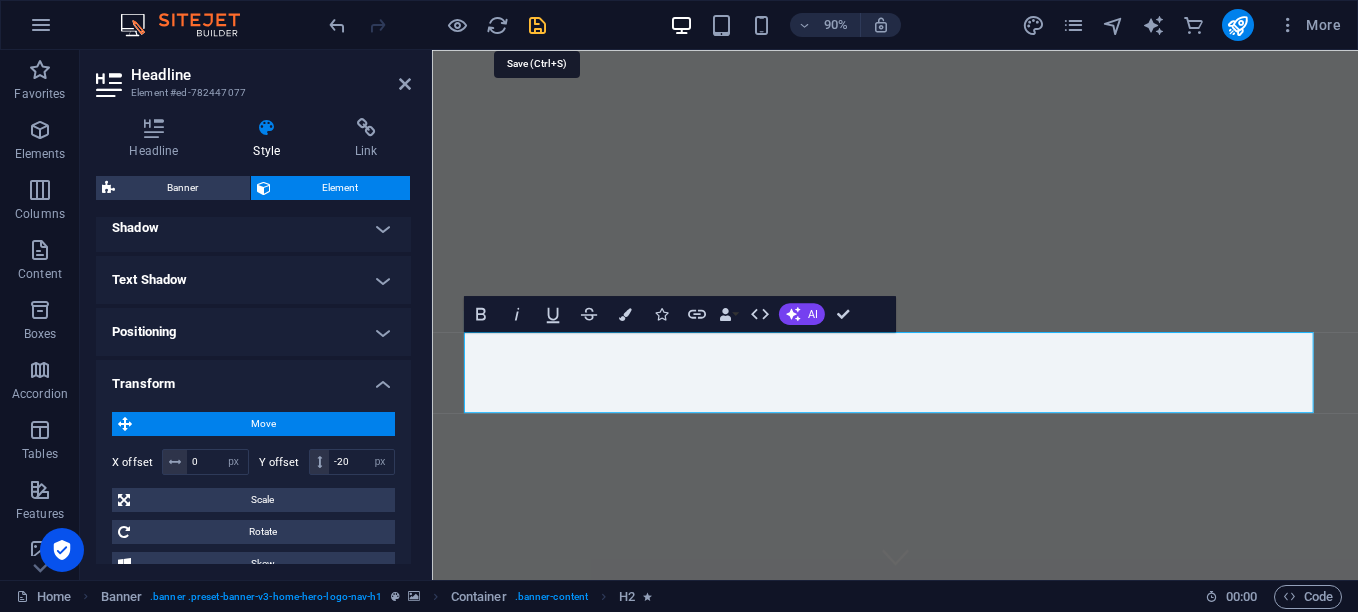 click at bounding box center (537, 25) 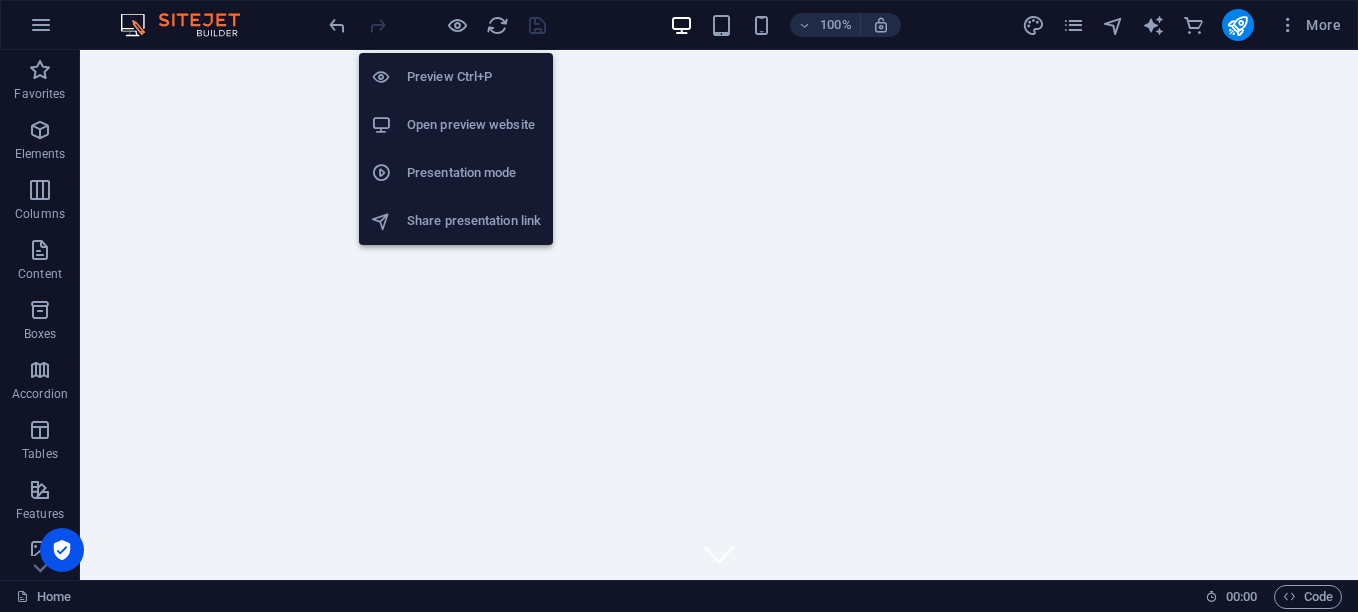 click on "Presentation mode" at bounding box center (474, 173) 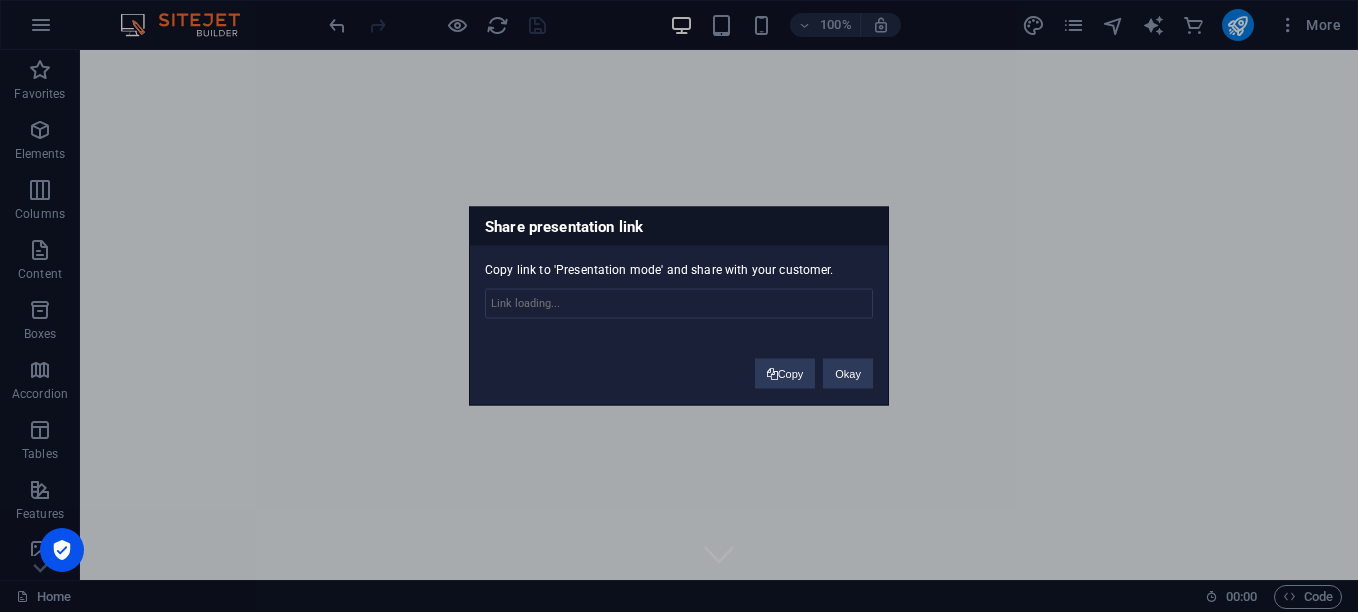 type on "https://cms.sitehub.io/presentation/1898724/11e1c1d94c6a3ae17ae1096714e0df16b9d741ab07b365676cd410e186ff7147" 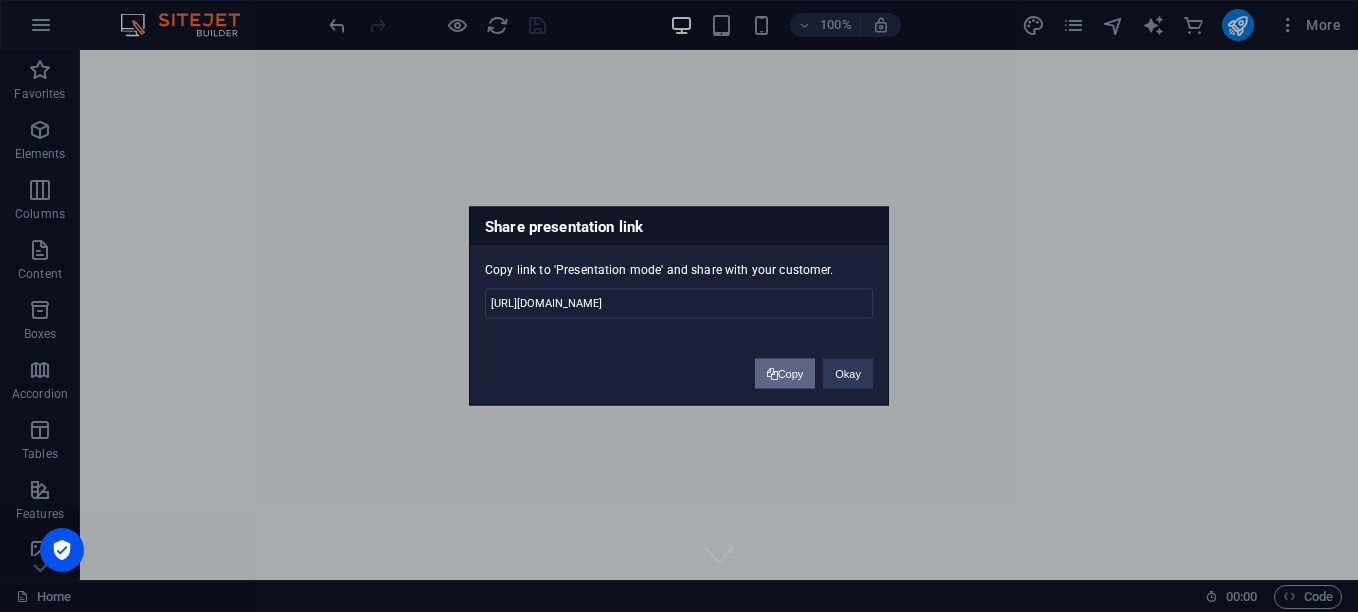 click at bounding box center [772, 374] 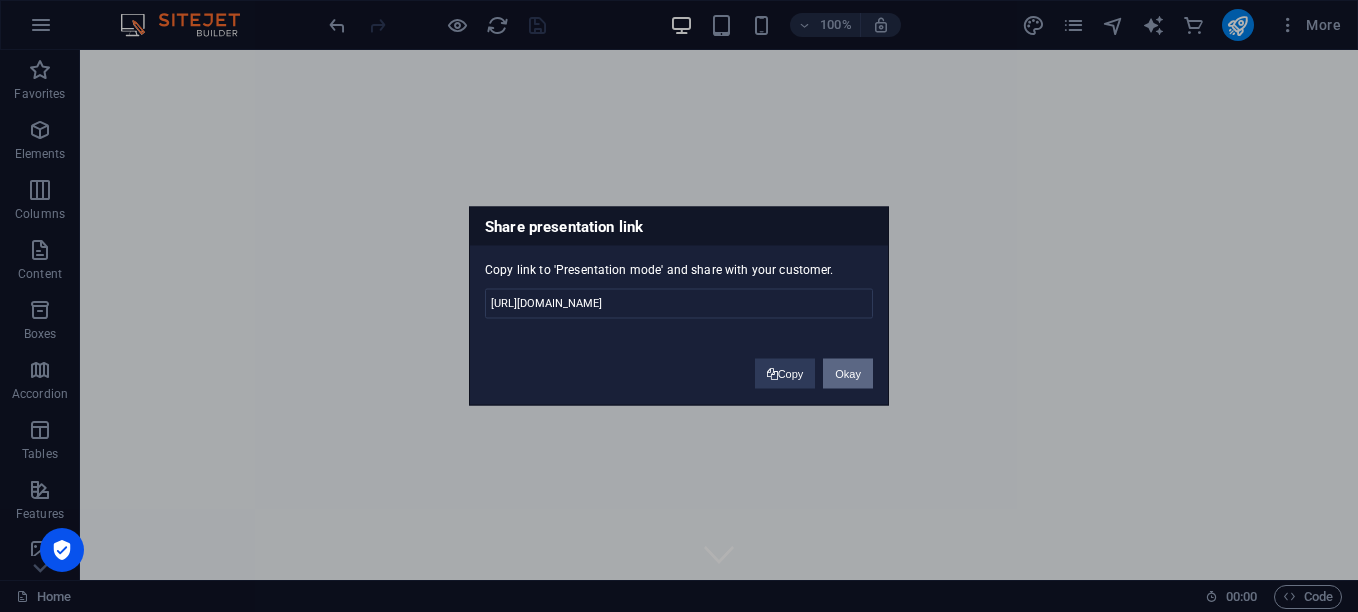 click on "Okay" at bounding box center (848, 374) 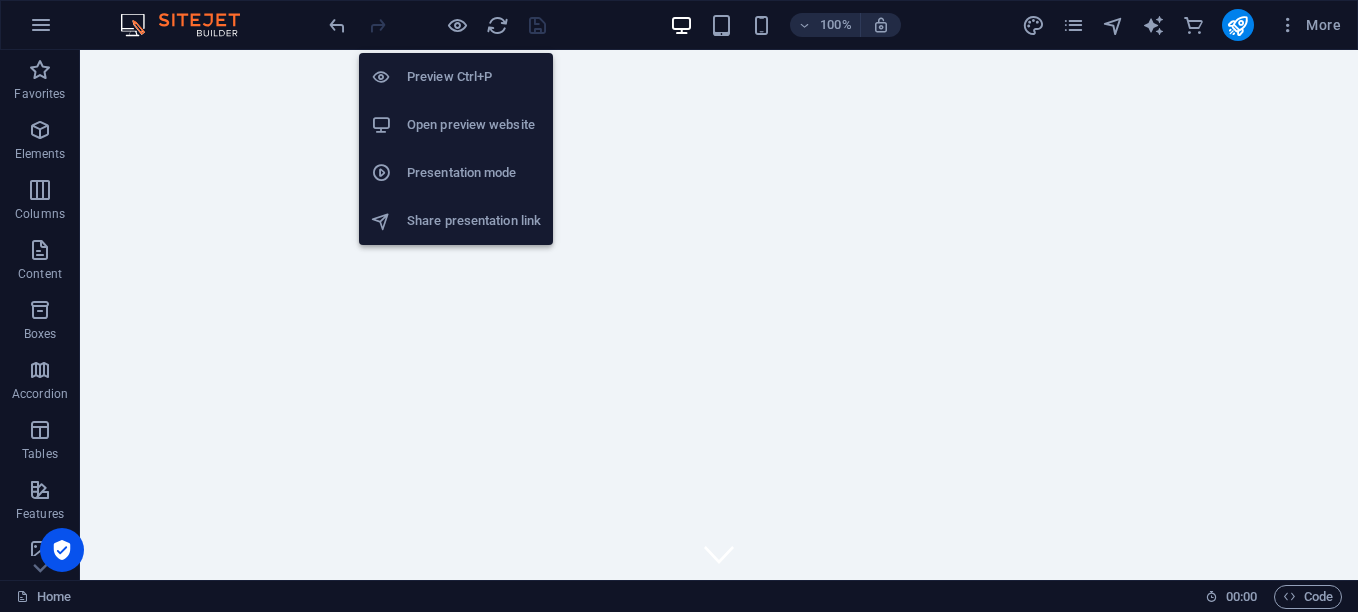 click on "Open preview website" at bounding box center [456, 125] 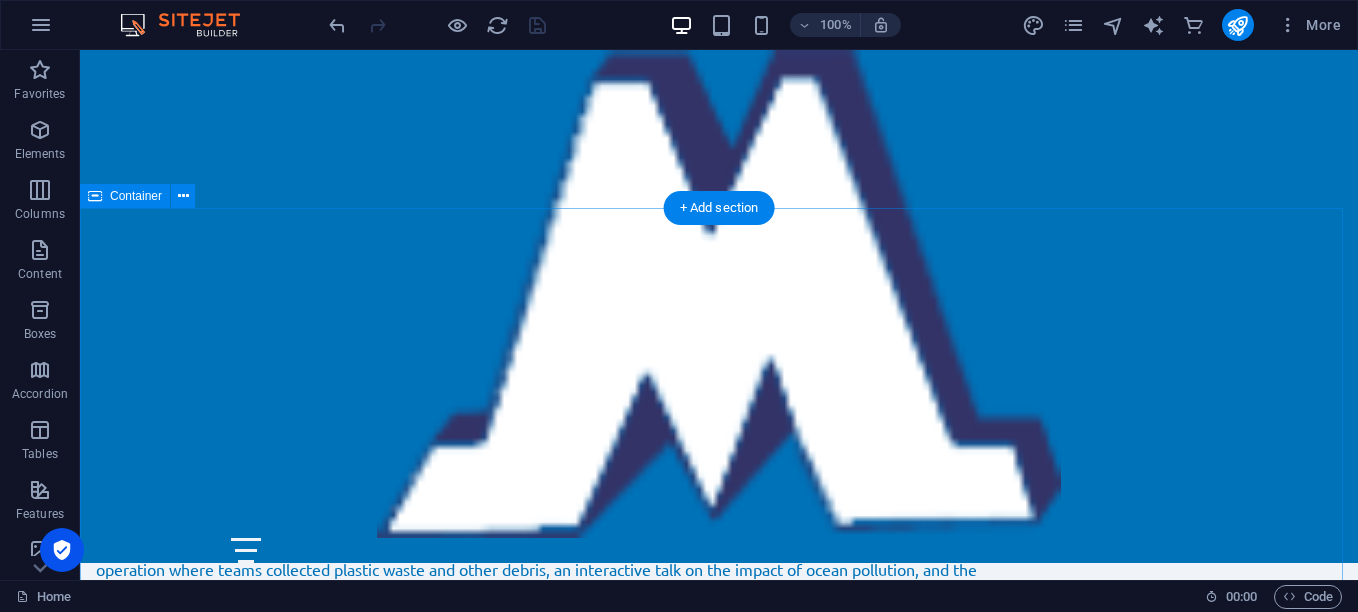 scroll, scrollTop: 3170, scrollLeft: 0, axis: vertical 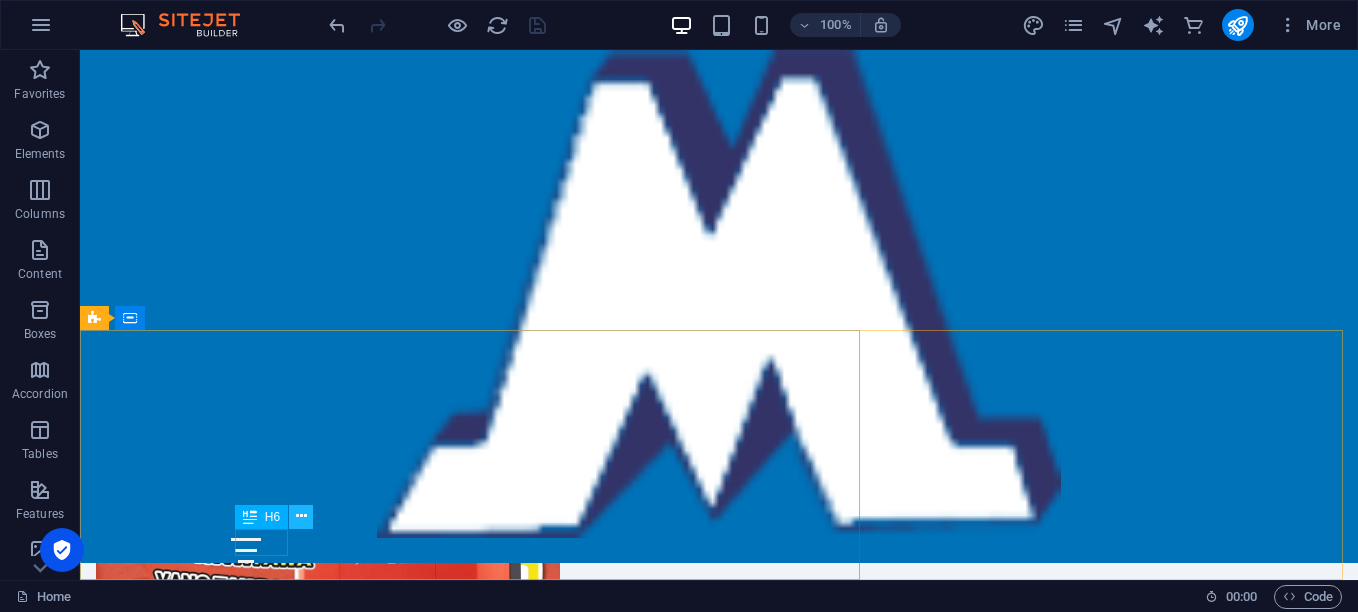 click at bounding box center [301, 516] 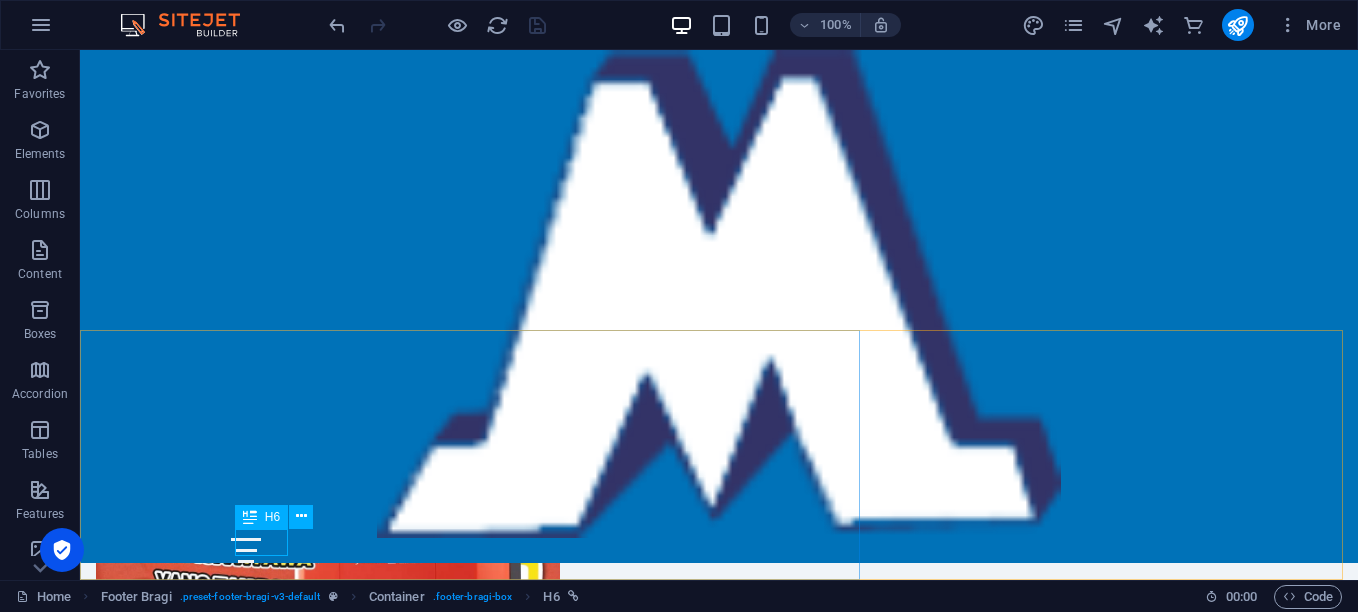 click at bounding box center (250, 517) 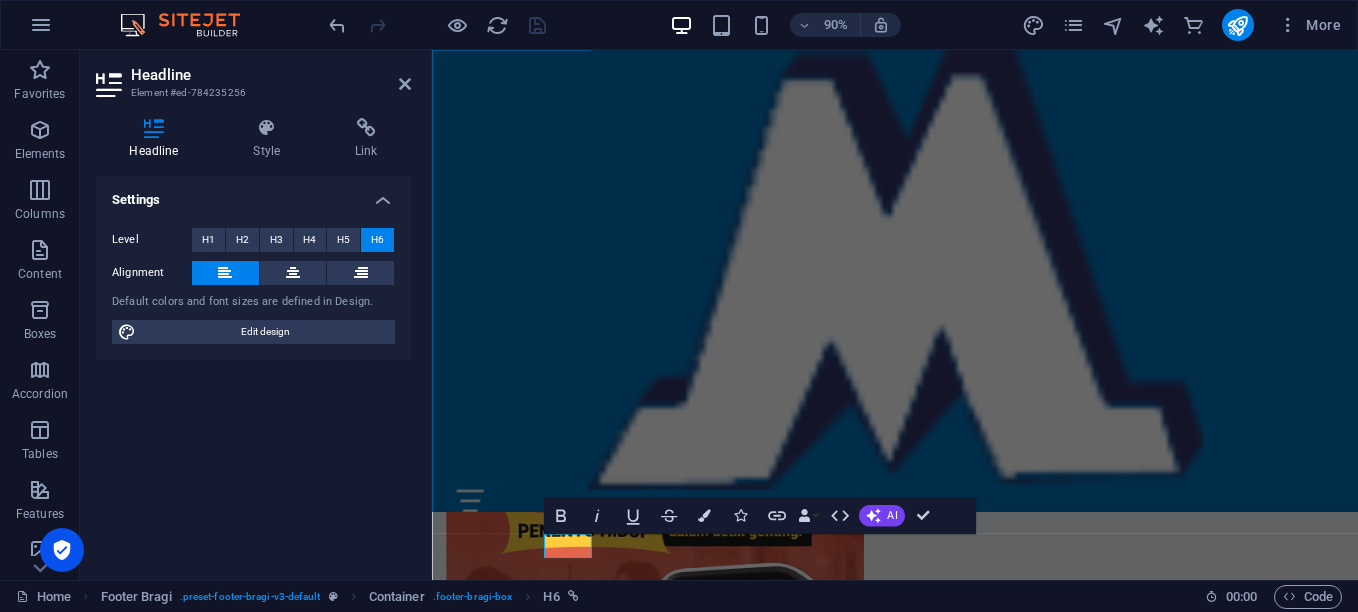 scroll, scrollTop: 3263, scrollLeft: 0, axis: vertical 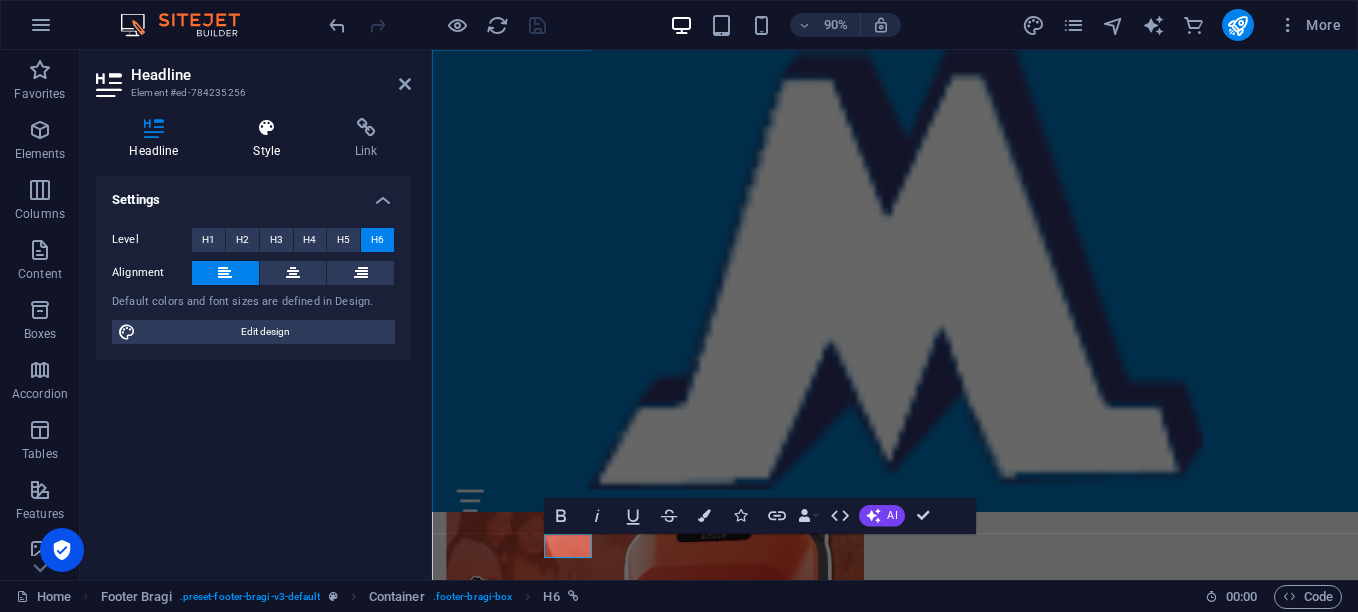 click on "Style" at bounding box center (271, 139) 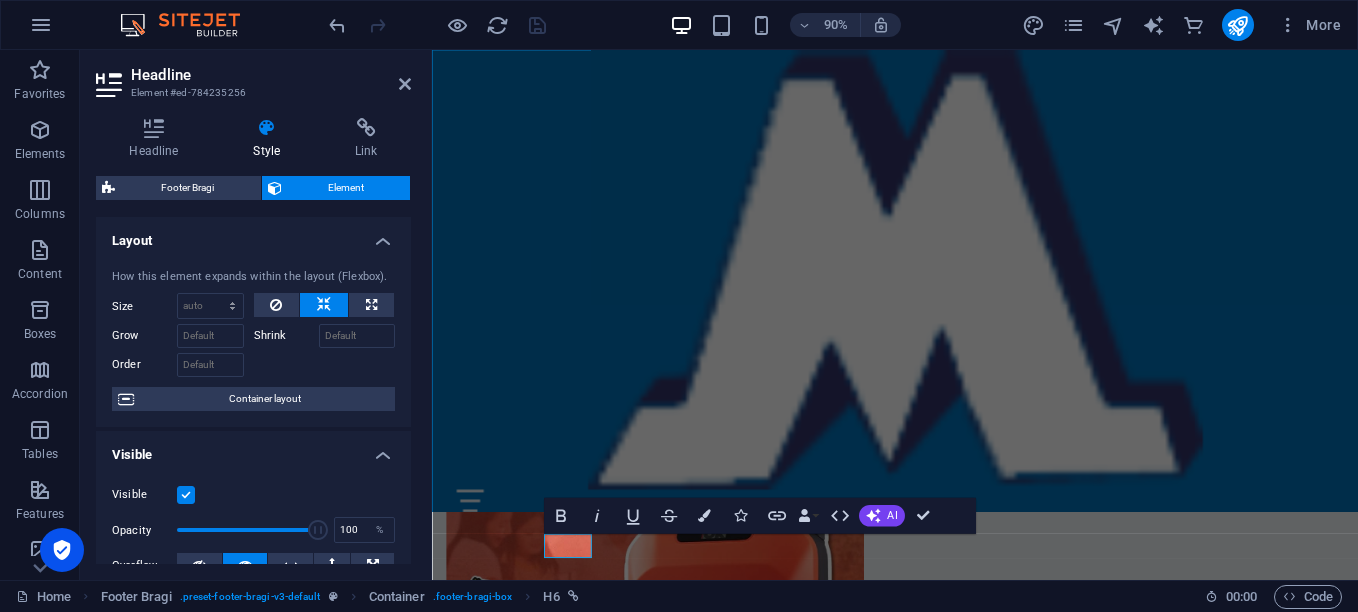 scroll, scrollTop: 498, scrollLeft: 0, axis: vertical 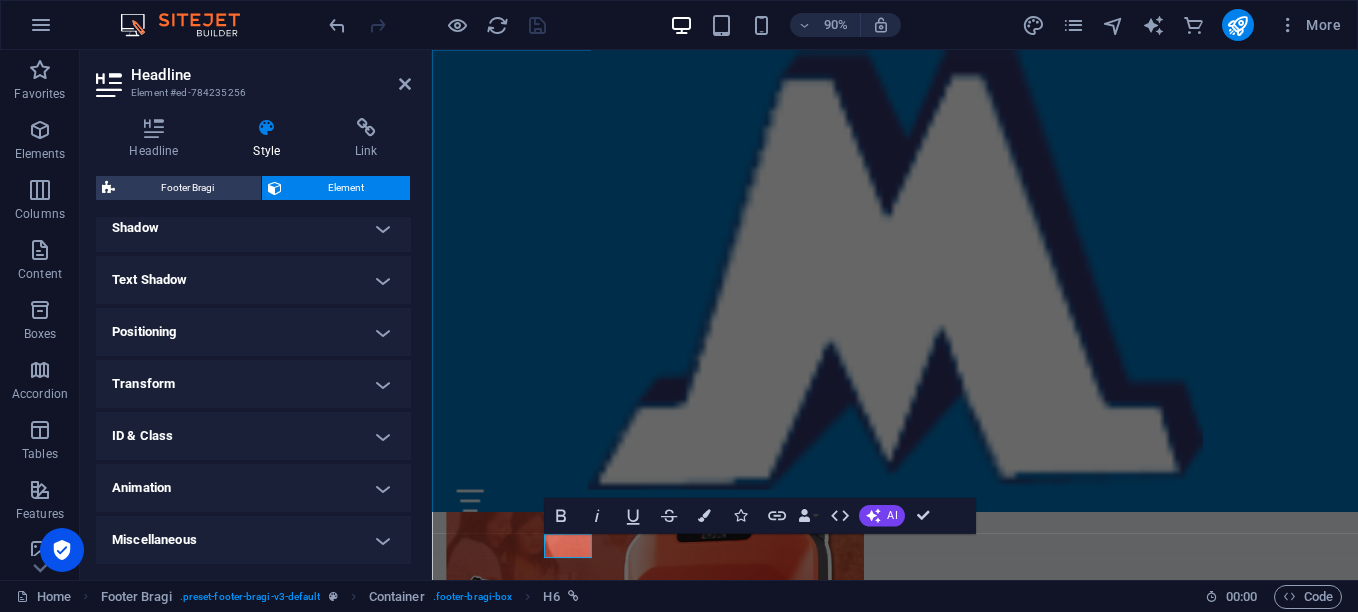 click on "Transform" at bounding box center (253, 384) 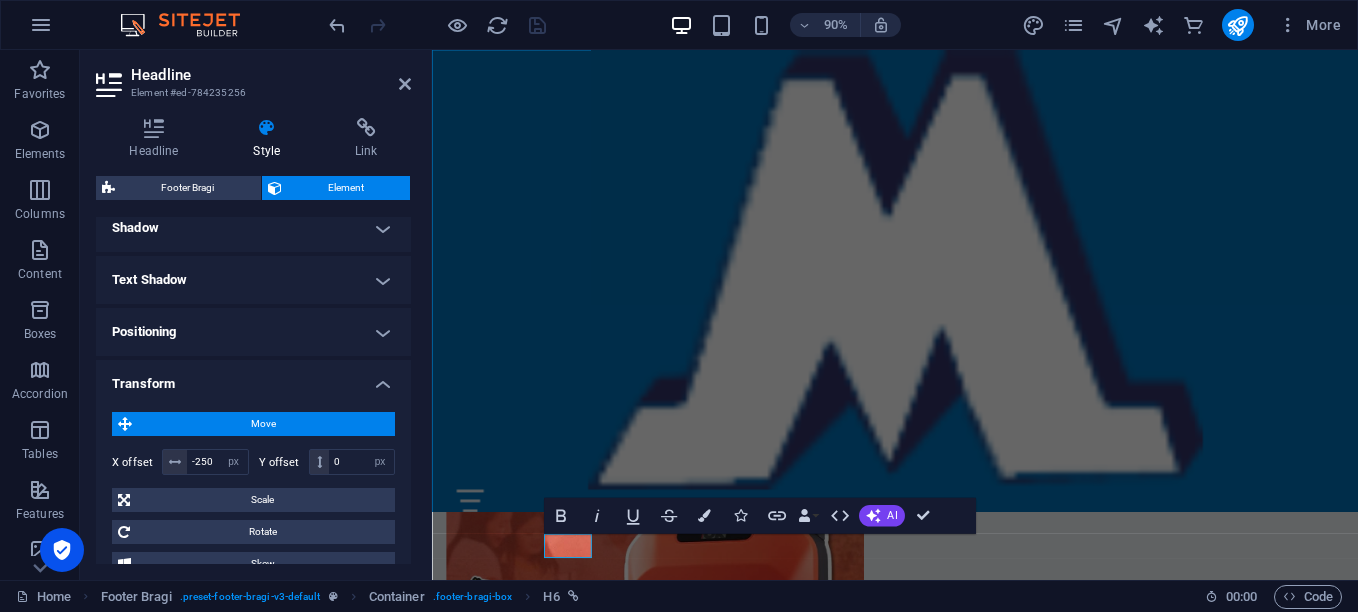click on "Headline" at bounding box center [271, 75] 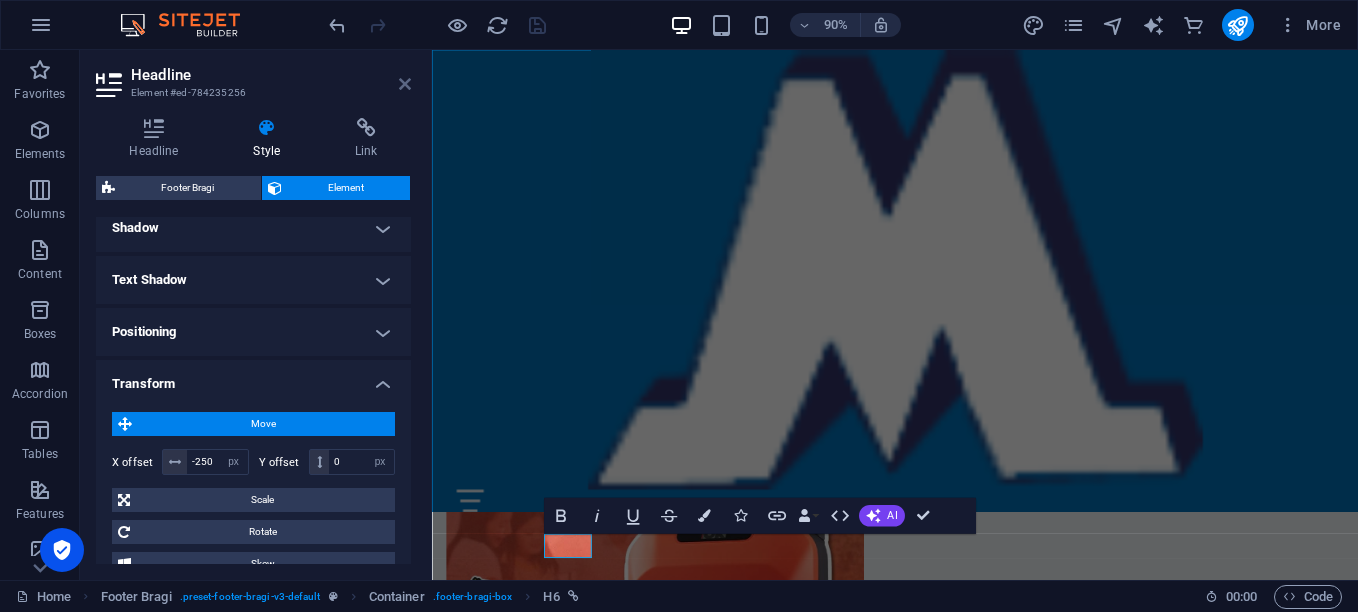 click at bounding box center (405, 84) 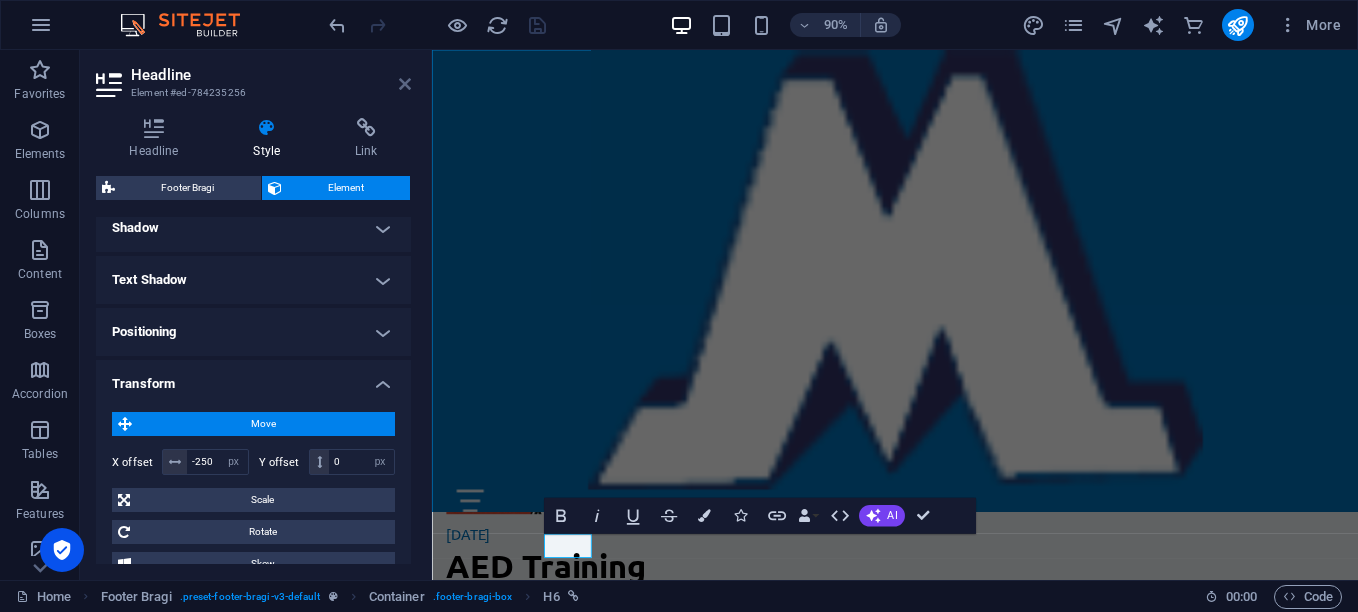 scroll, scrollTop: 3170, scrollLeft: 0, axis: vertical 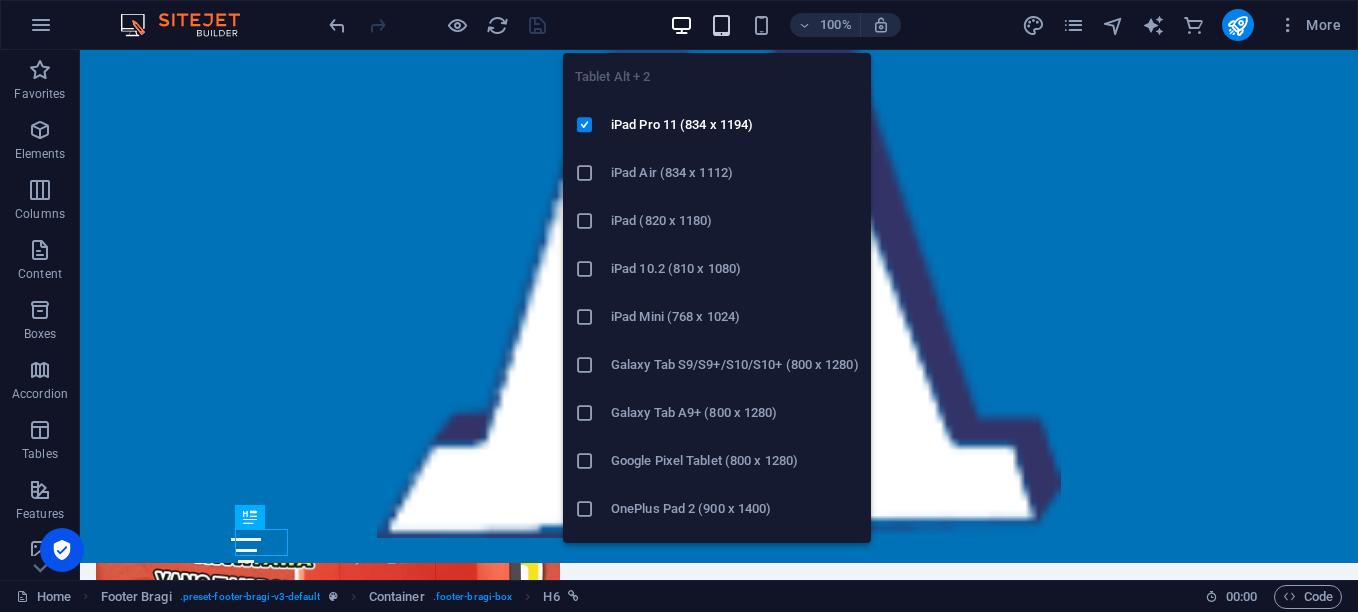 click at bounding box center [721, 25] 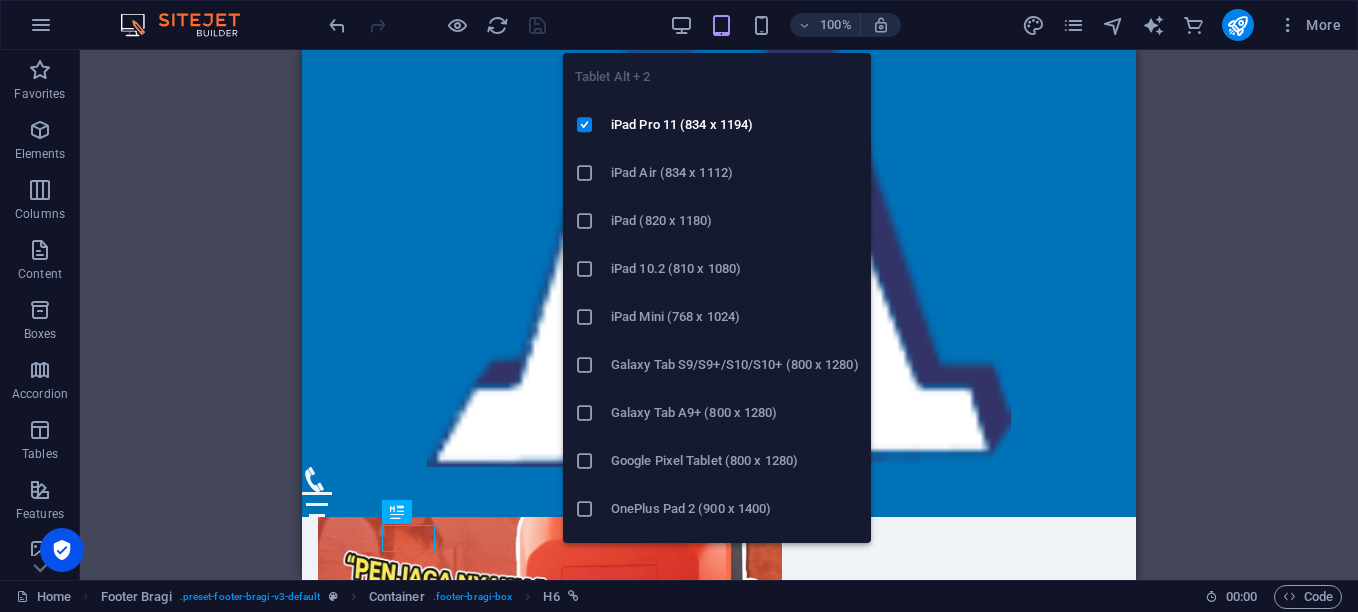 scroll, scrollTop: 3423, scrollLeft: 0, axis: vertical 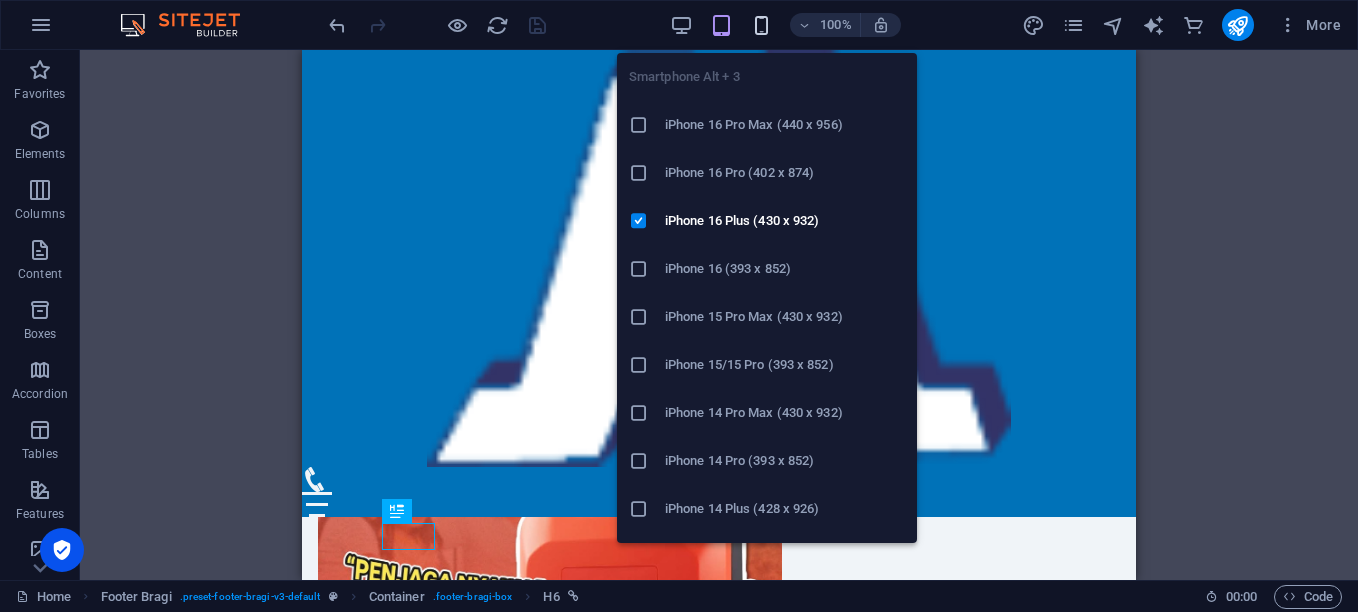 click at bounding box center [761, 25] 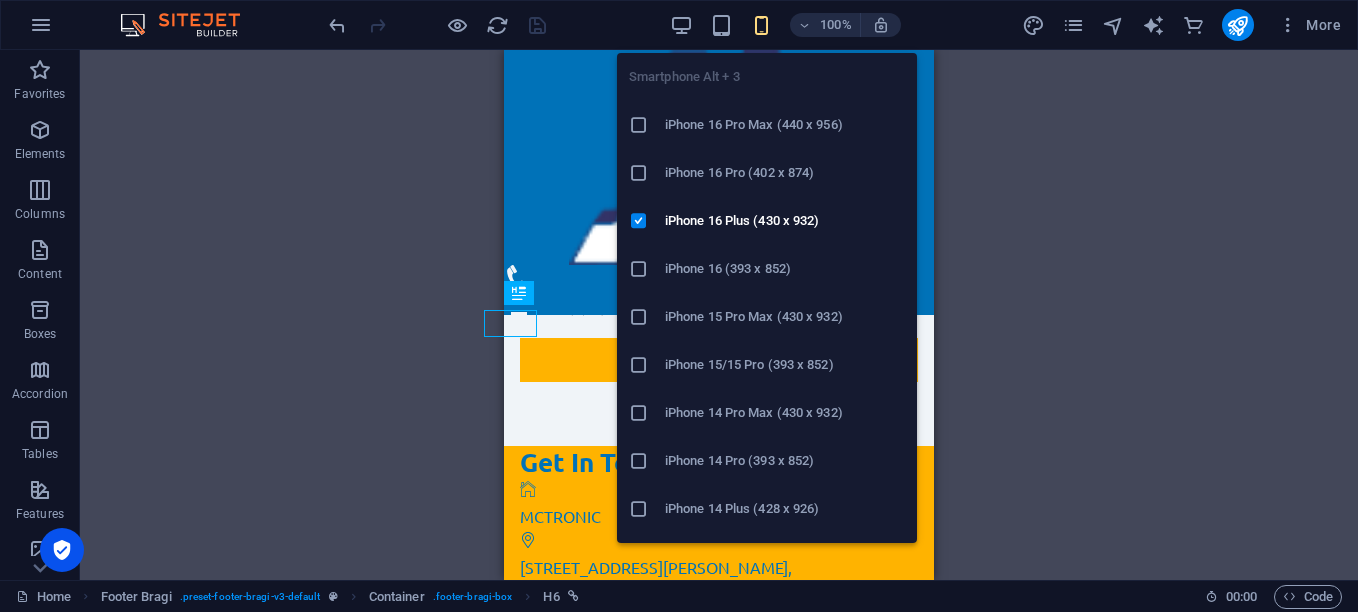 scroll, scrollTop: 4995, scrollLeft: 0, axis: vertical 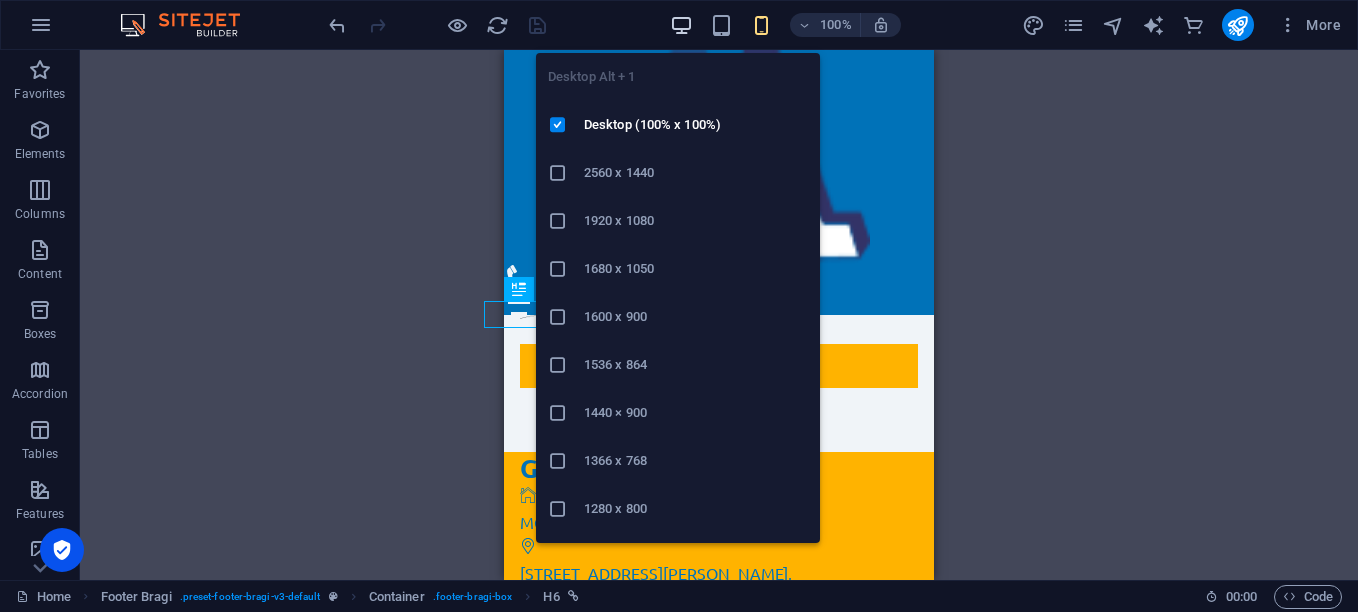 click at bounding box center [681, 25] 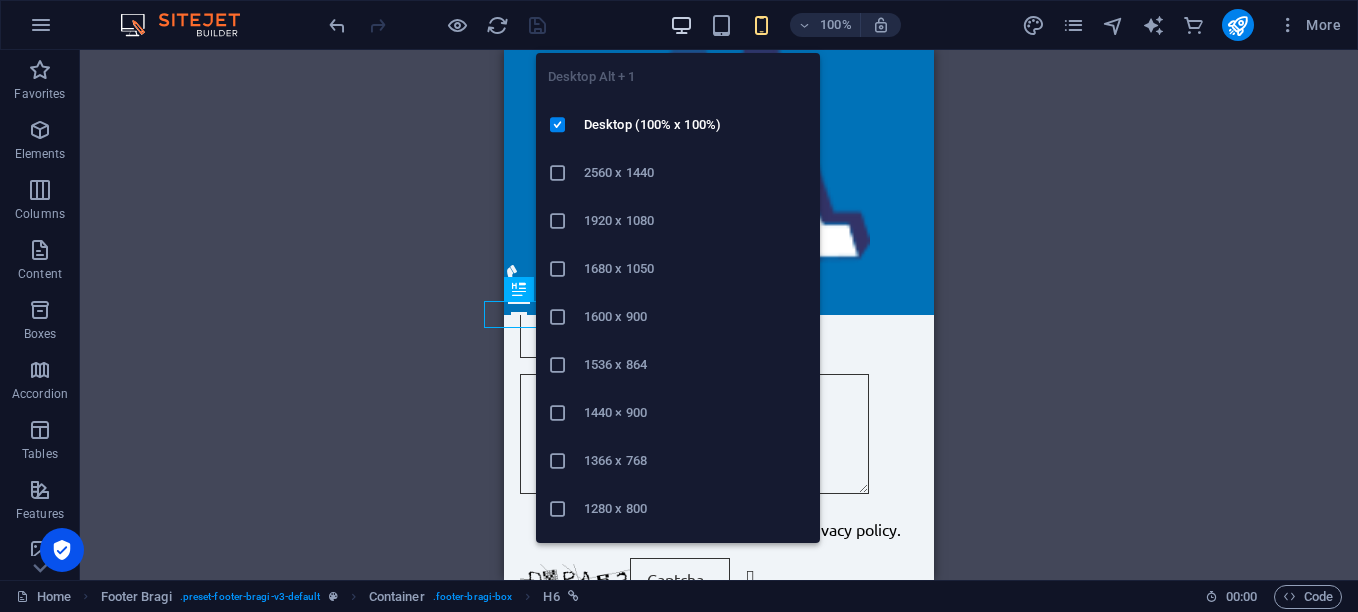 scroll, scrollTop: 3170, scrollLeft: 0, axis: vertical 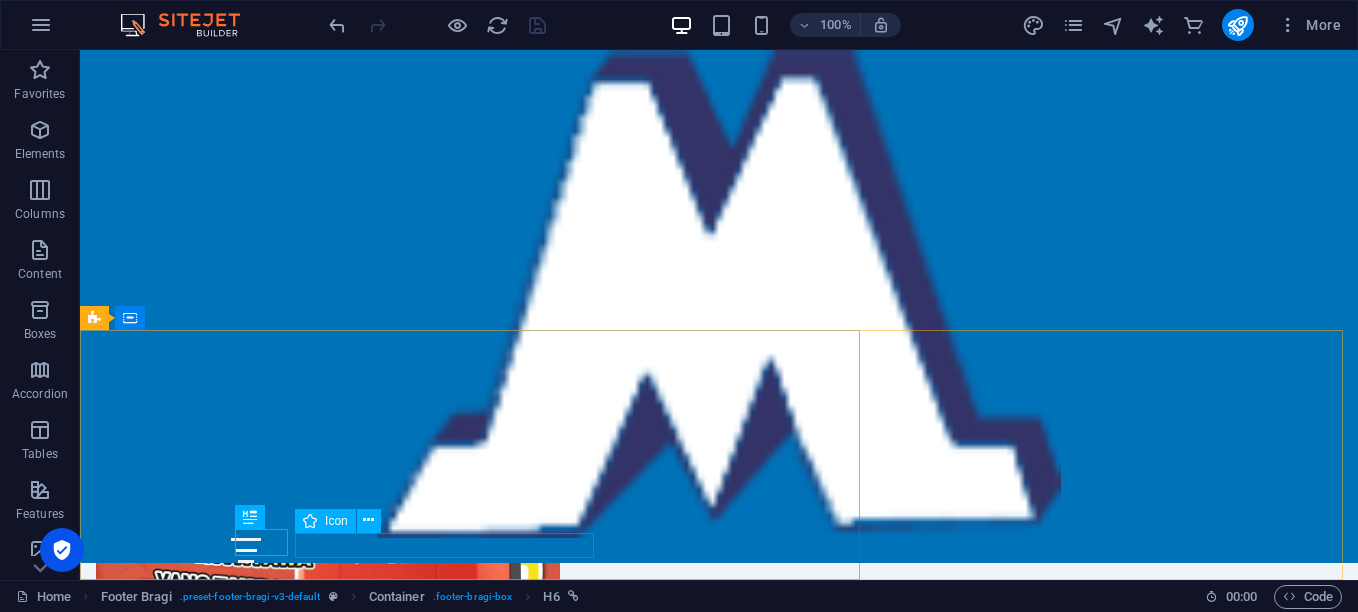 click on "Icon" at bounding box center [336, 521] 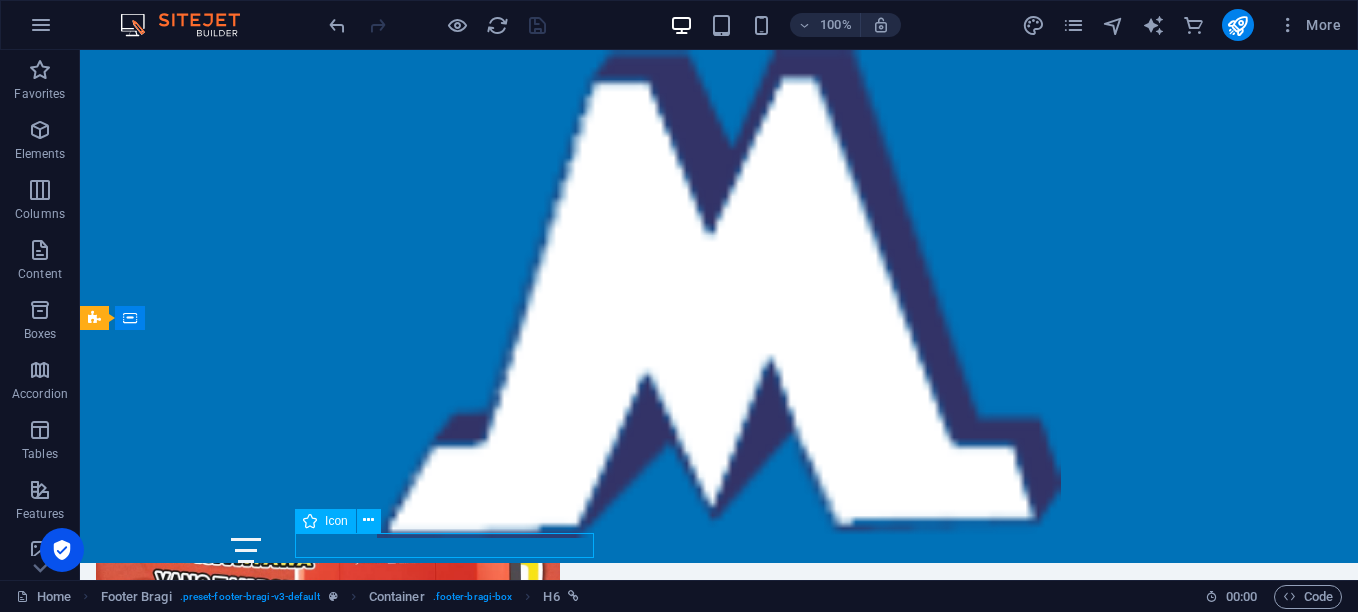 click on "Icon" at bounding box center (336, 521) 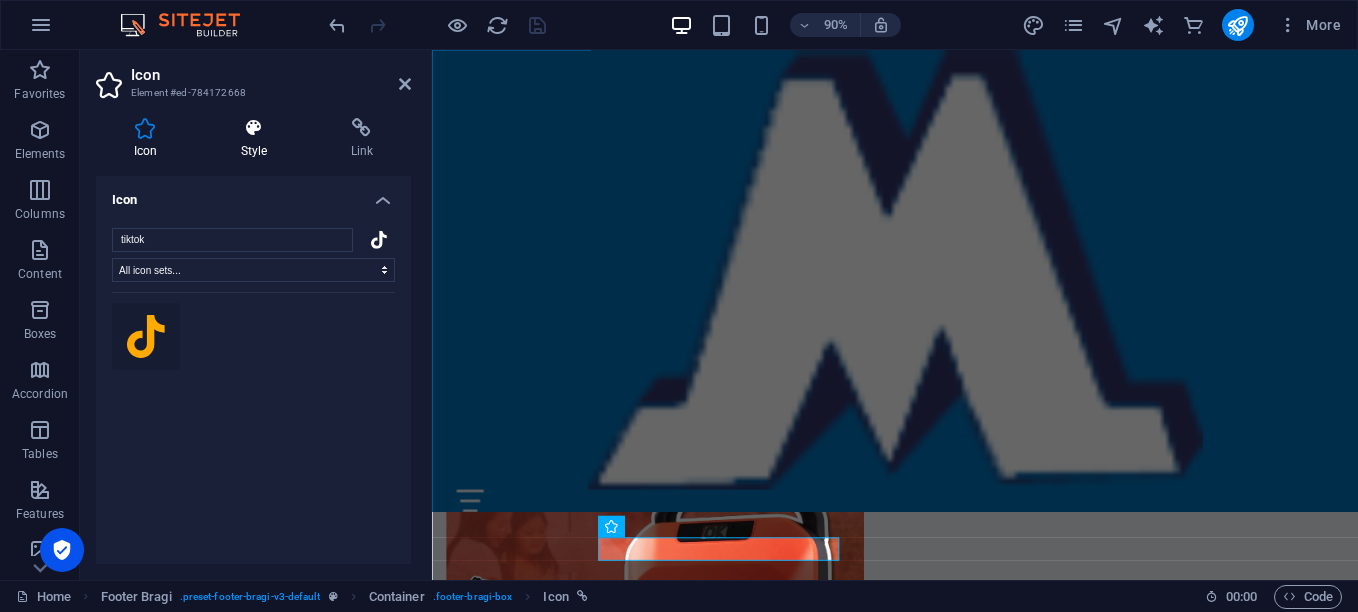 click at bounding box center (254, 128) 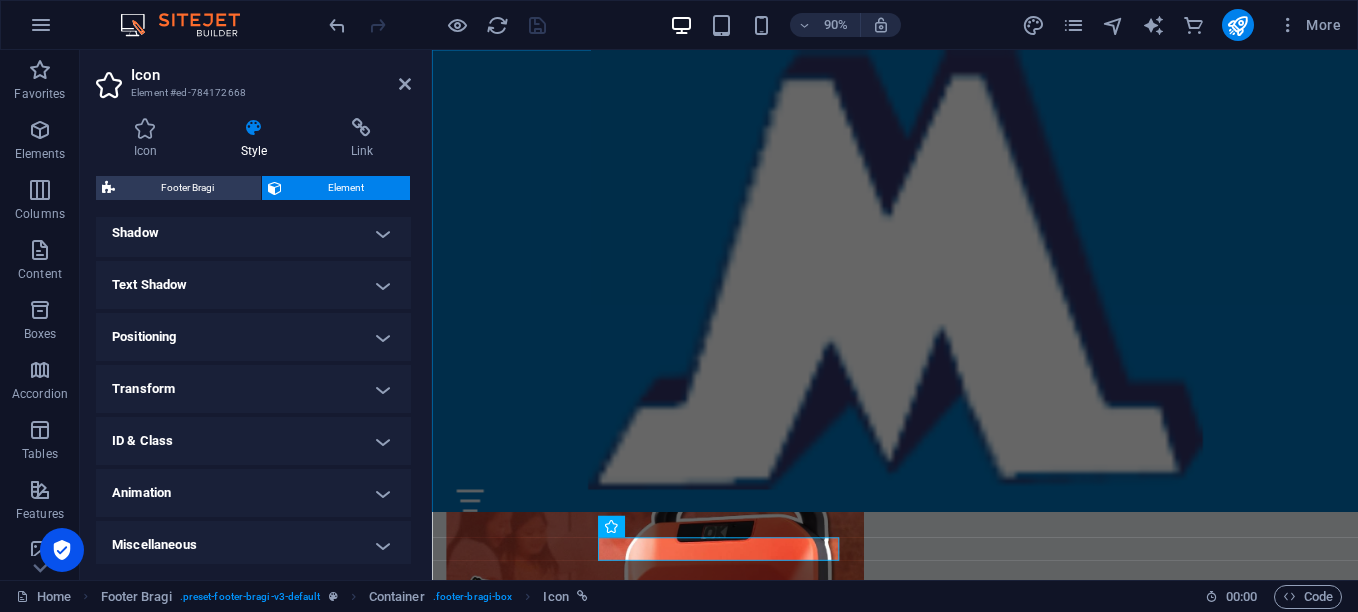 scroll, scrollTop: 498, scrollLeft: 0, axis: vertical 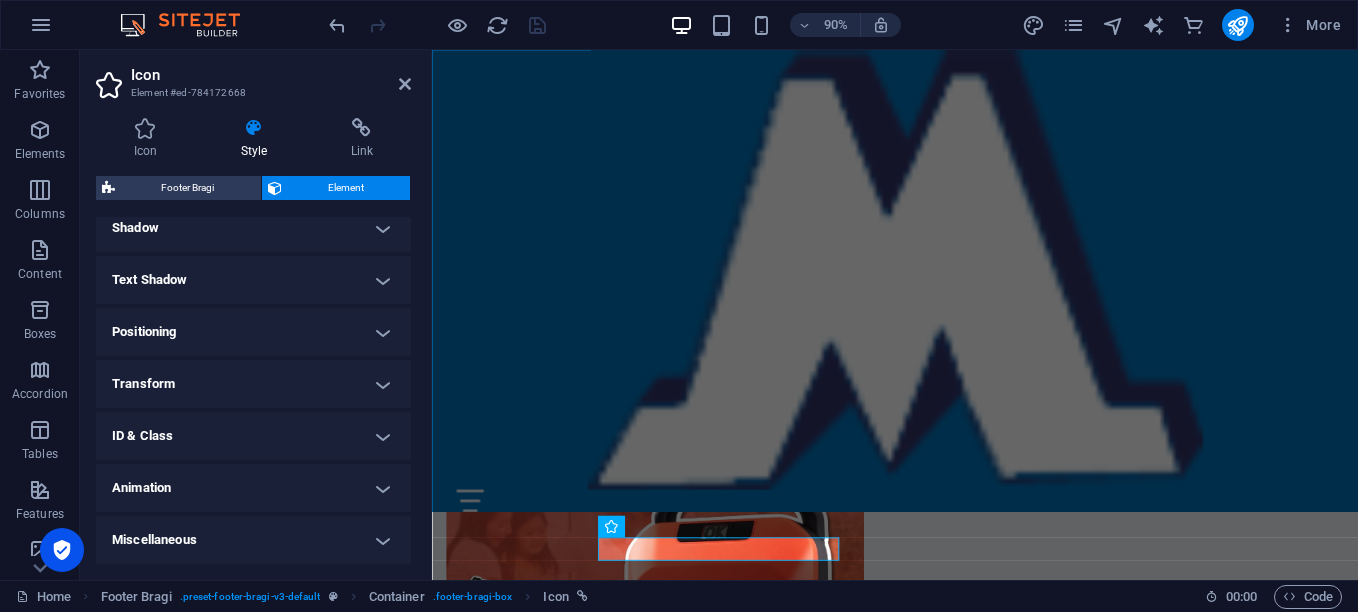 click on "Transform" at bounding box center (253, 384) 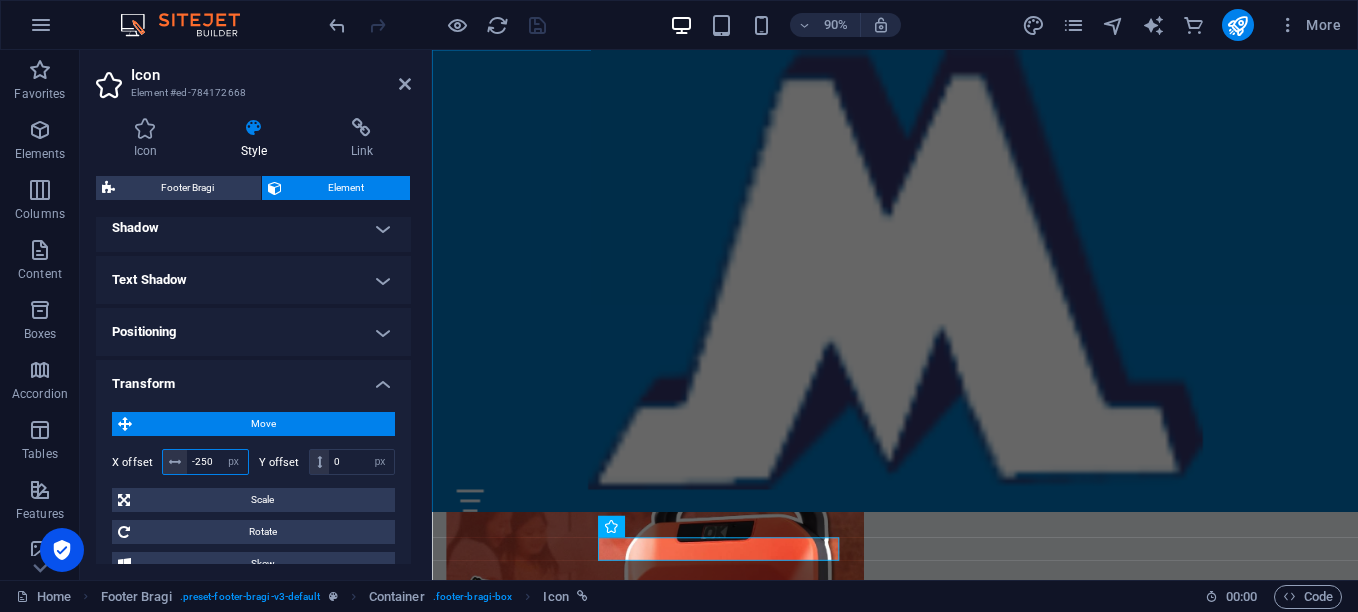 click on "-250" at bounding box center [217, 462] 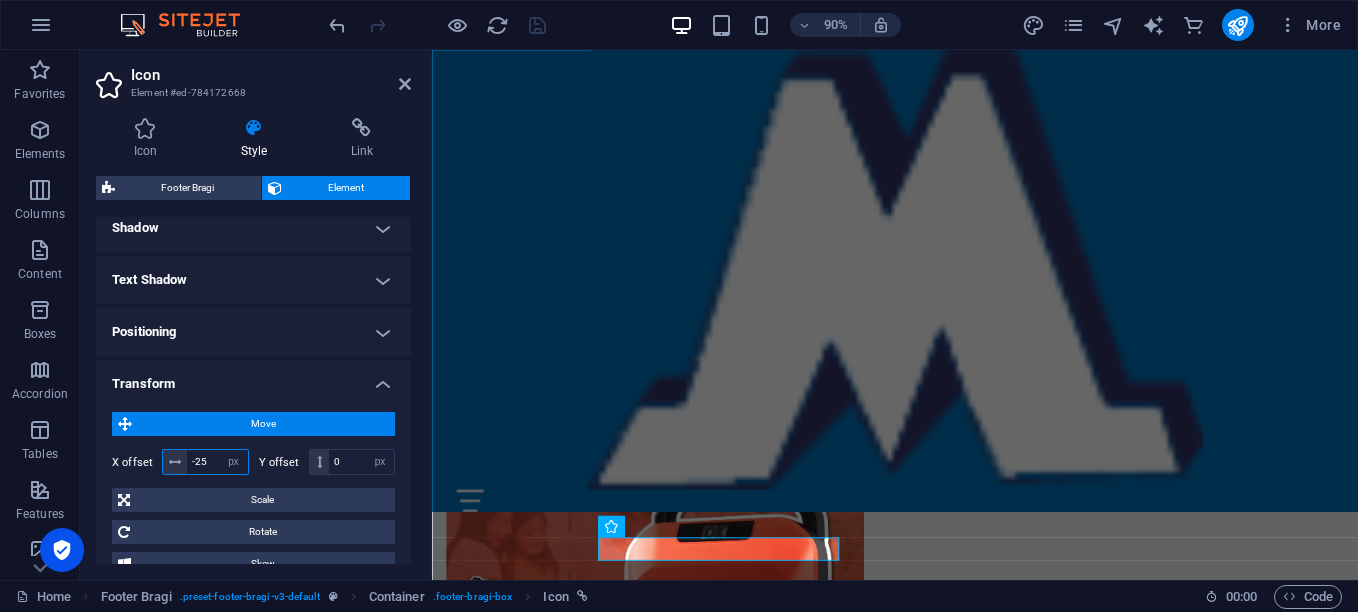 type on "-2" 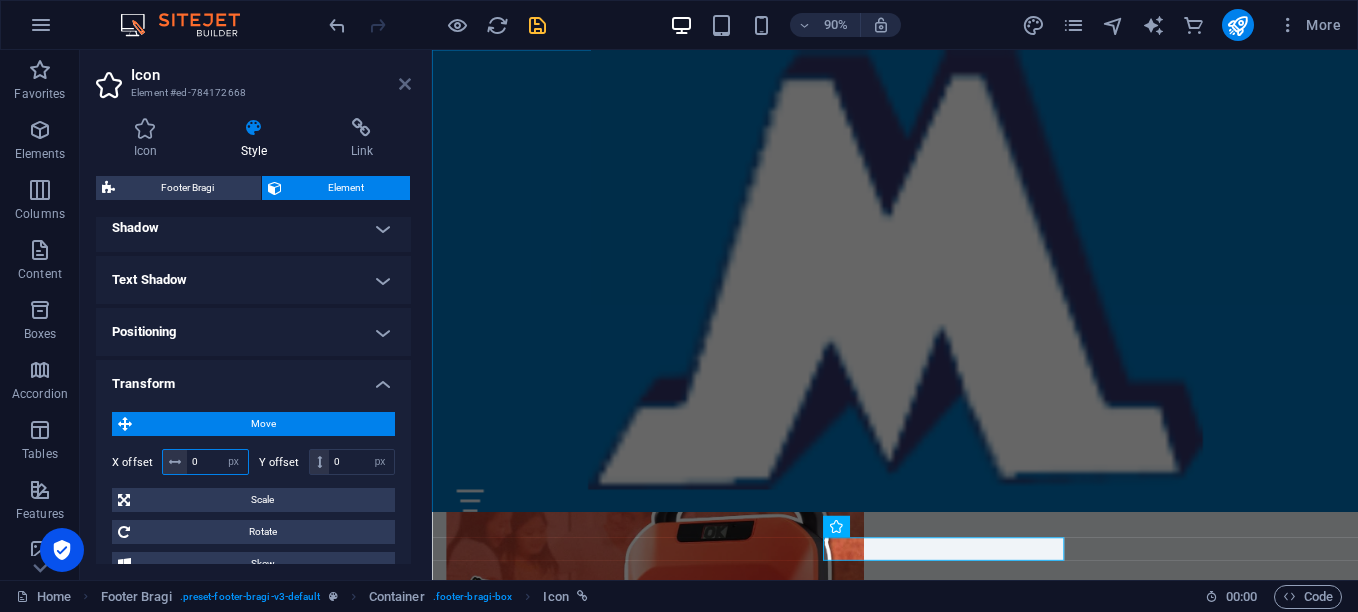 type on "0" 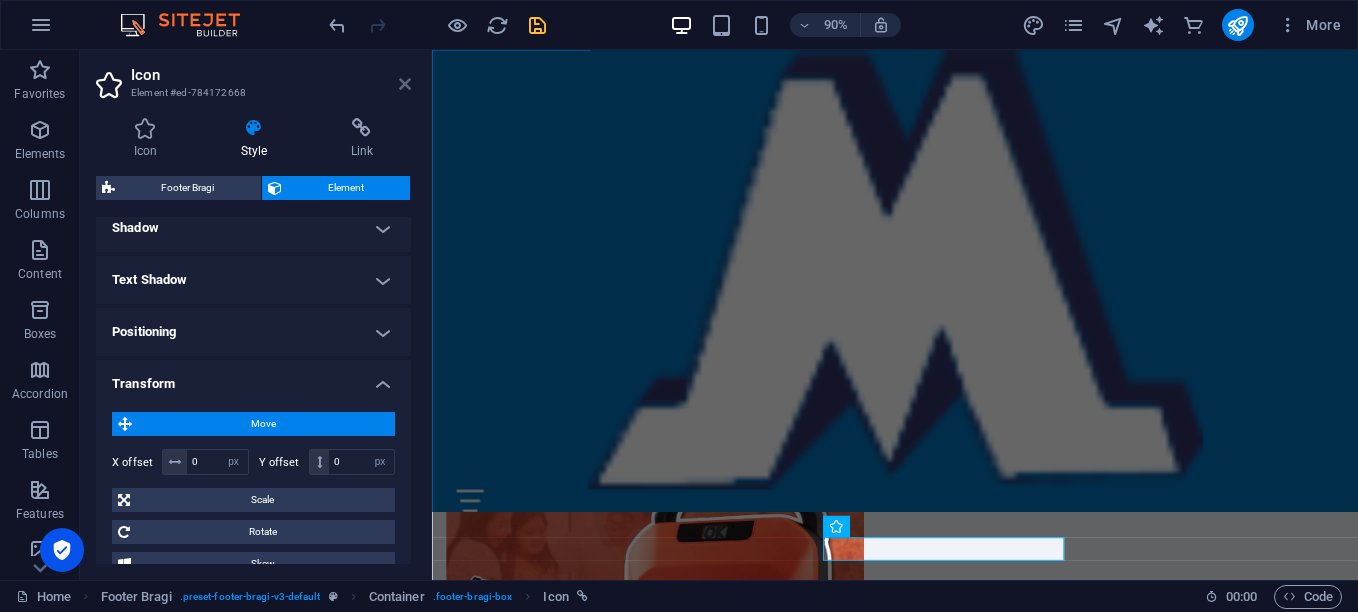 click at bounding box center (405, 84) 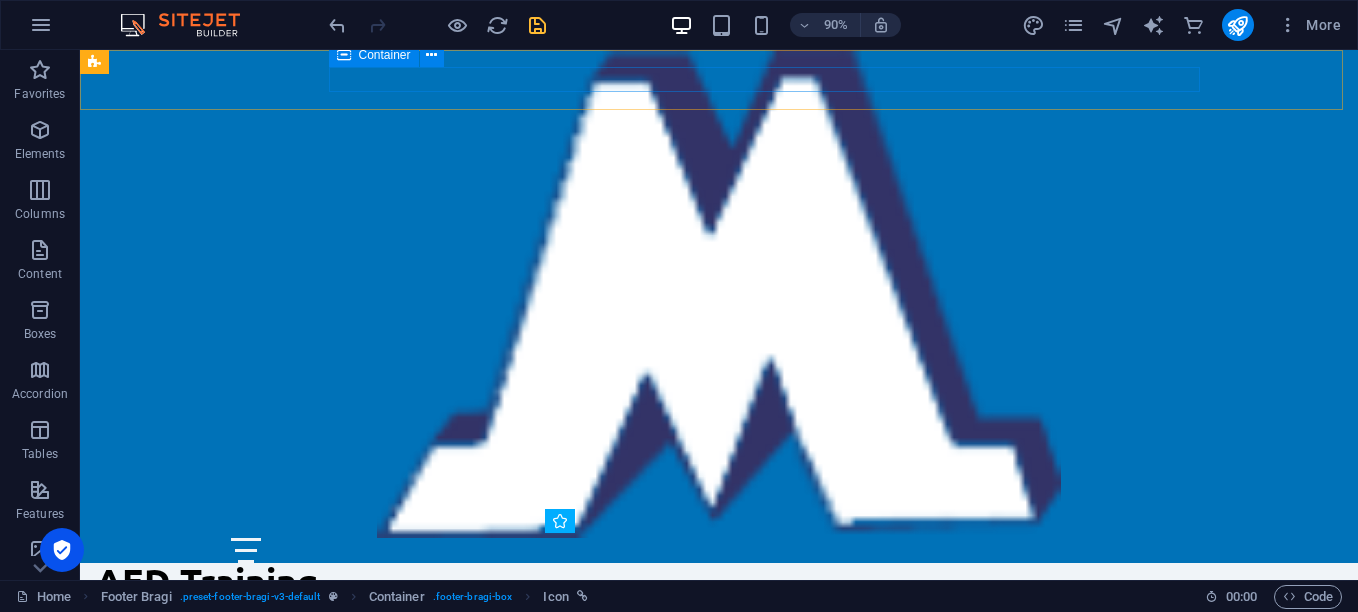 scroll, scrollTop: 3170, scrollLeft: 0, axis: vertical 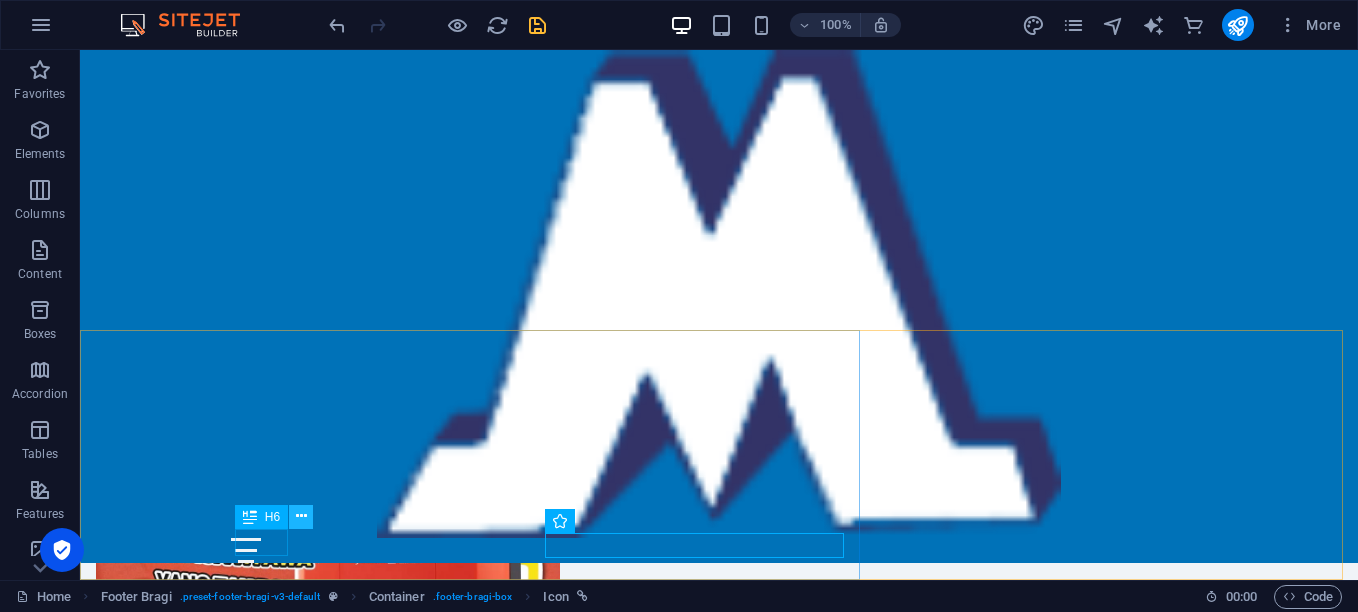 click at bounding box center (301, 516) 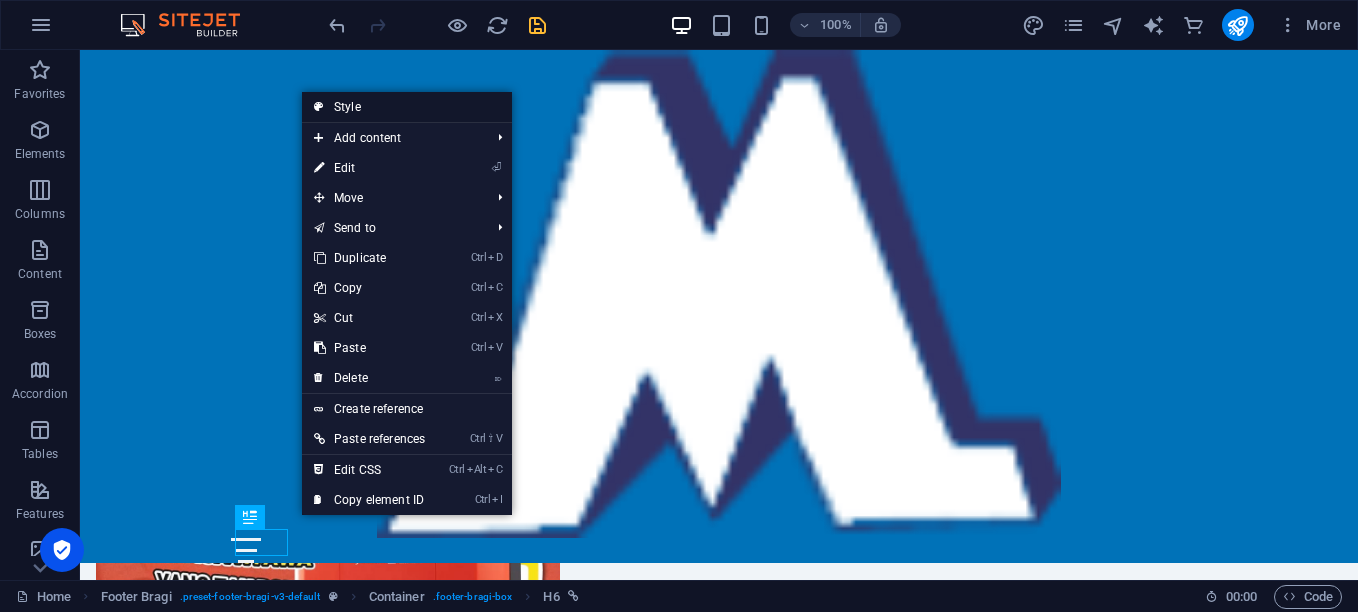 click on "Style" at bounding box center (407, 107) 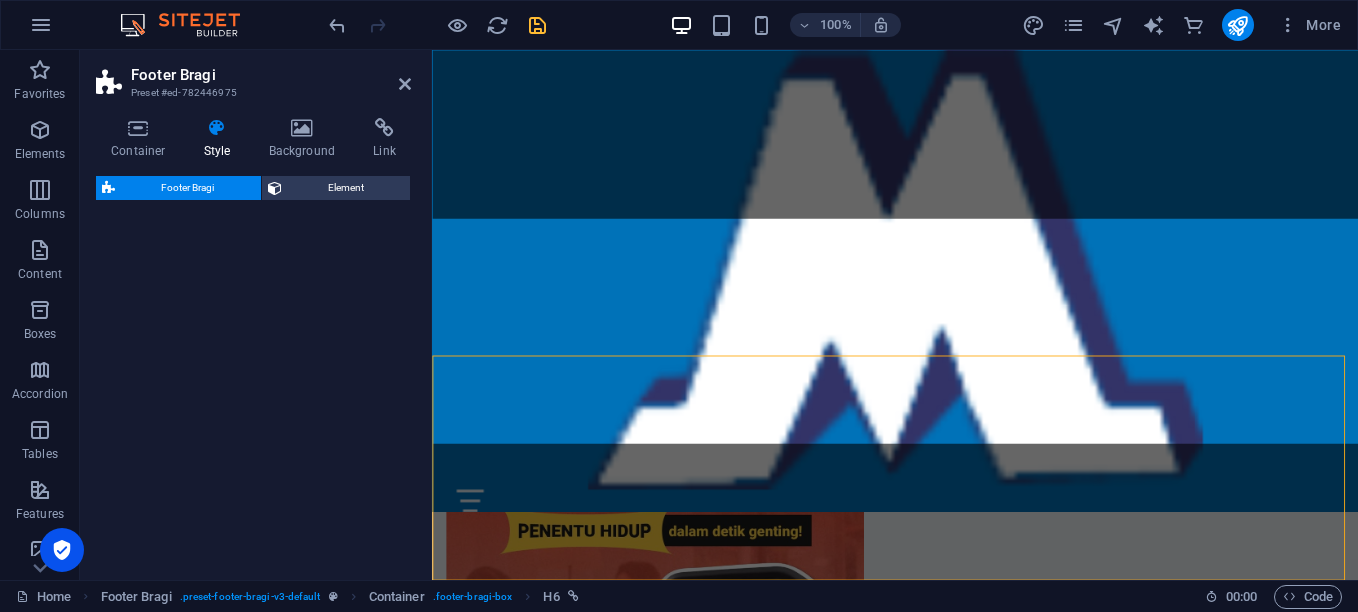 select on "%" 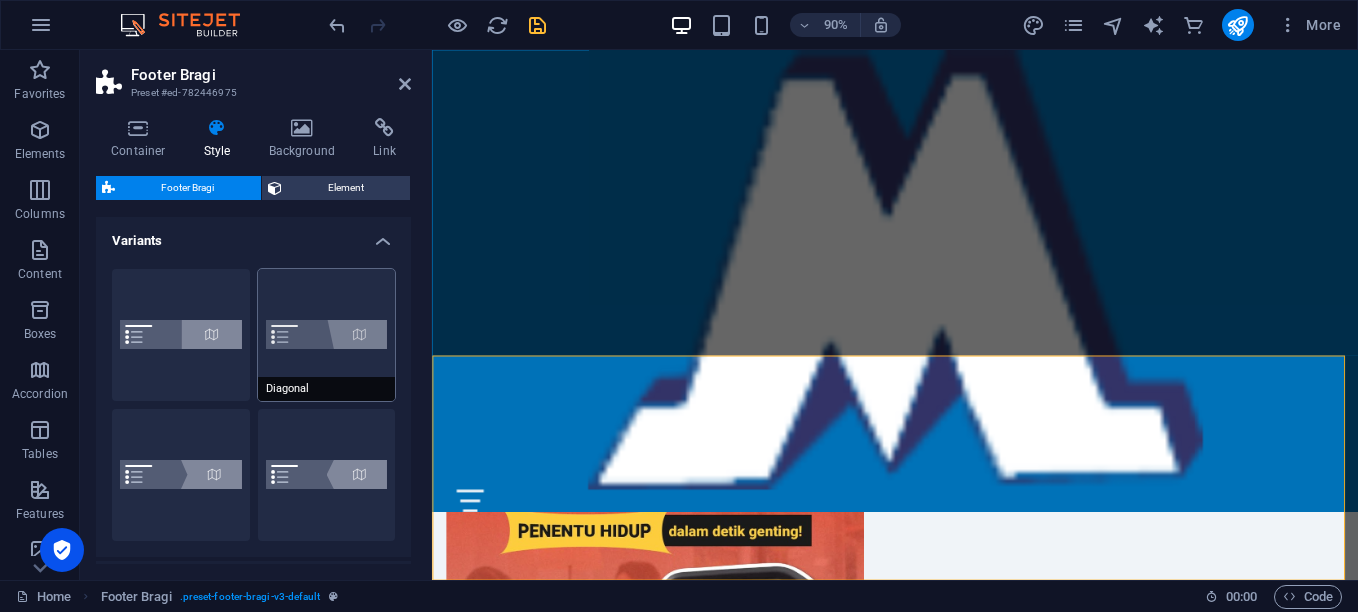 scroll, scrollTop: 3263, scrollLeft: 0, axis: vertical 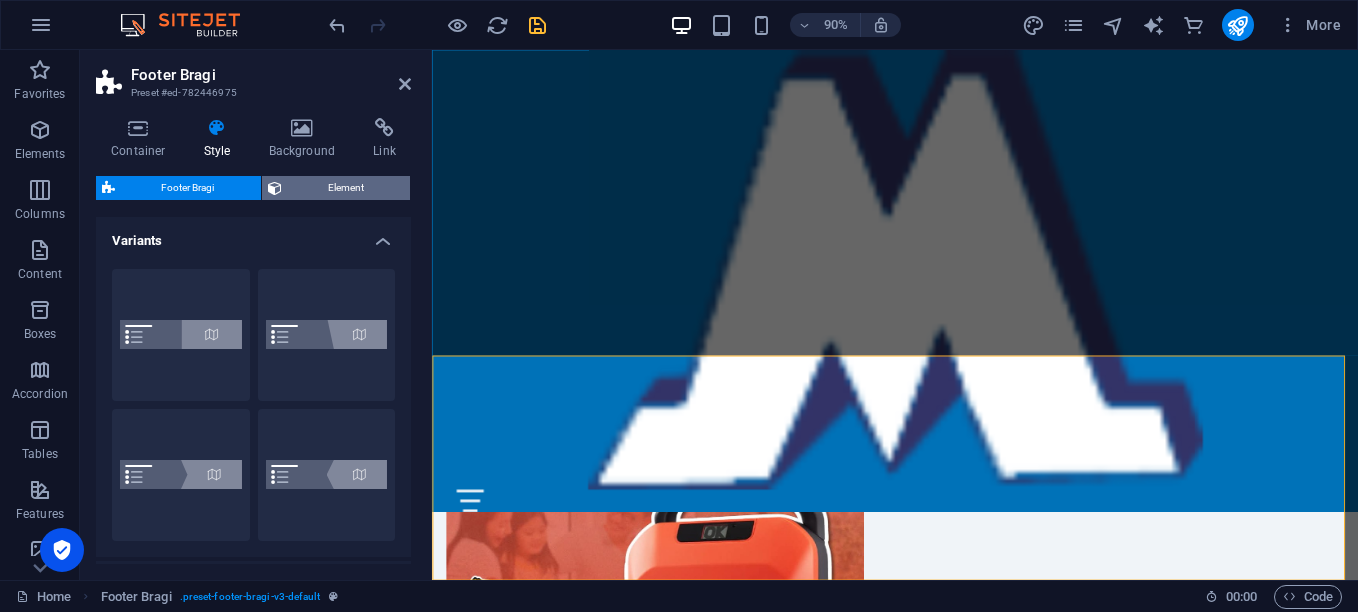 click on "Element" at bounding box center [346, 188] 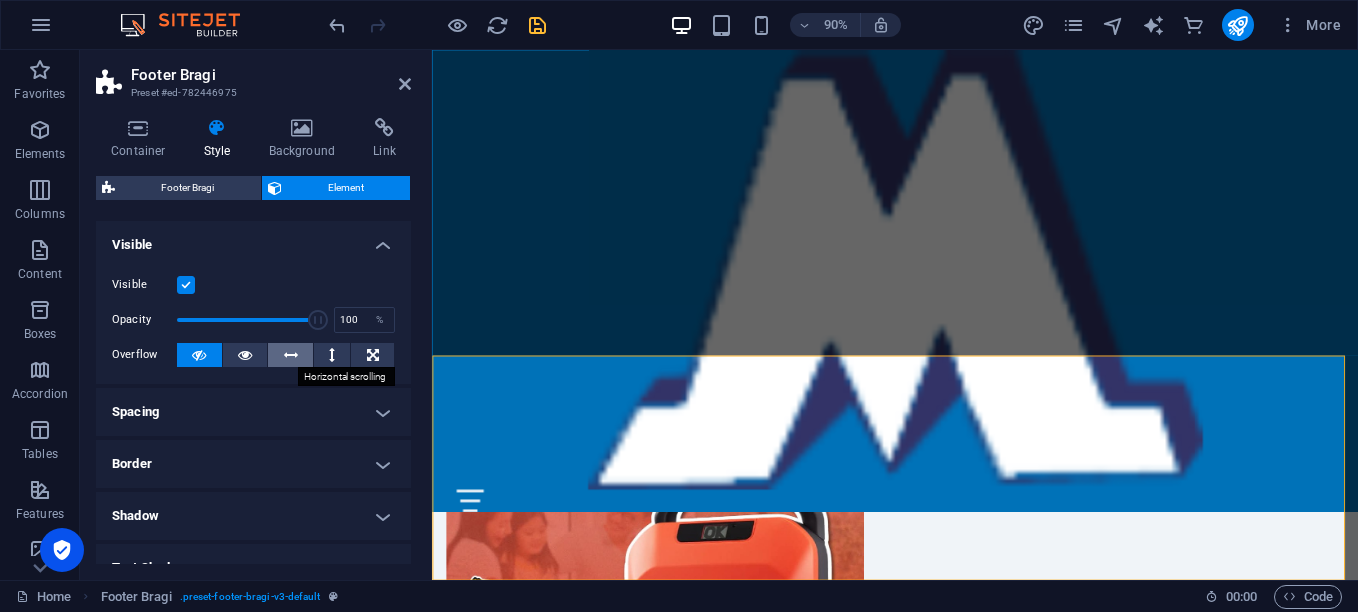 scroll, scrollTop: 288, scrollLeft: 0, axis: vertical 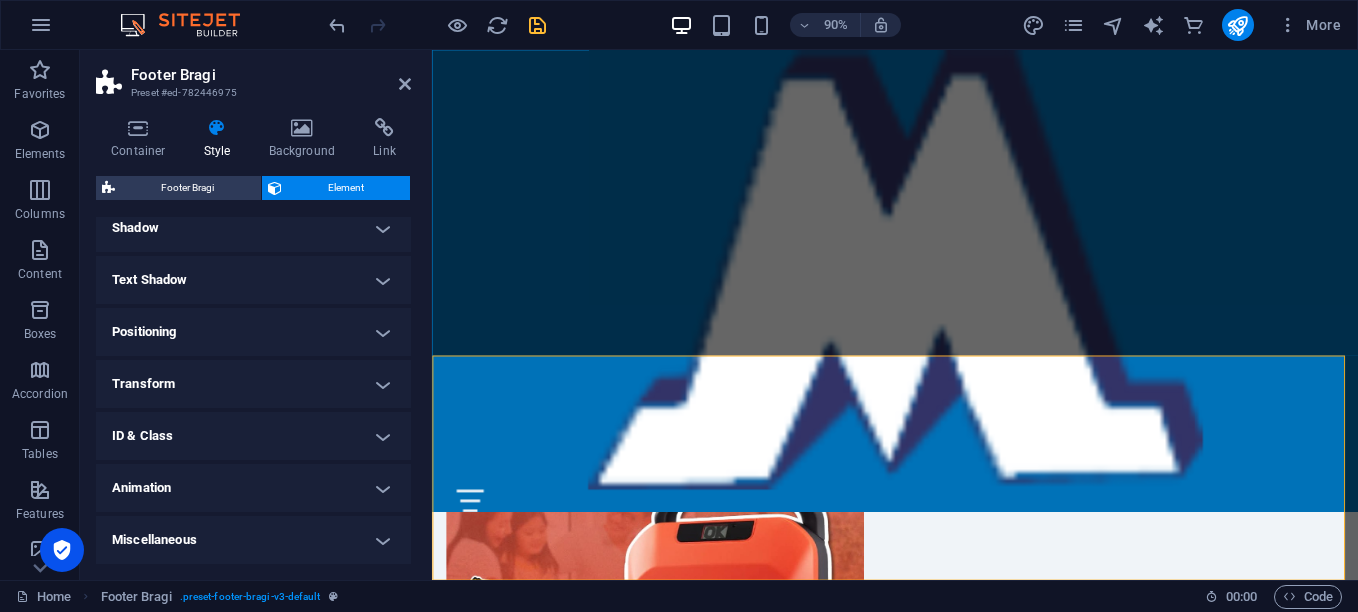 click on "Transform" at bounding box center [253, 384] 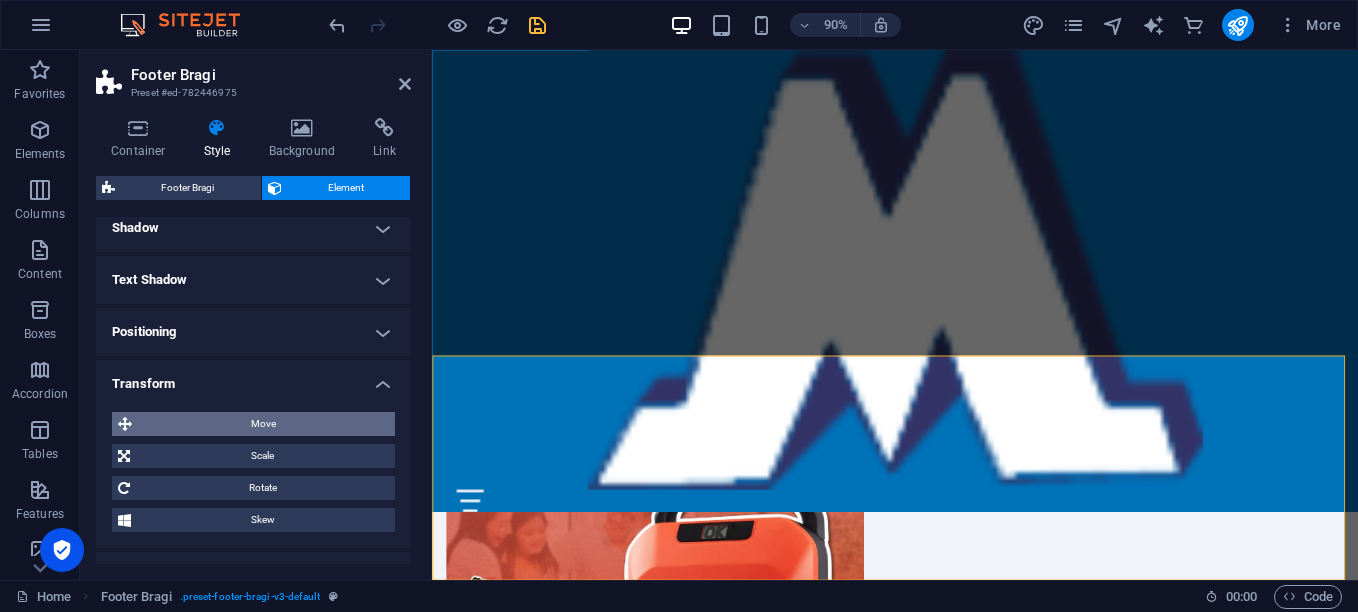 click on "Move" at bounding box center [263, 424] 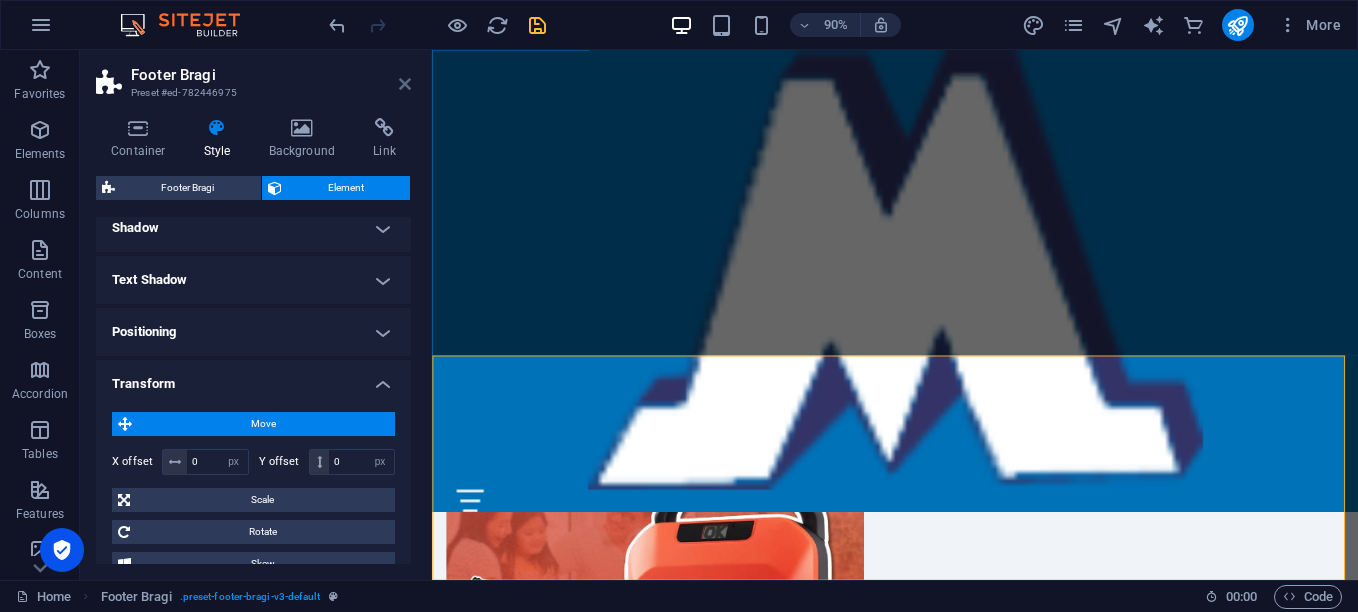 click at bounding box center [405, 84] 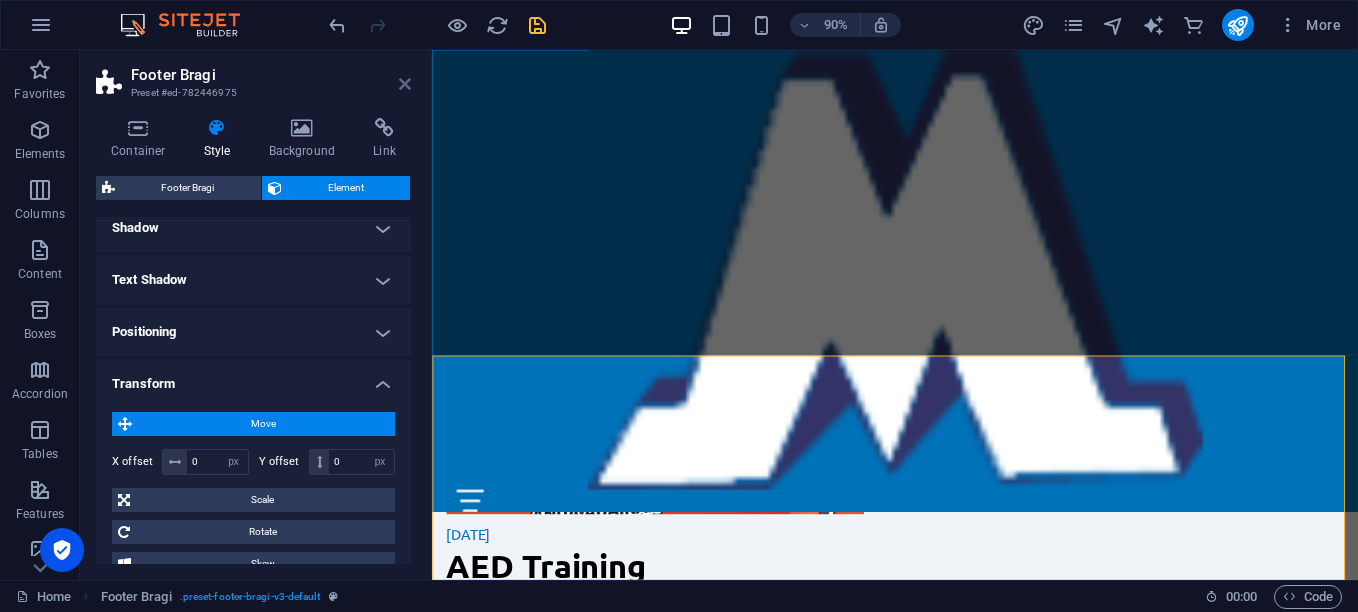 scroll, scrollTop: 3170, scrollLeft: 0, axis: vertical 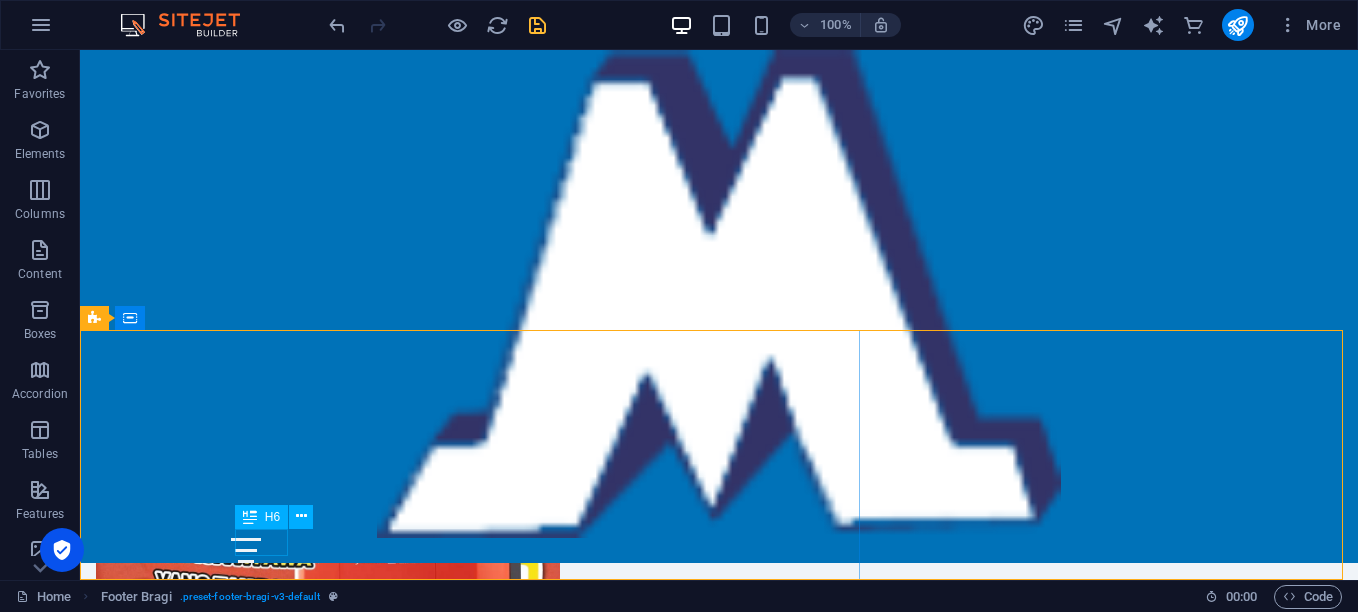 click on "H6" at bounding box center (261, 517) 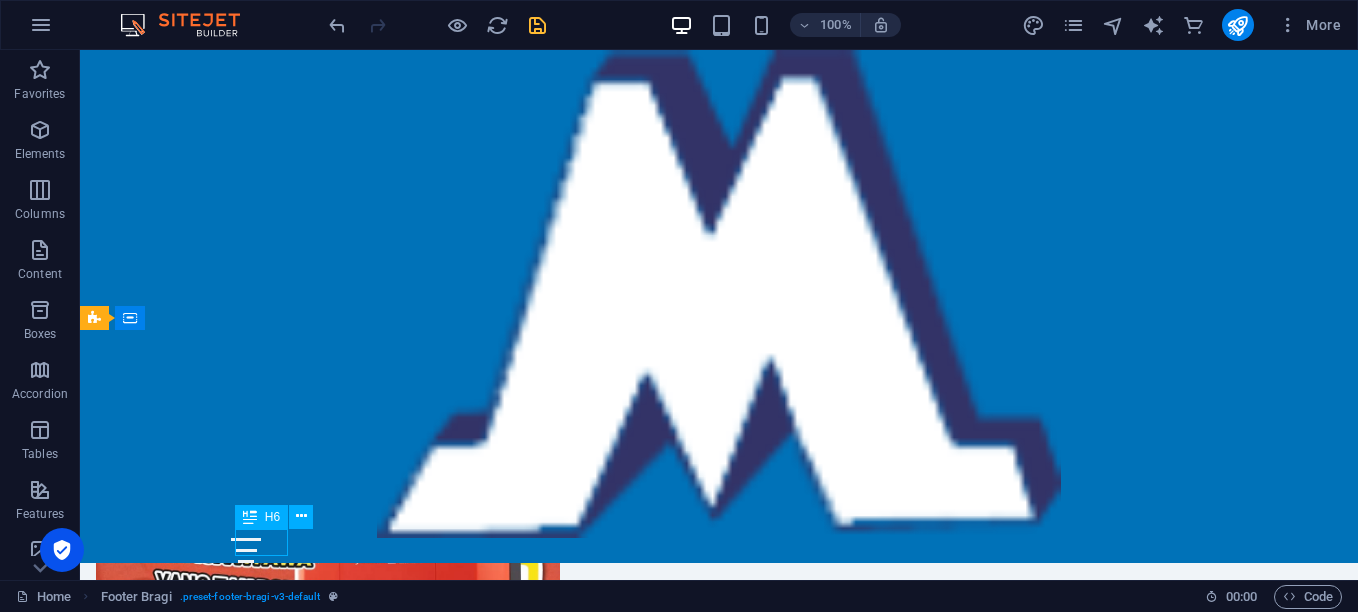 click on "H6" at bounding box center [261, 517] 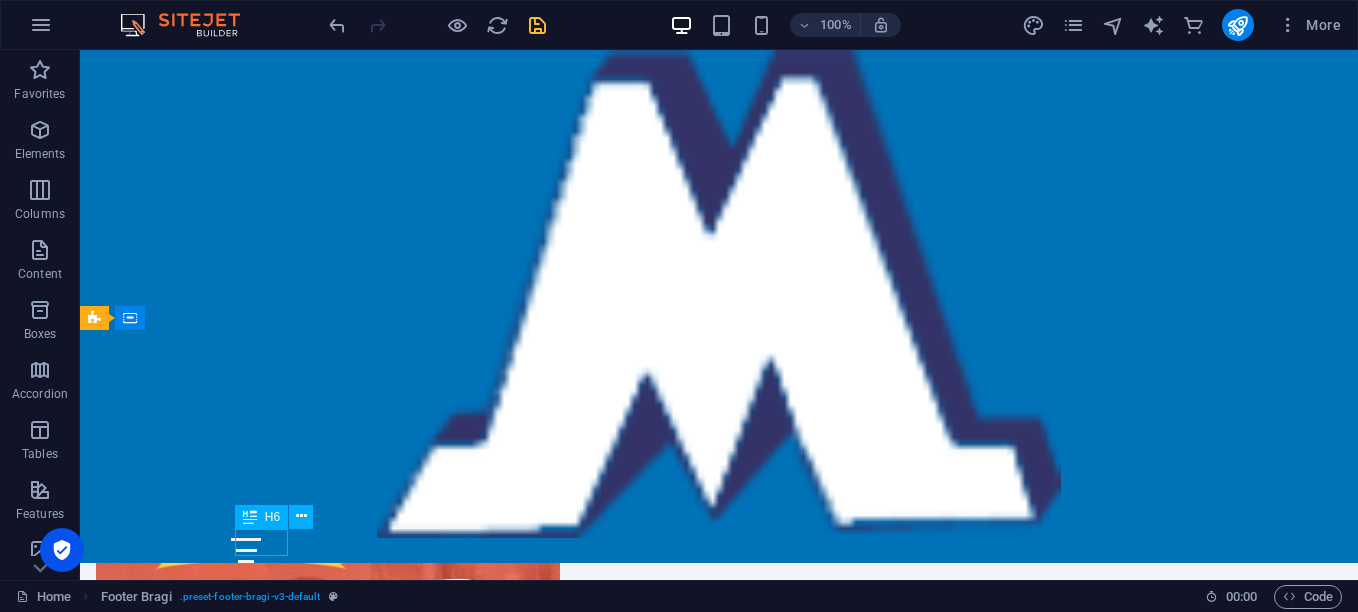 select on "px" 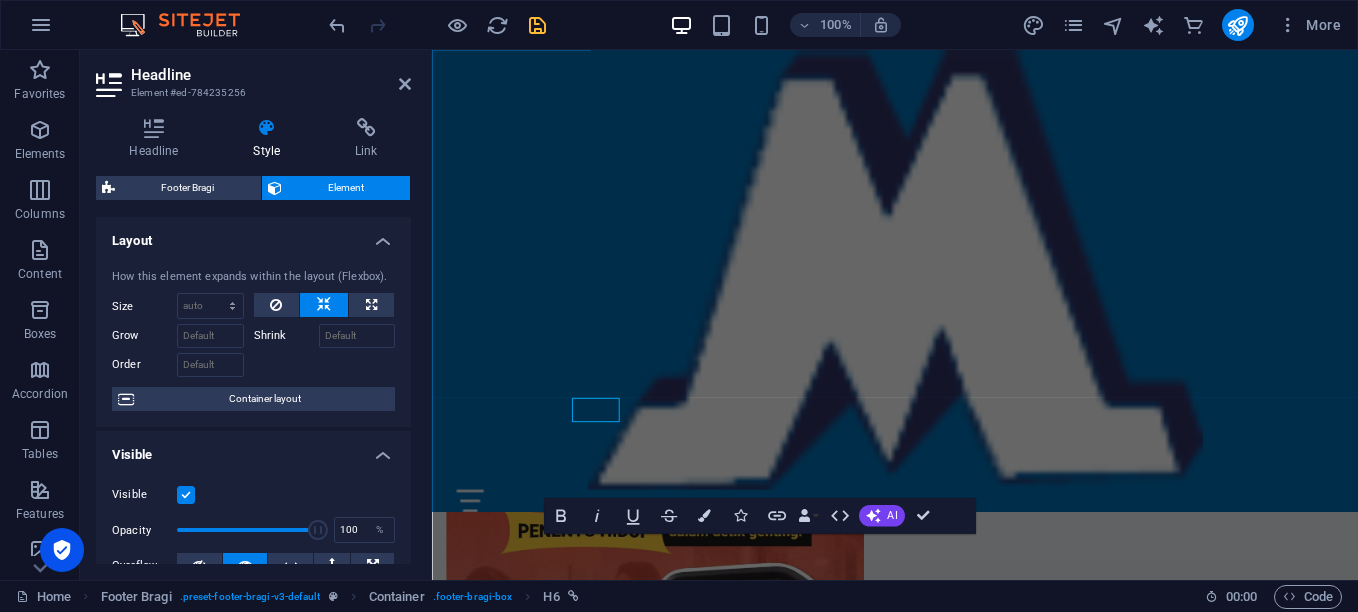 scroll, scrollTop: 3263, scrollLeft: 0, axis: vertical 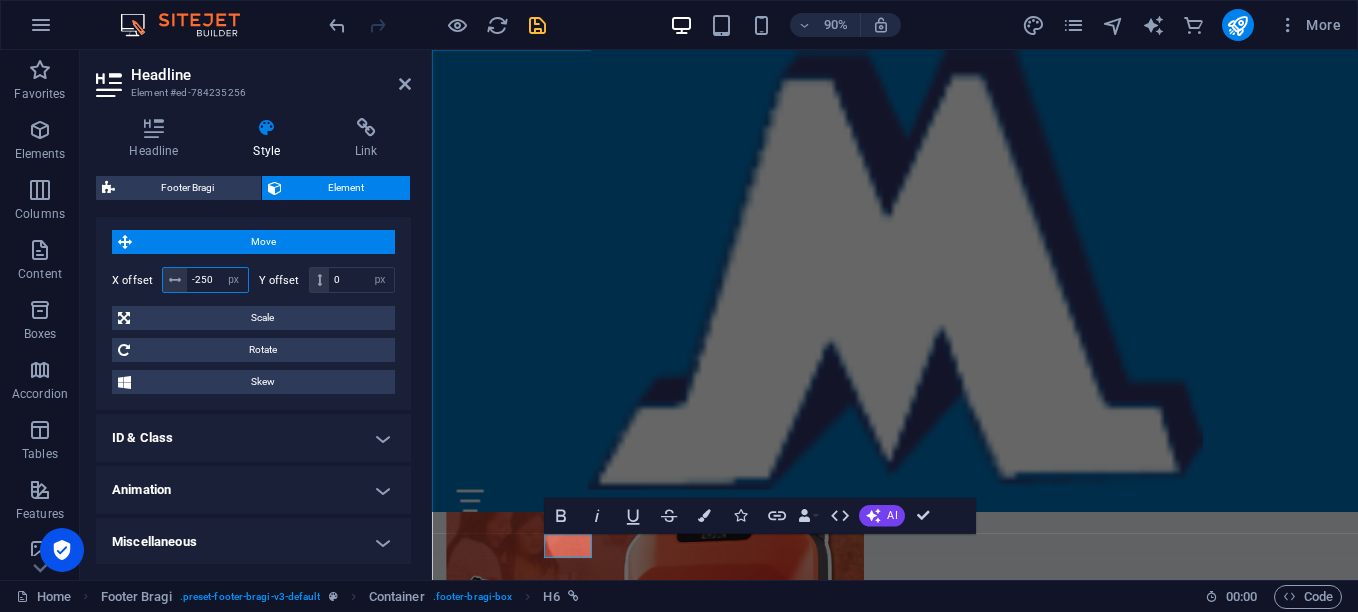 click on "-250" at bounding box center [217, 280] 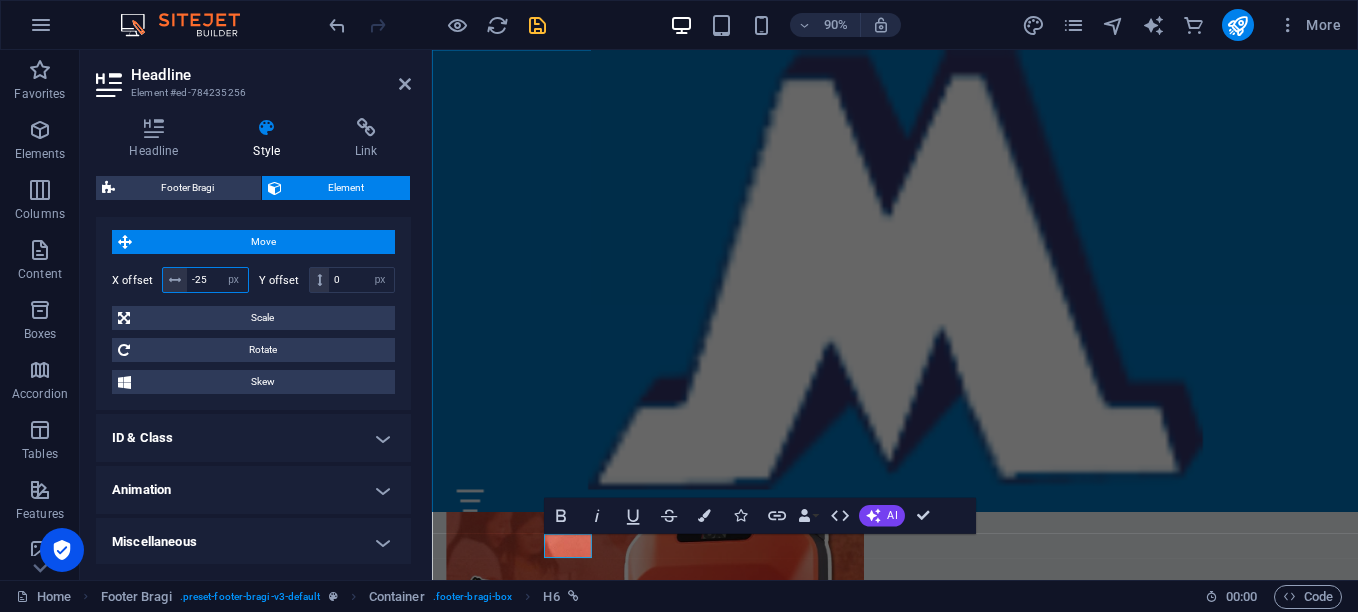 type on "-2" 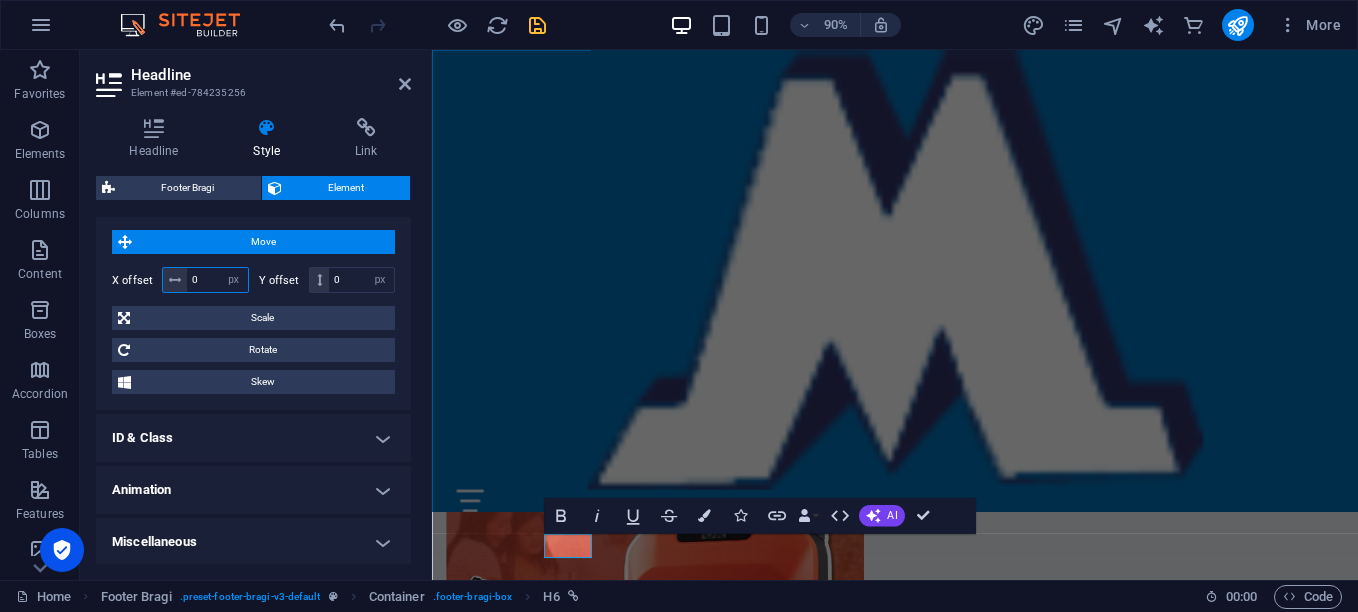 type on "0" 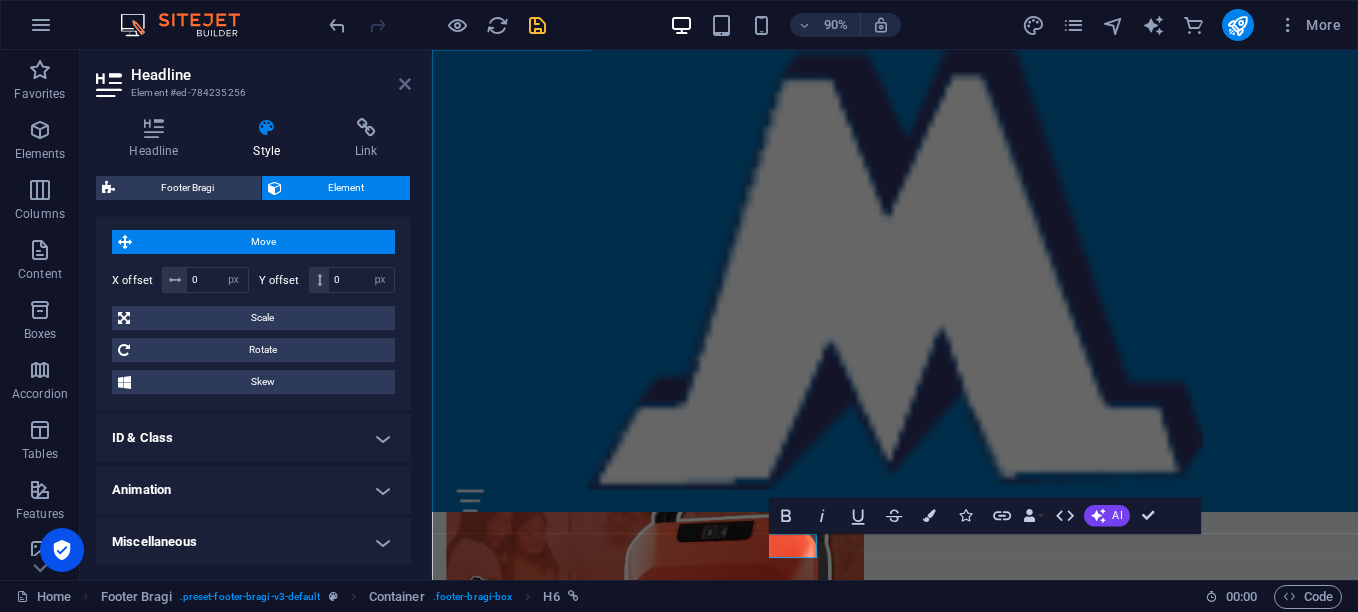 click at bounding box center (405, 84) 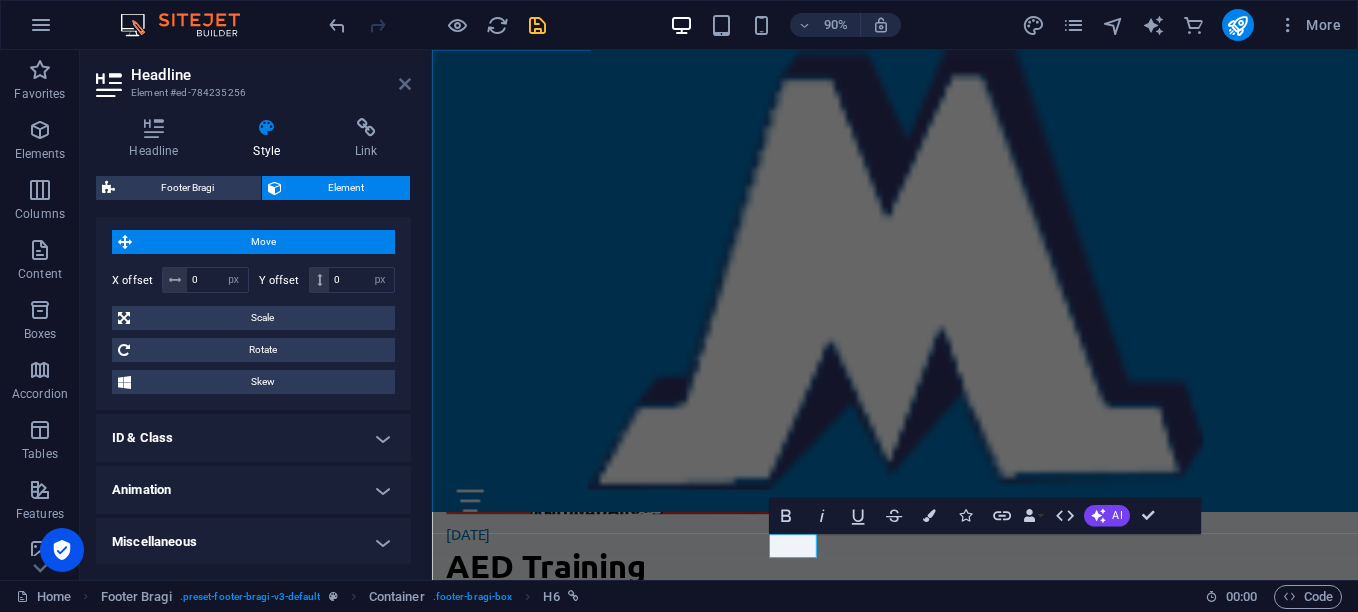 scroll, scrollTop: 3170, scrollLeft: 0, axis: vertical 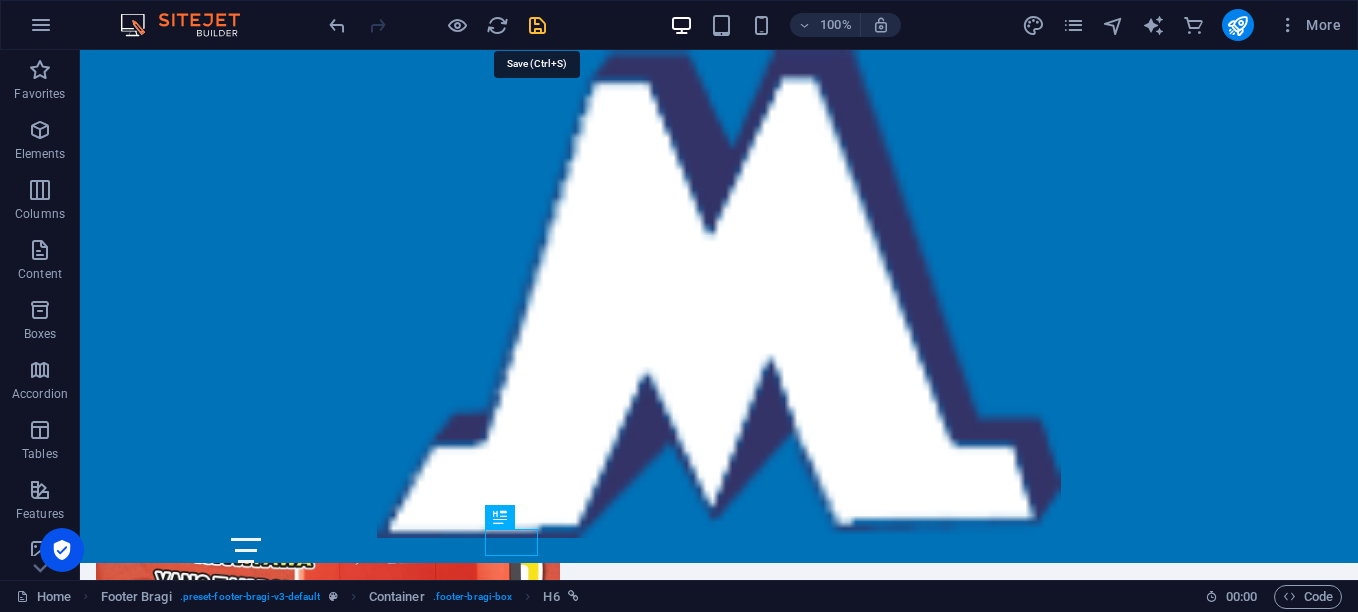 click at bounding box center (537, 25) 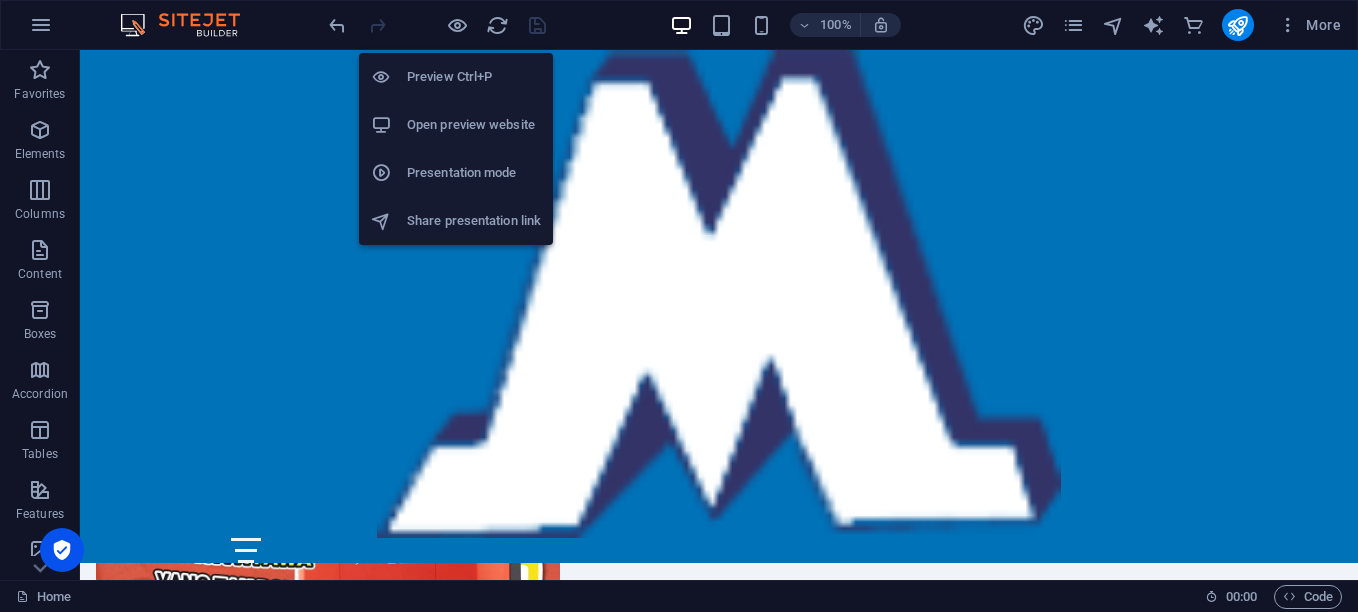 click on "Open preview website" at bounding box center (474, 125) 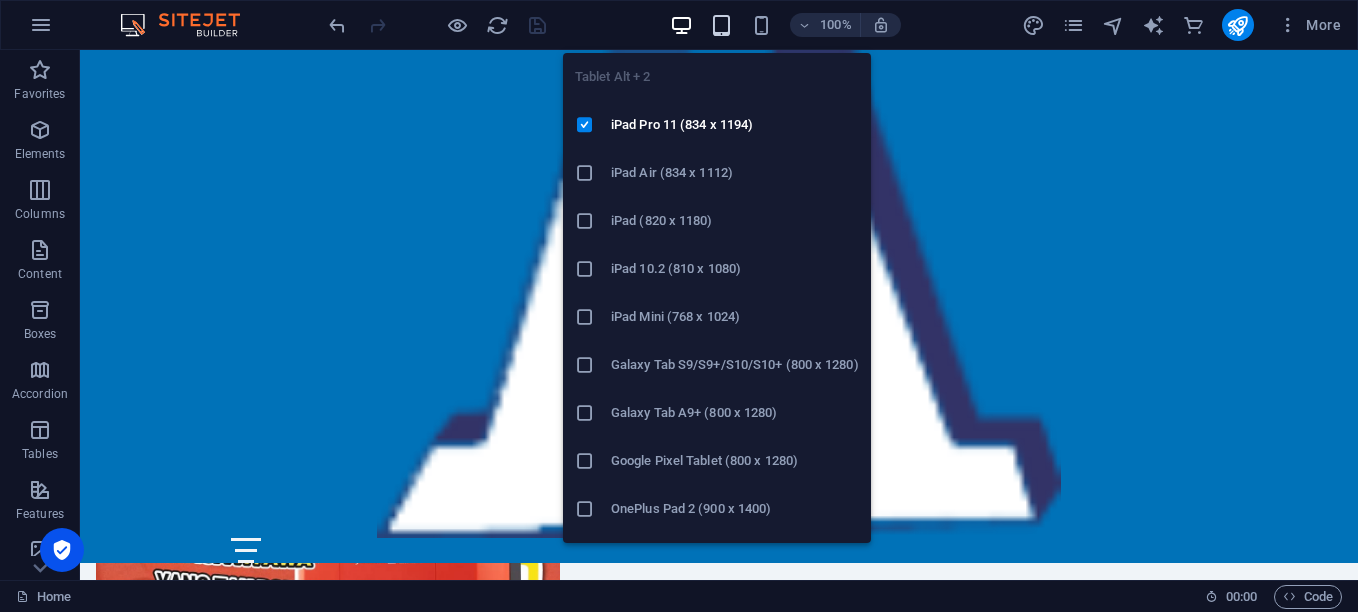 click at bounding box center (721, 25) 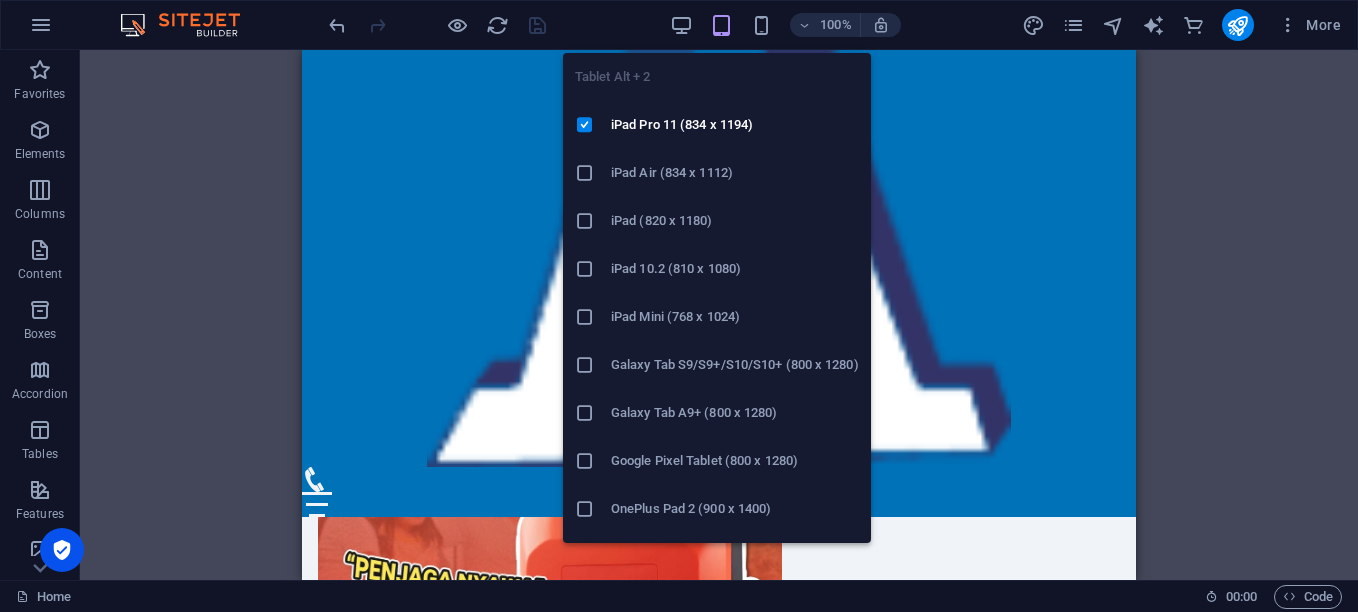 scroll, scrollTop: 3423, scrollLeft: 0, axis: vertical 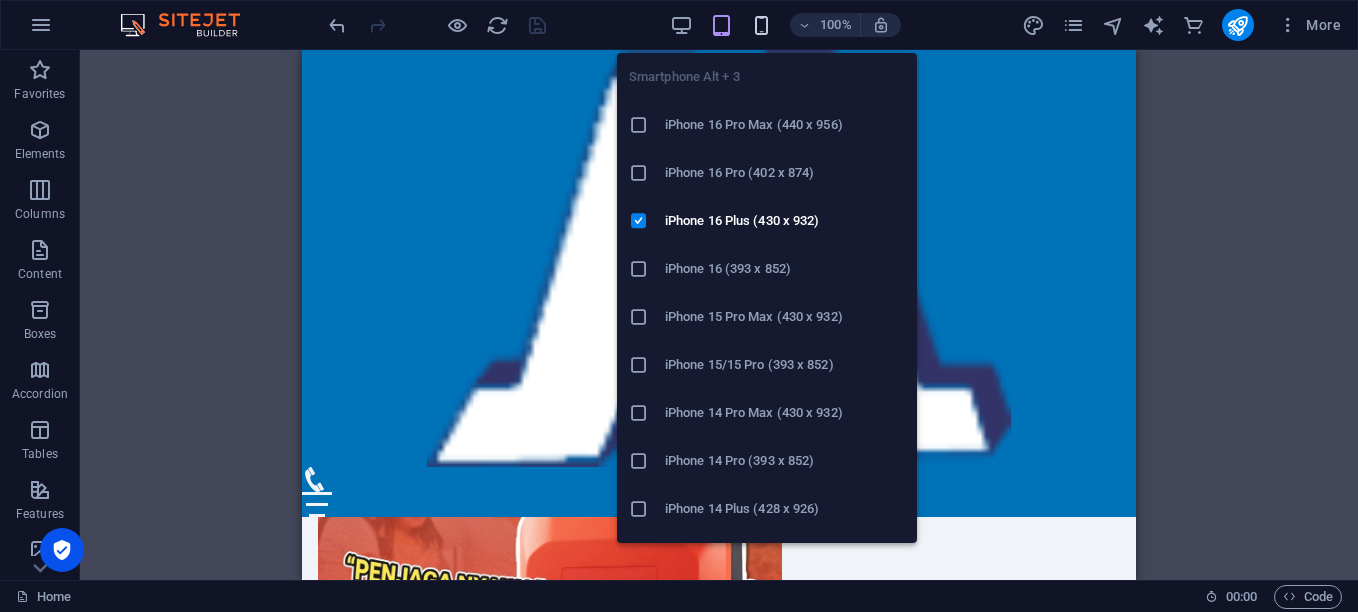 click at bounding box center (761, 25) 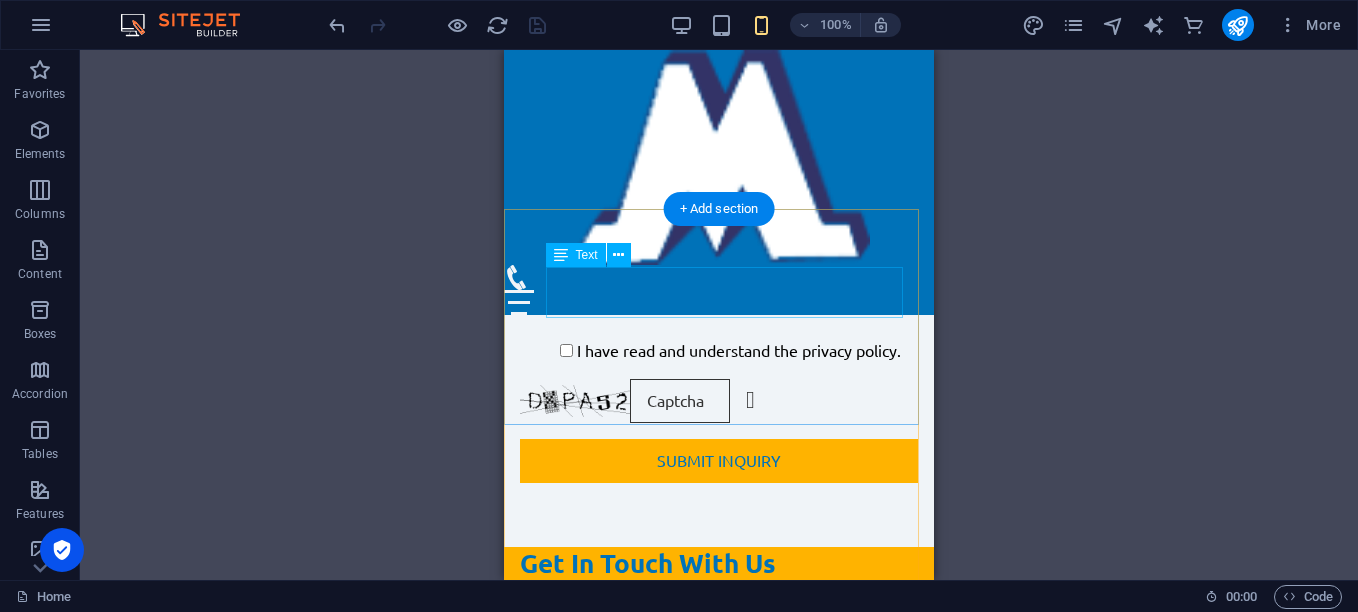 scroll, scrollTop: 4903, scrollLeft: 0, axis: vertical 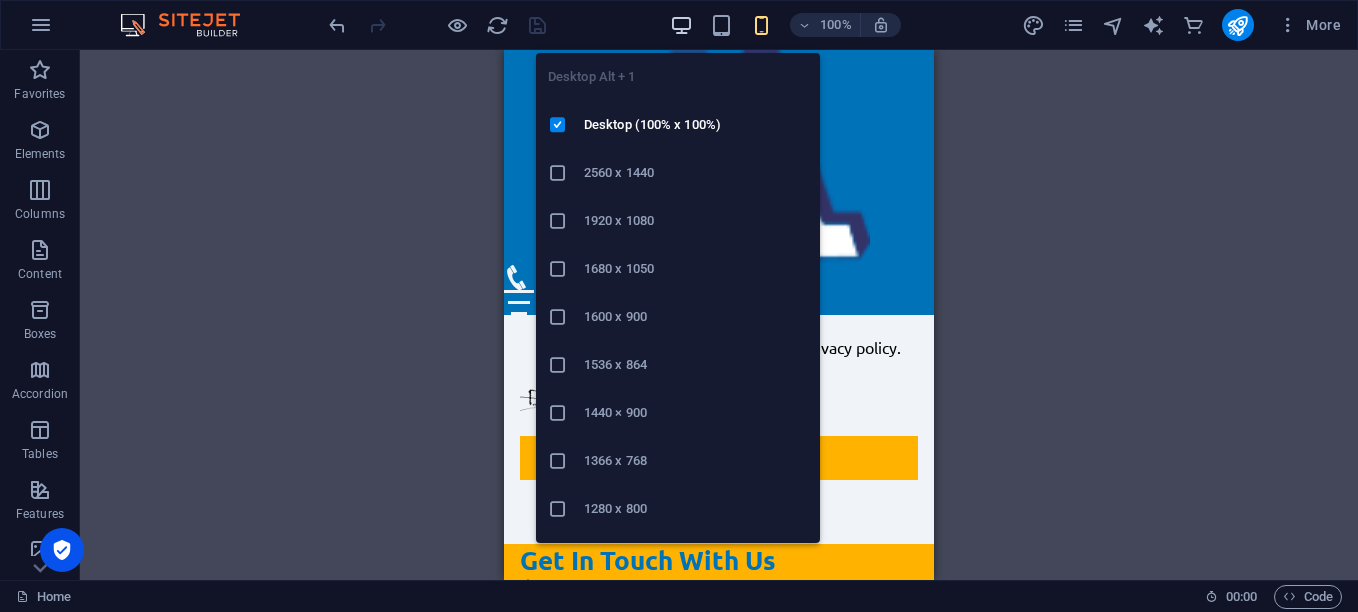 click at bounding box center (681, 25) 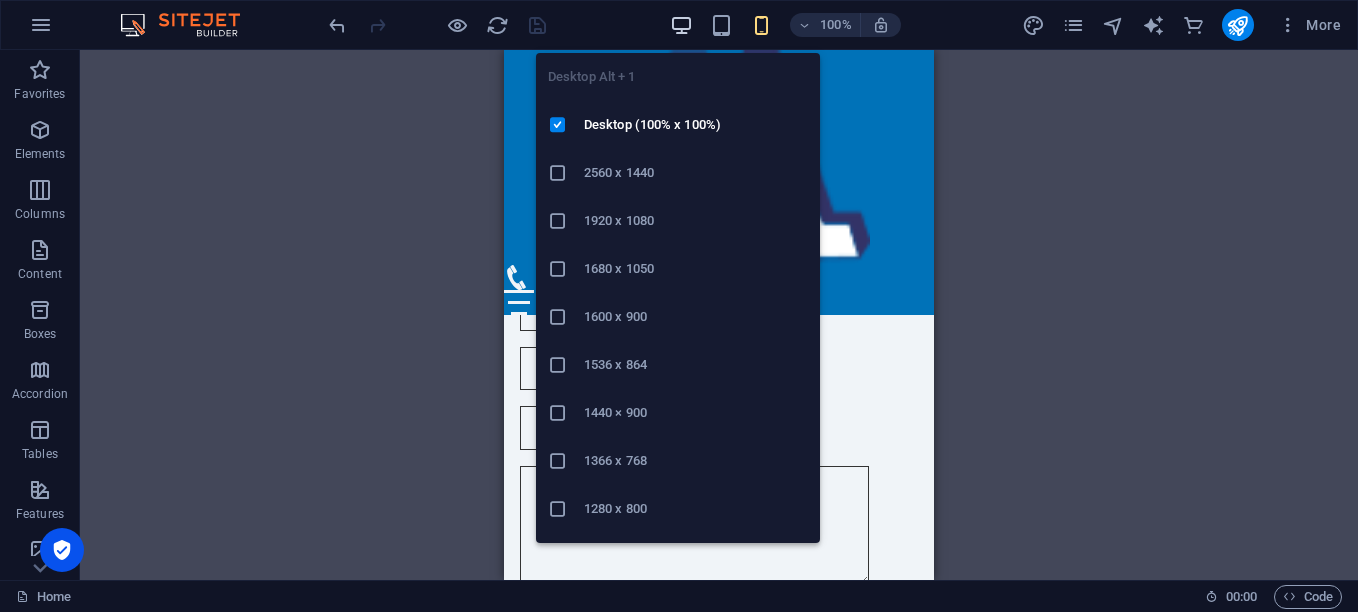 scroll, scrollTop: 3170, scrollLeft: 0, axis: vertical 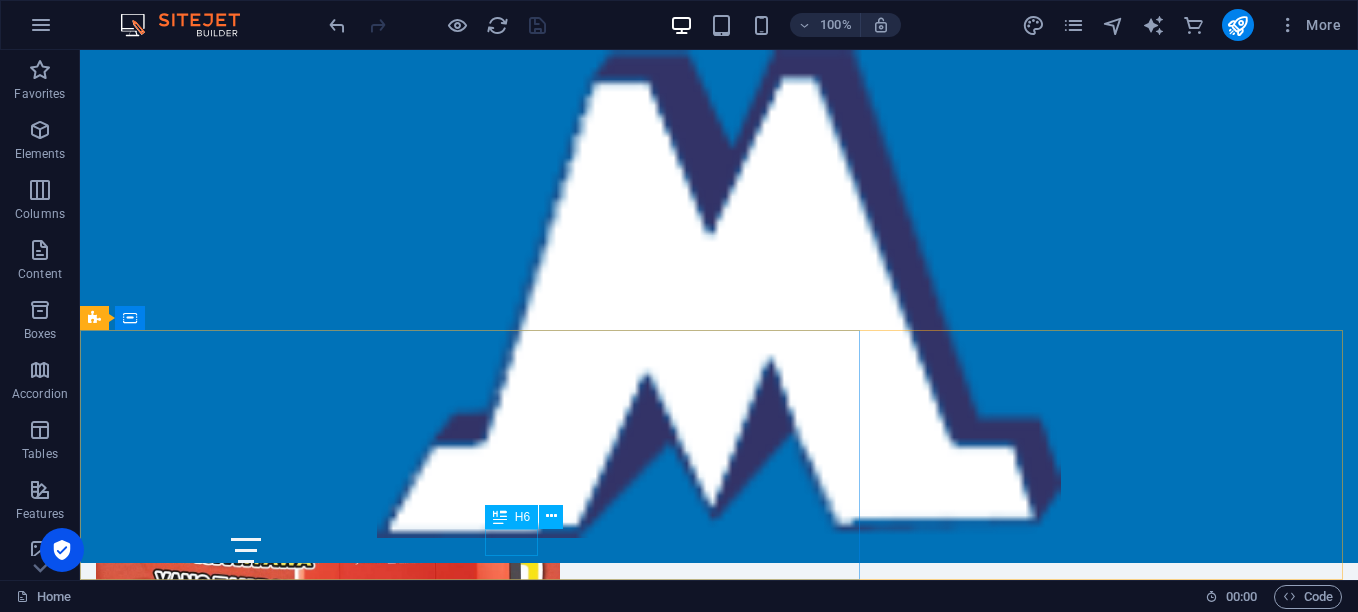 click on "H6" at bounding box center (511, 517) 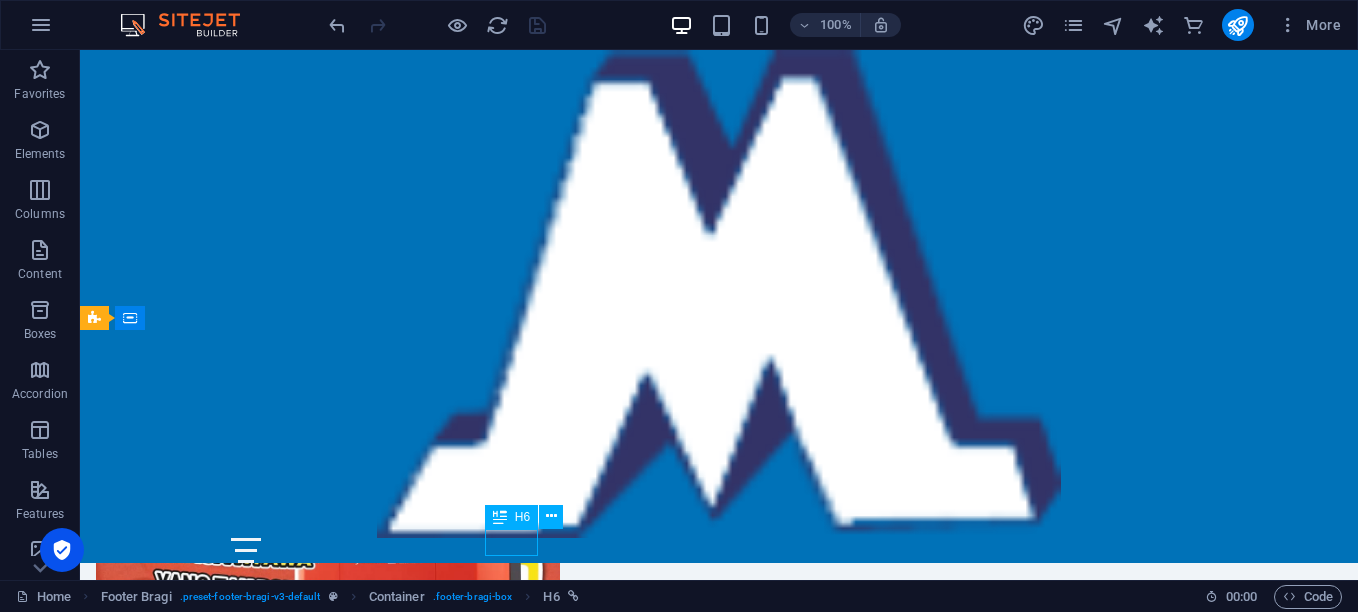 click on "H6" at bounding box center [511, 517] 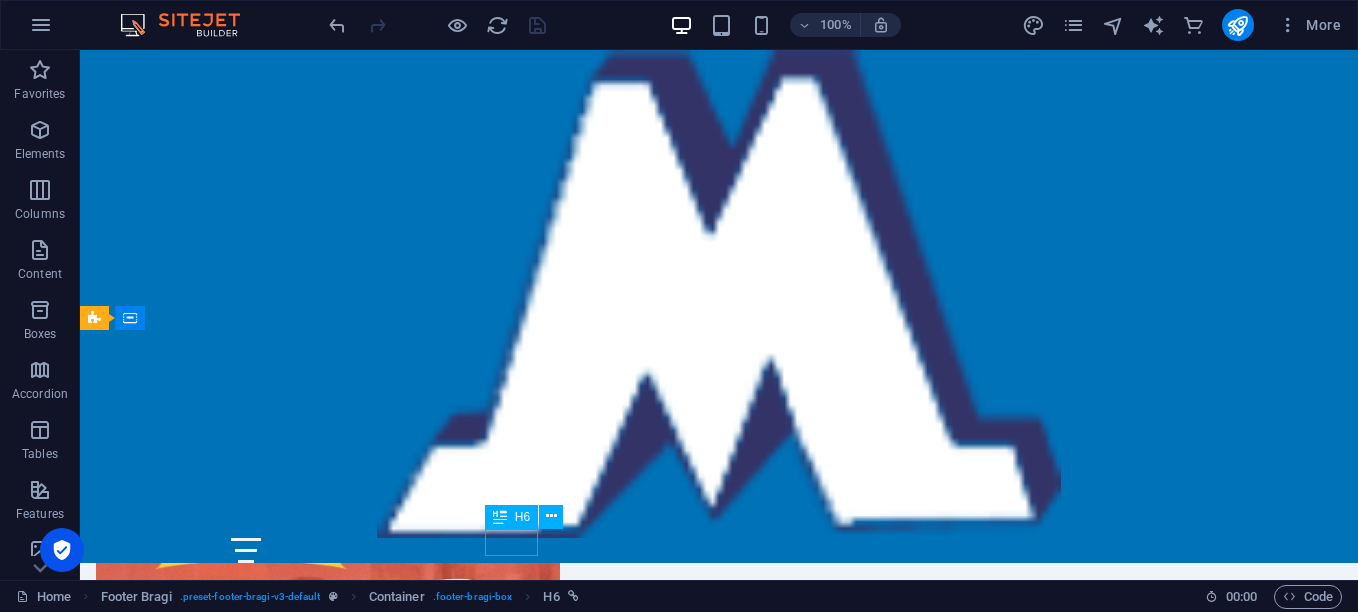 scroll, scrollTop: 3263, scrollLeft: 0, axis: vertical 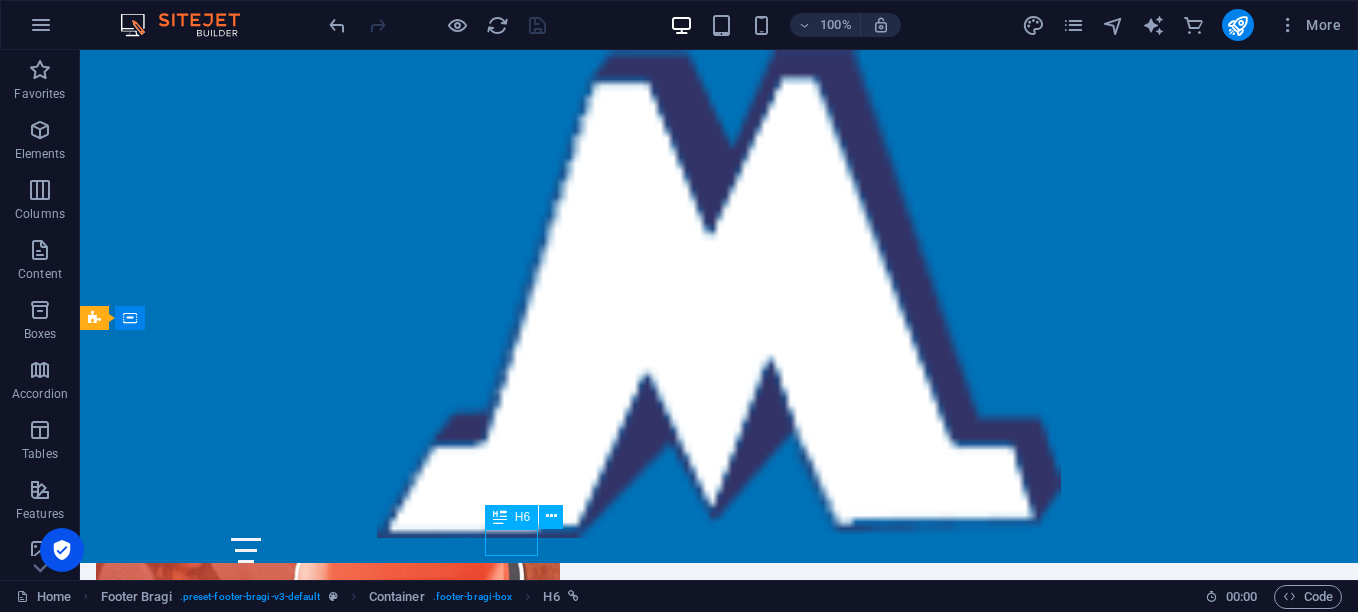 select on "px" 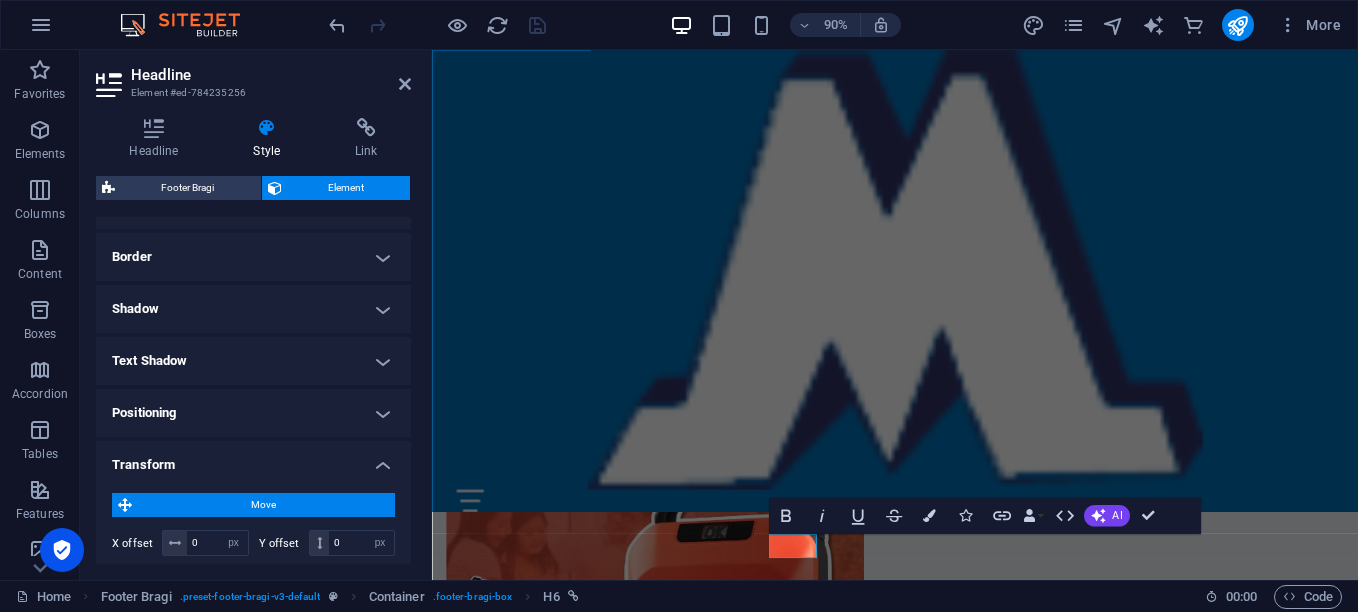 scroll, scrollTop: 533, scrollLeft: 0, axis: vertical 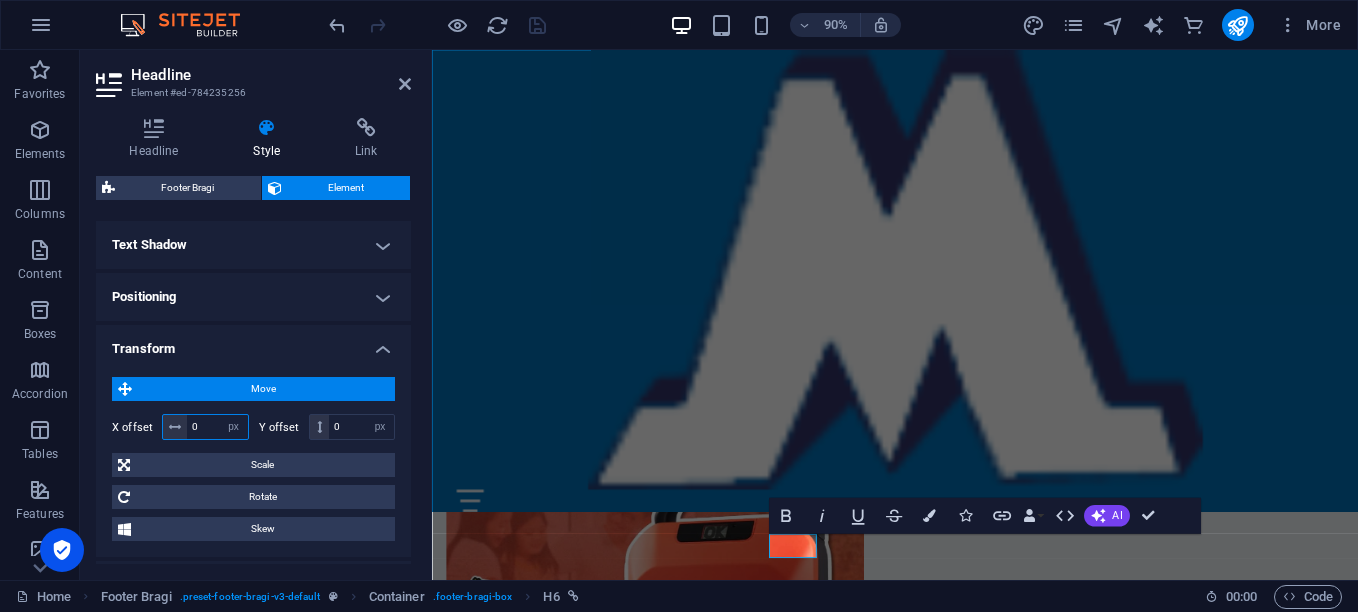 click on "0" at bounding box center (217, 427) 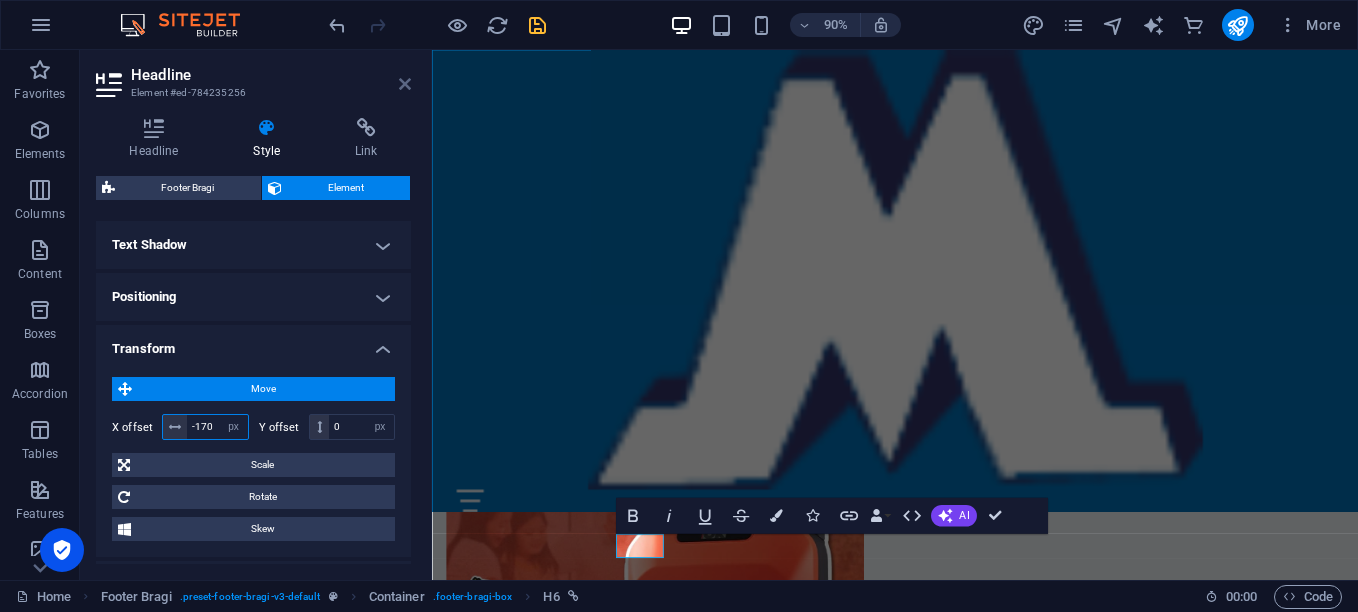 type on "-170" 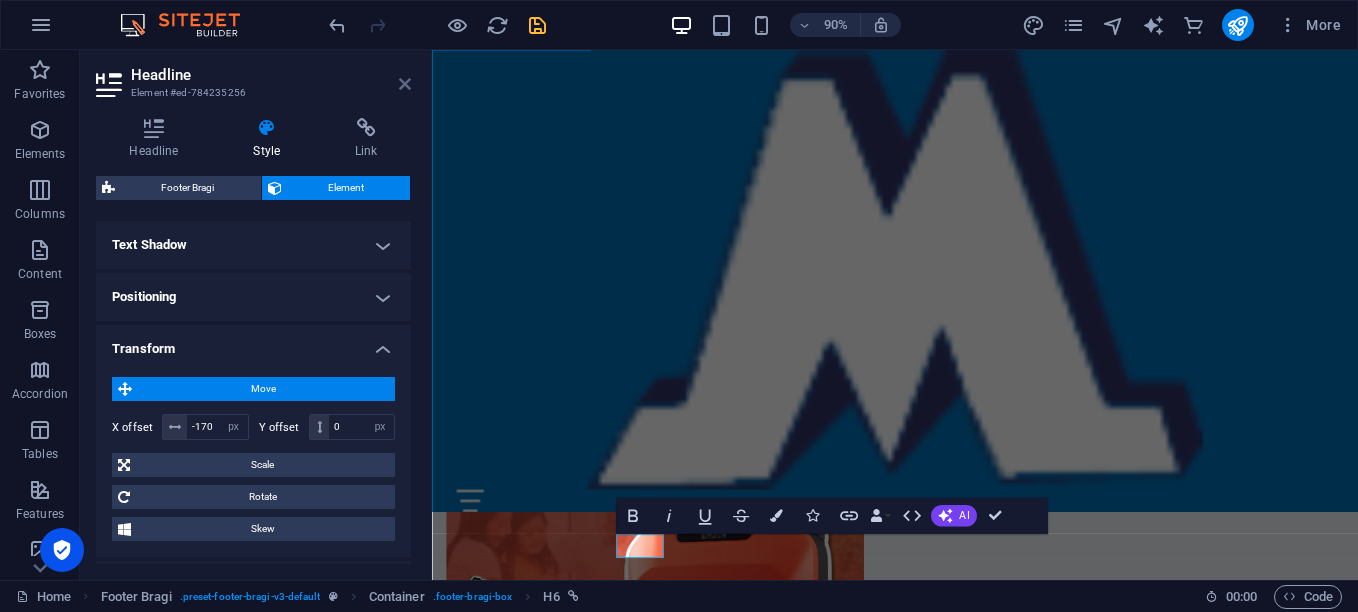 click at bounding box center (405, 84) 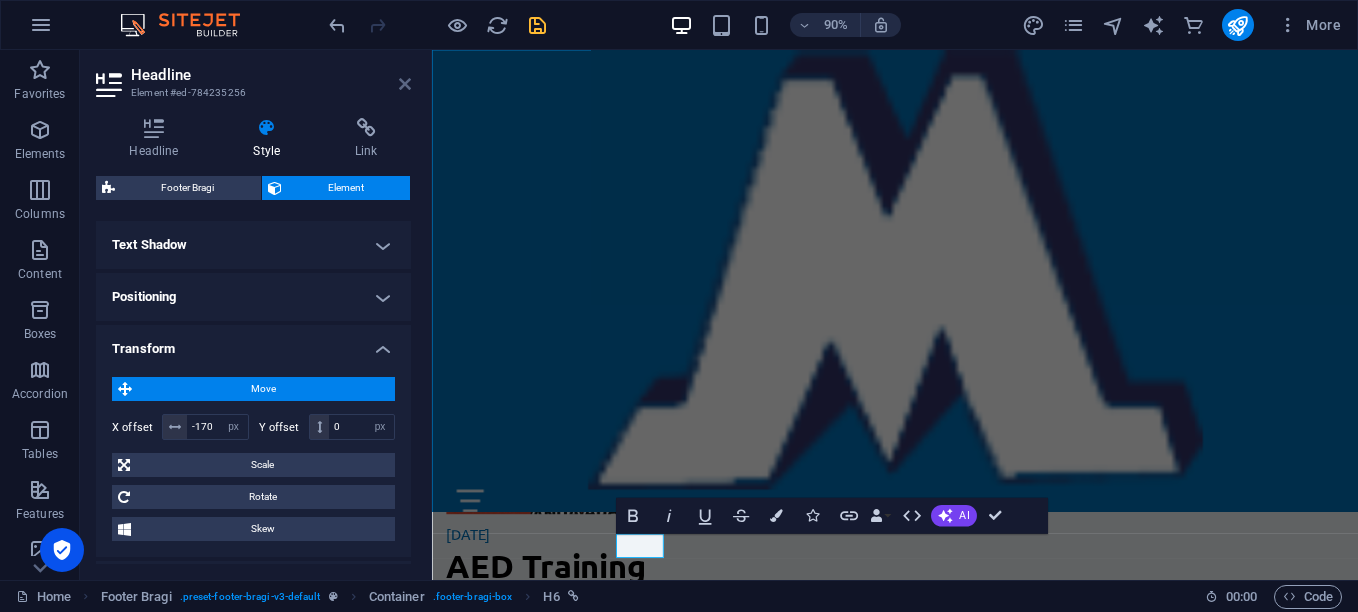scroll, scrollTop: 3170, scrollLeft: 0, axis: vertical 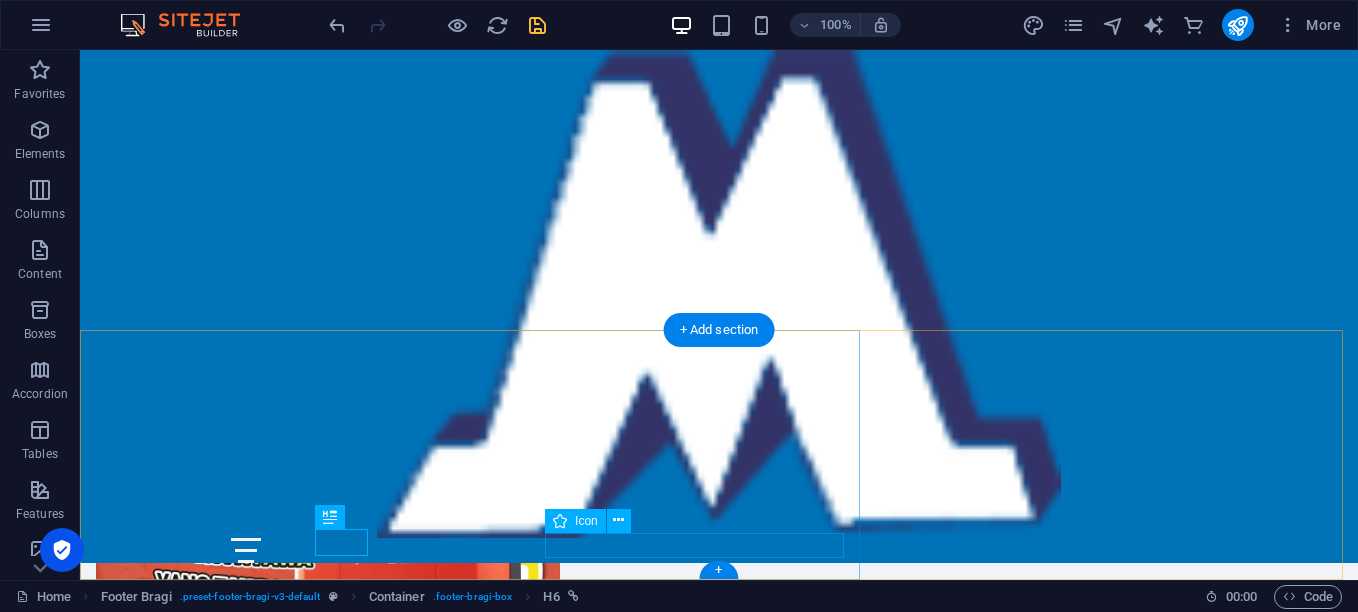 click at bounding box center [714, 1929] 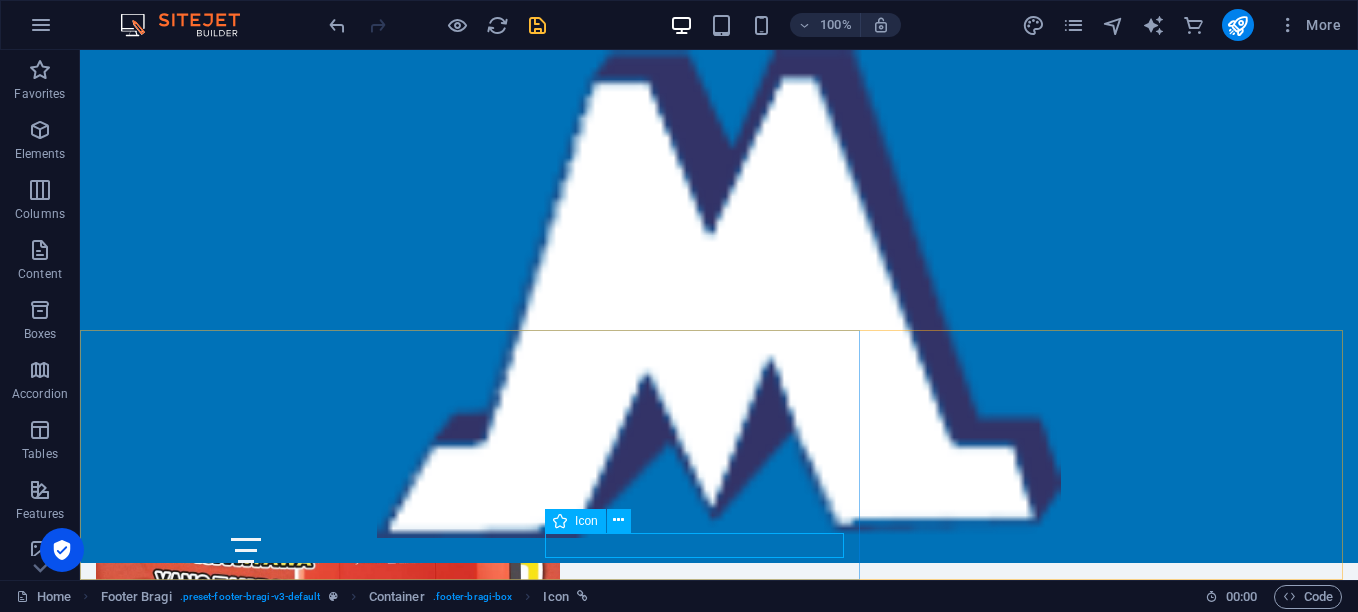 click on "Icon" at bounding box center [575, 521] 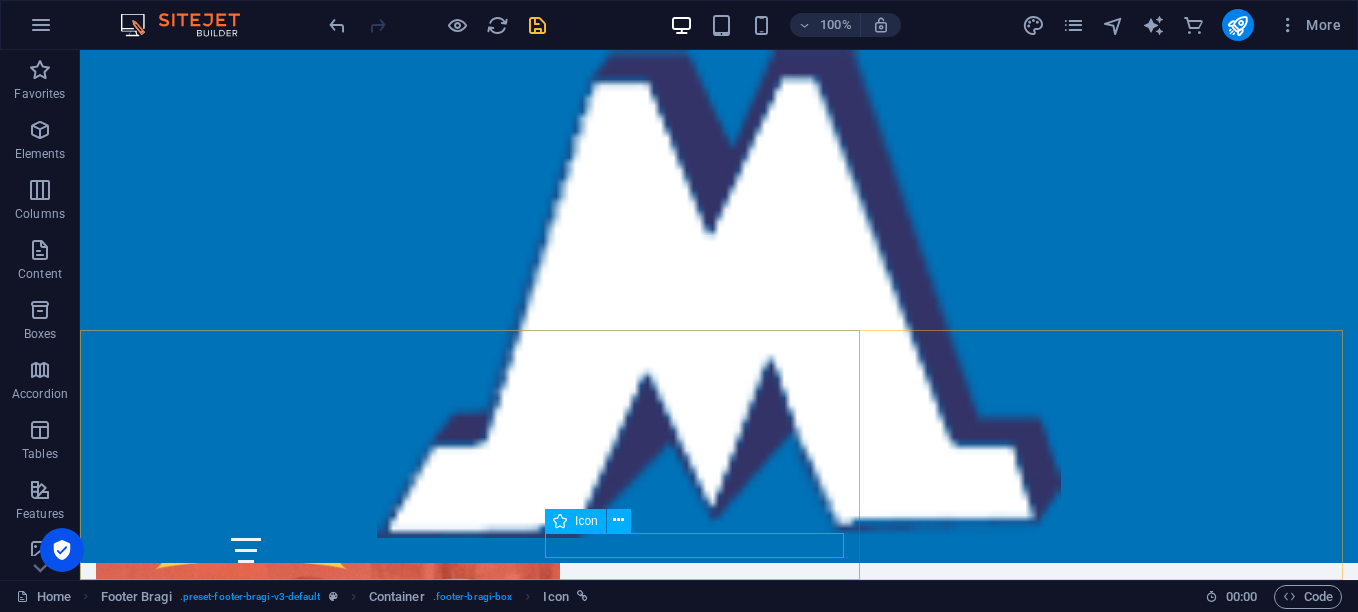 select on "px" 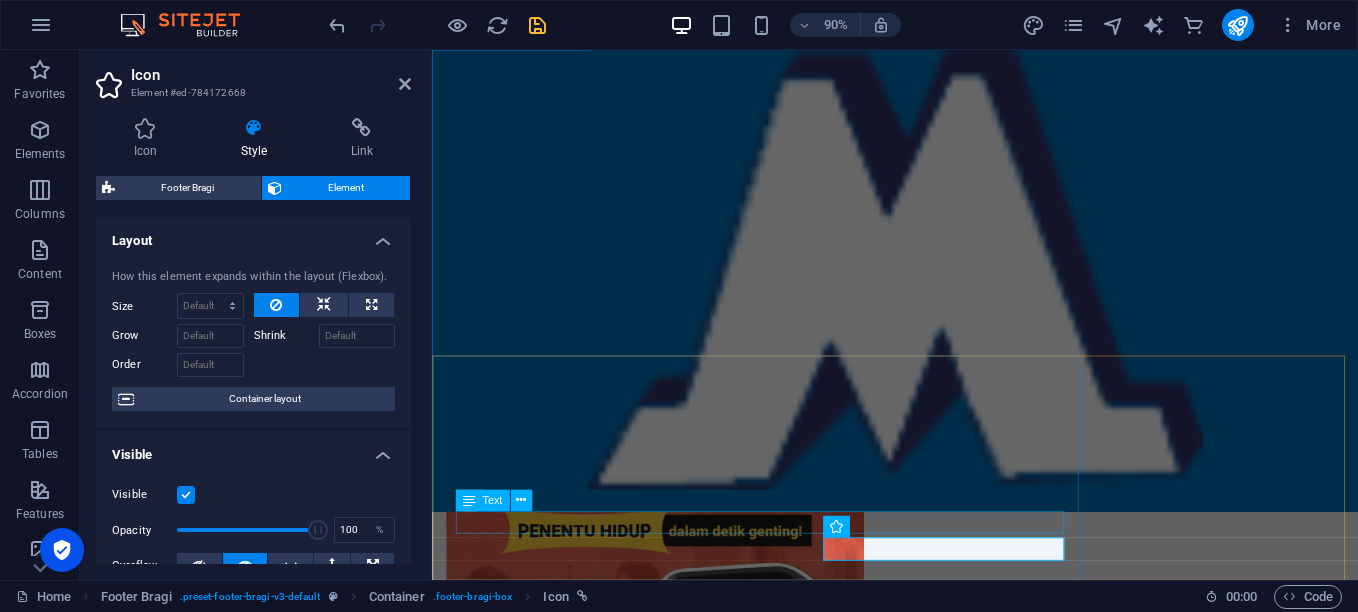 scroll, scrollTop: 3263, scrollLeft: 0, axis: vertical 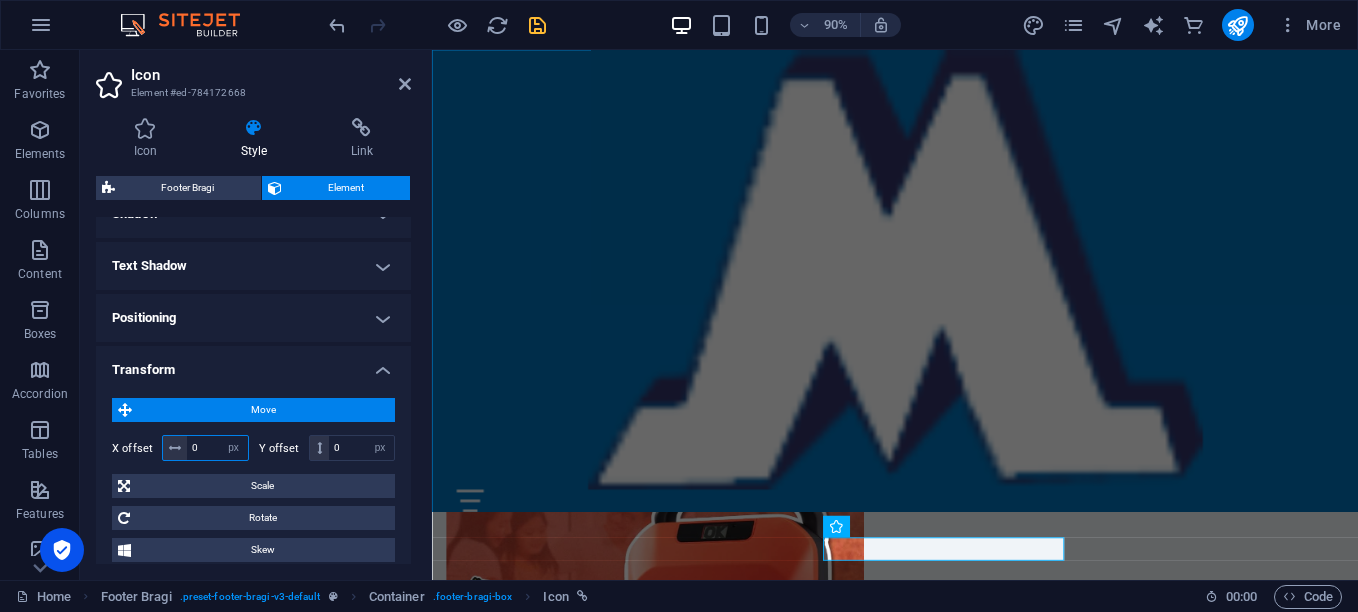 click on "0" at bounding box center (217, 448) 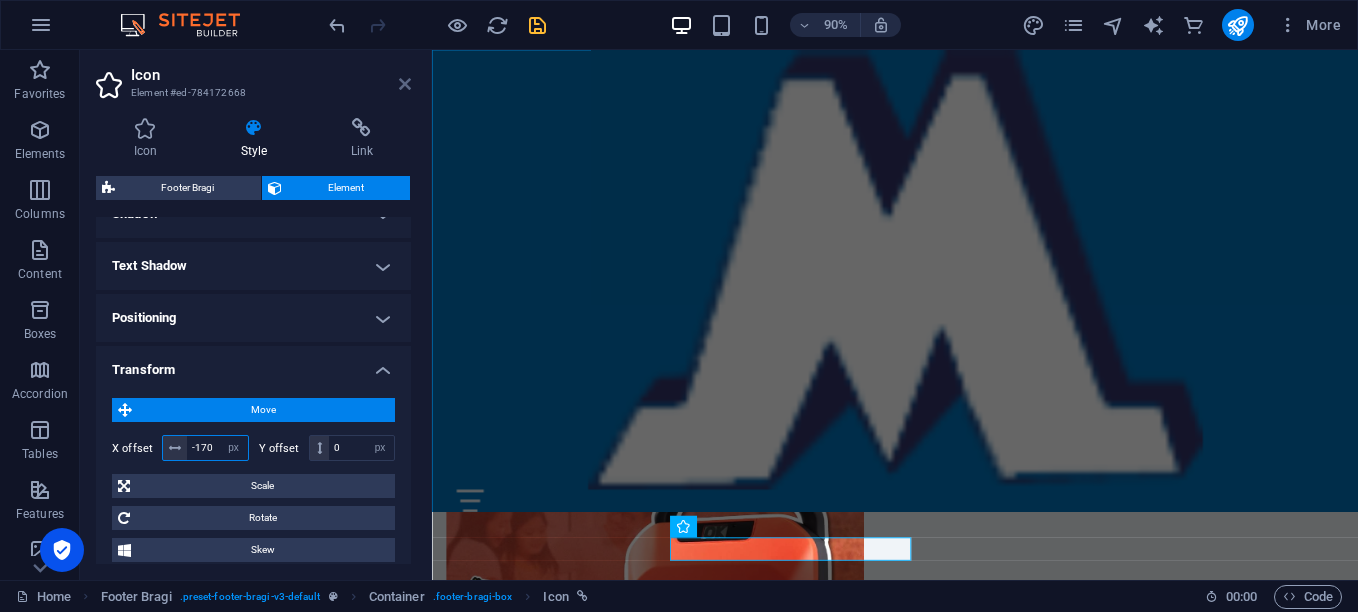 type on "-170" 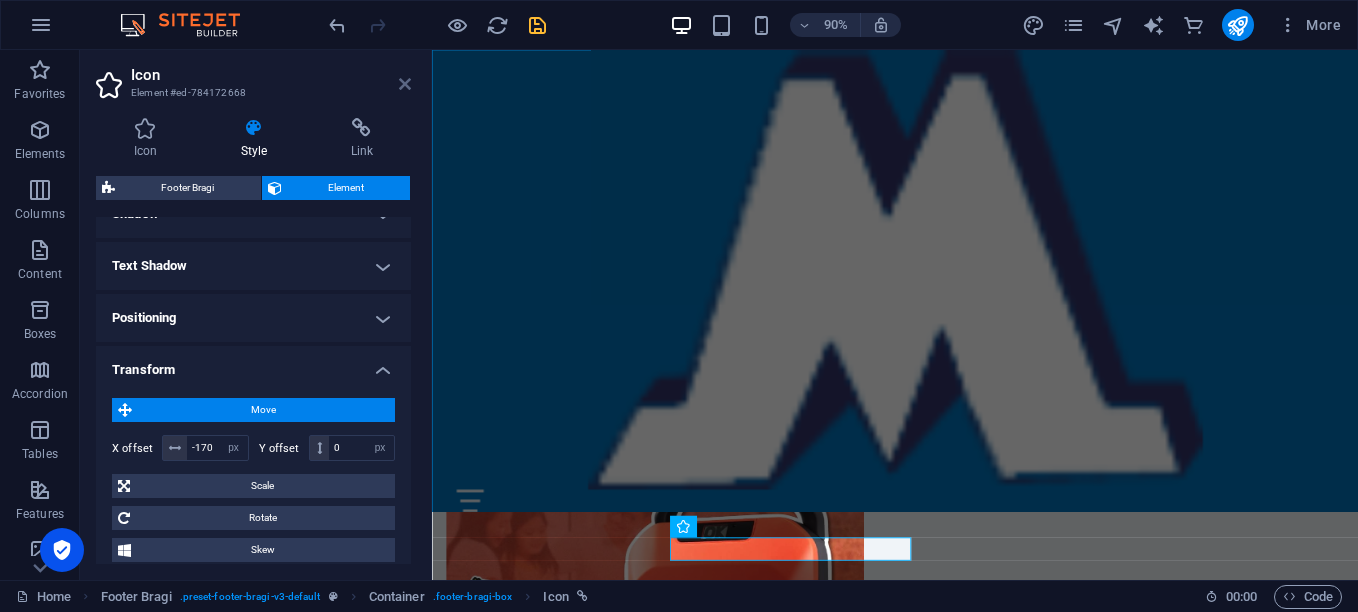 click at bounding box center [405, 84] 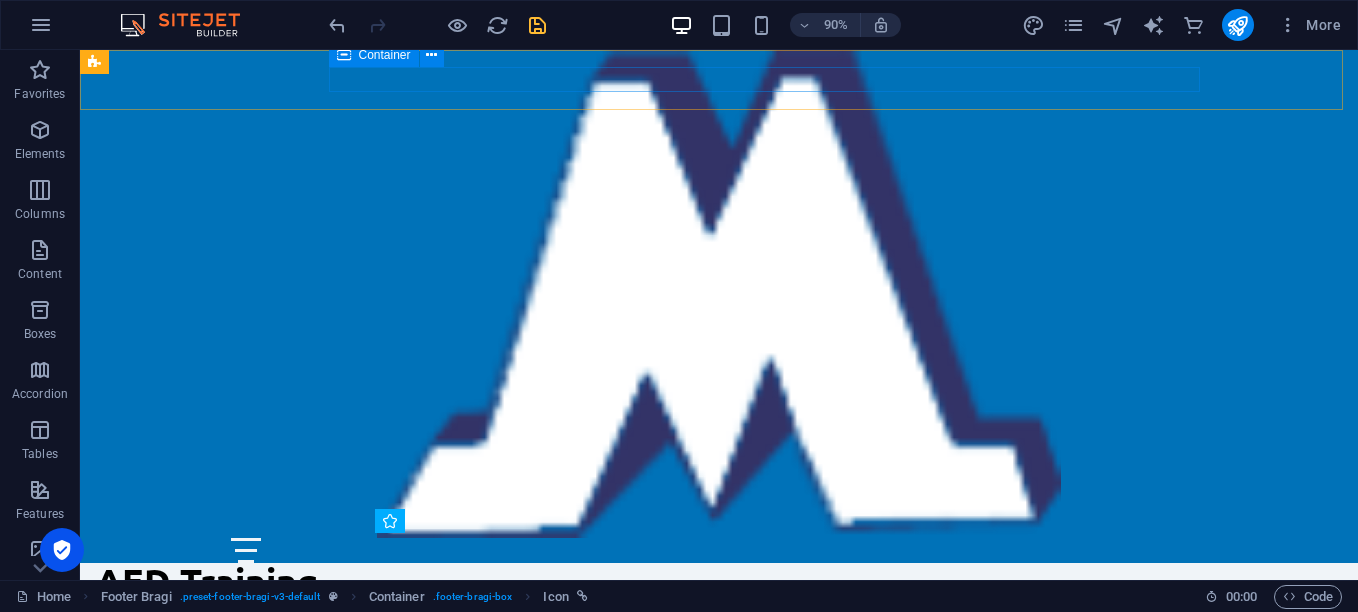 scroll, scrollTop: 3170, scrollLeft: 0, axis: vertical 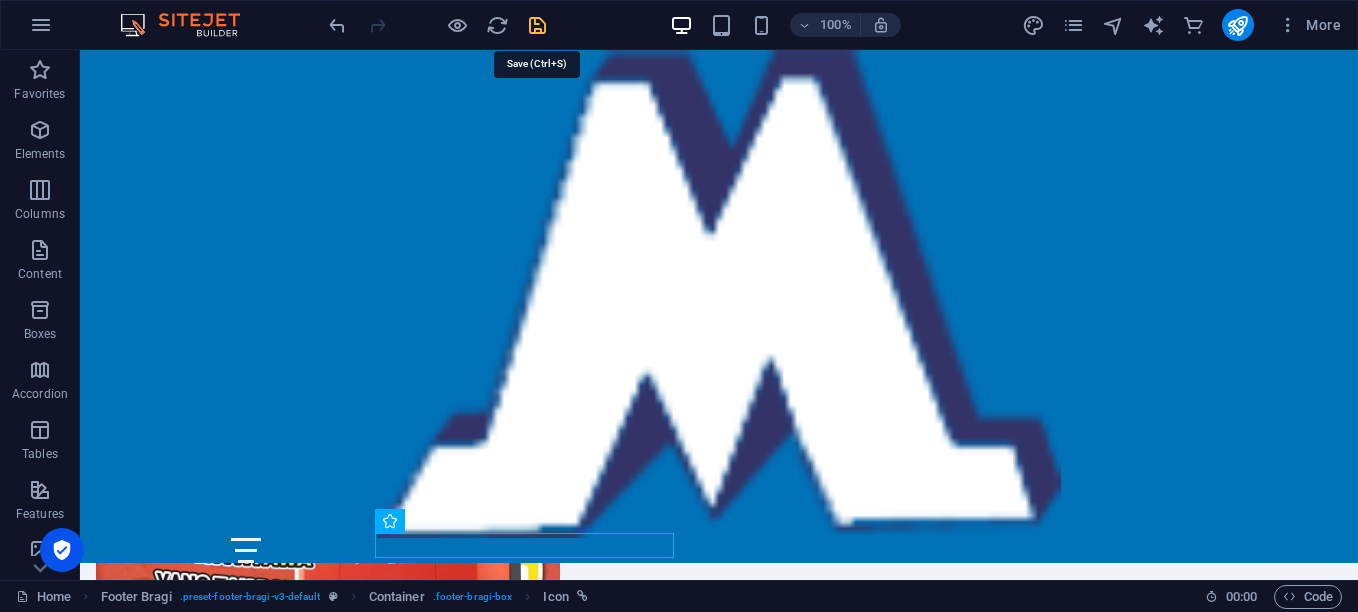 click at bounding box center (537, 25) 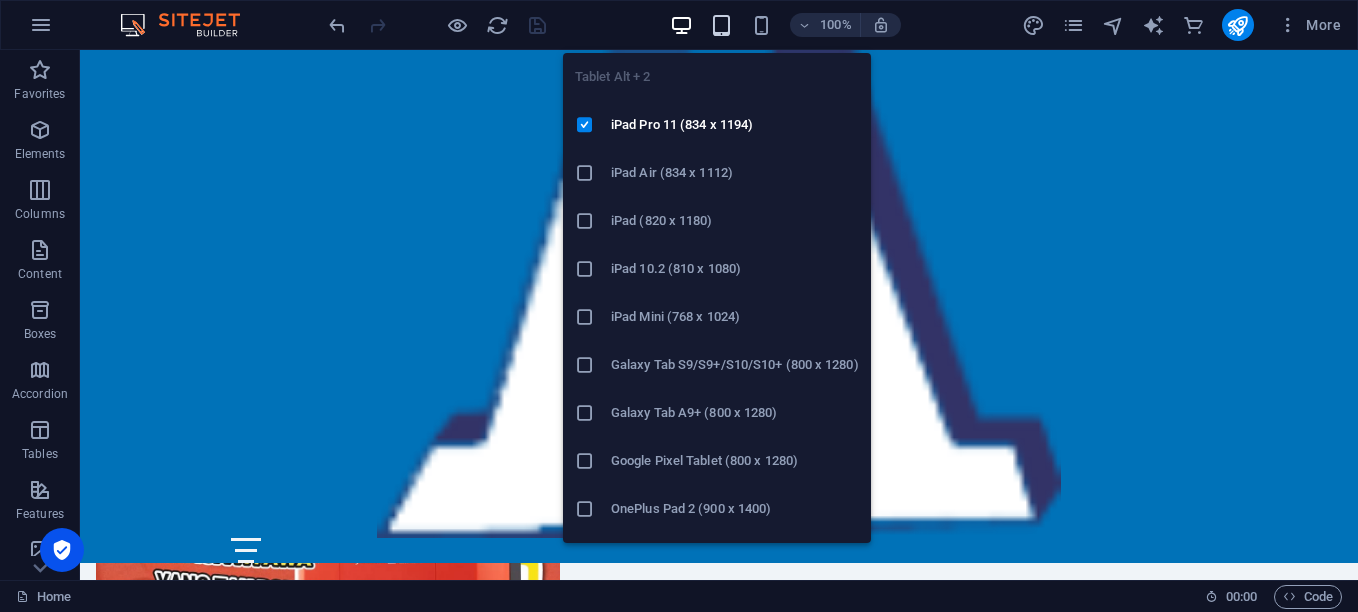click at bounding box center [721, 25] 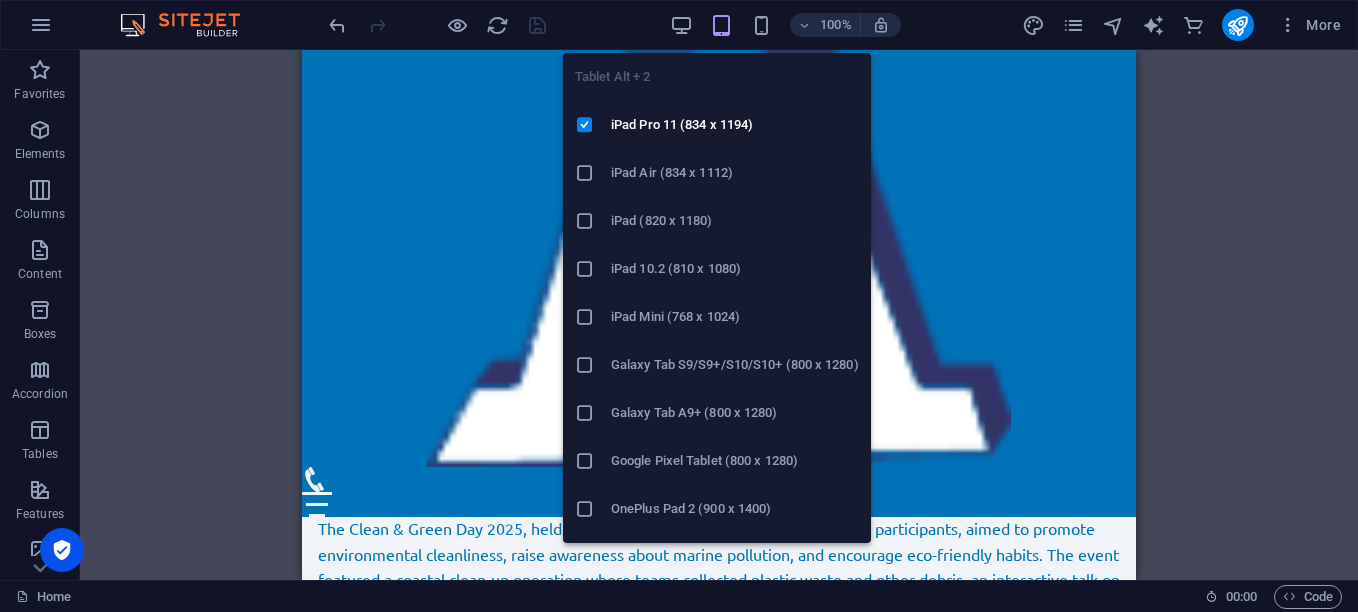scroll, scrollTop: 3423, scrollLeft: 0, axis: vertical 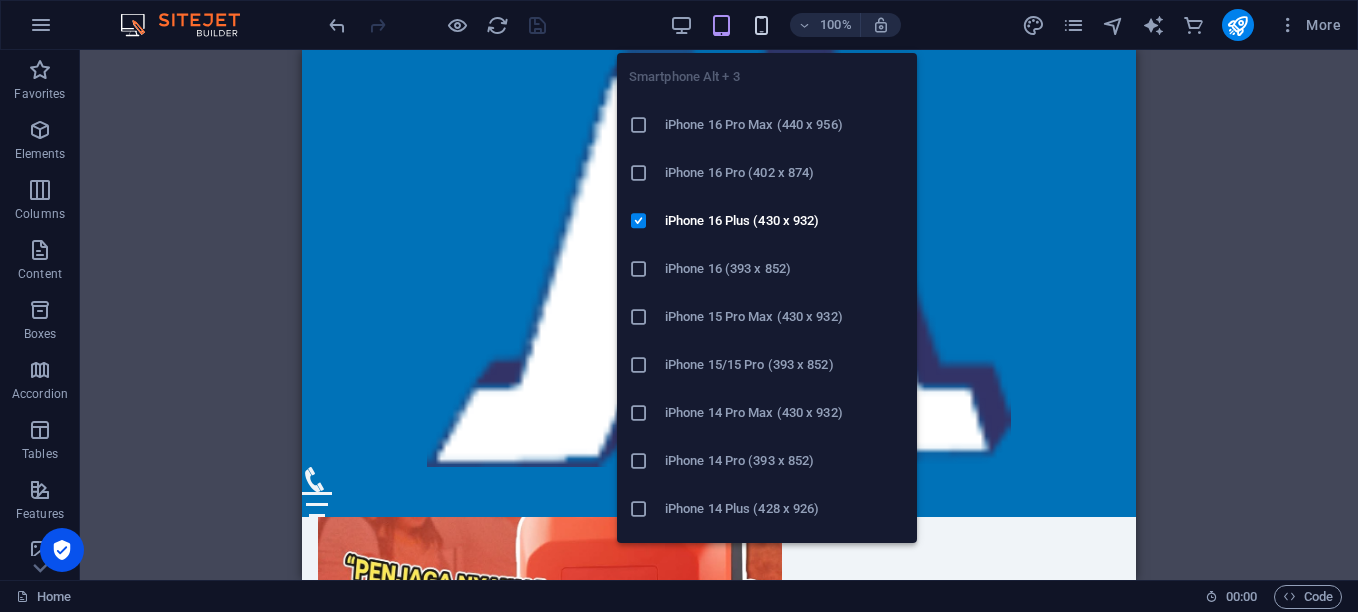click at bounding box center (761, 25) 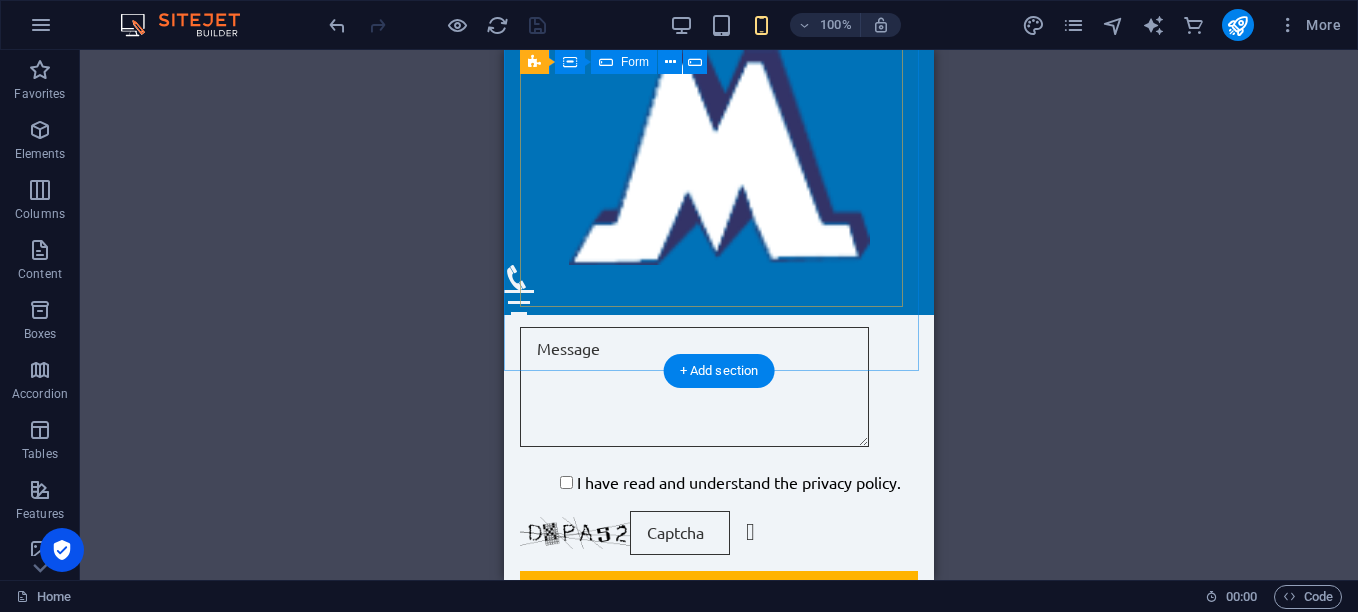 scroll, scrollTop: 4771, scrollLeft: 0, axis: vertical 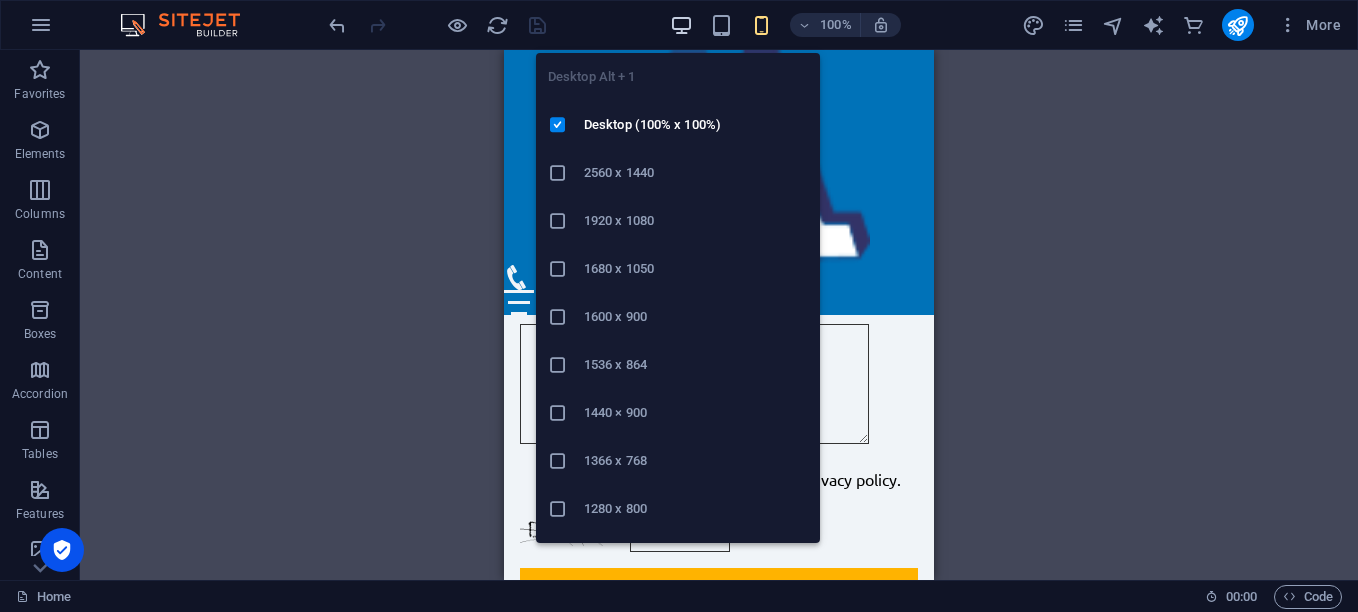 click at bounding box center (681, 25) 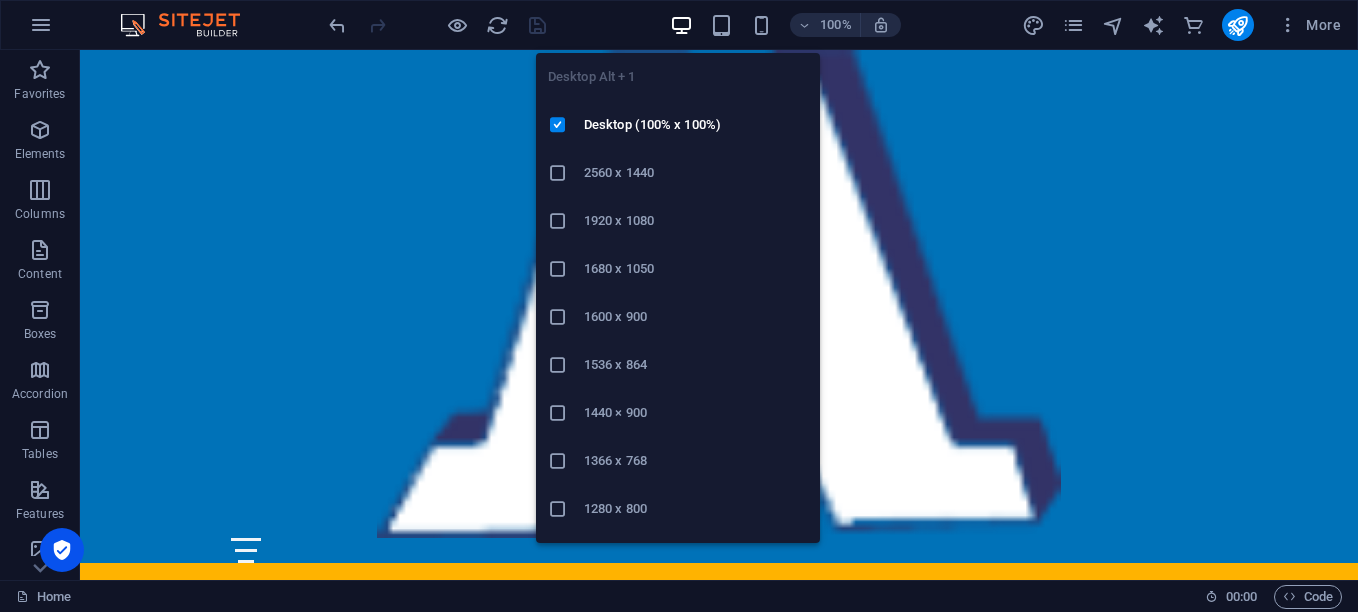 scroll, scrollTop: 3170, scrollLeft: 0, axis: vertical 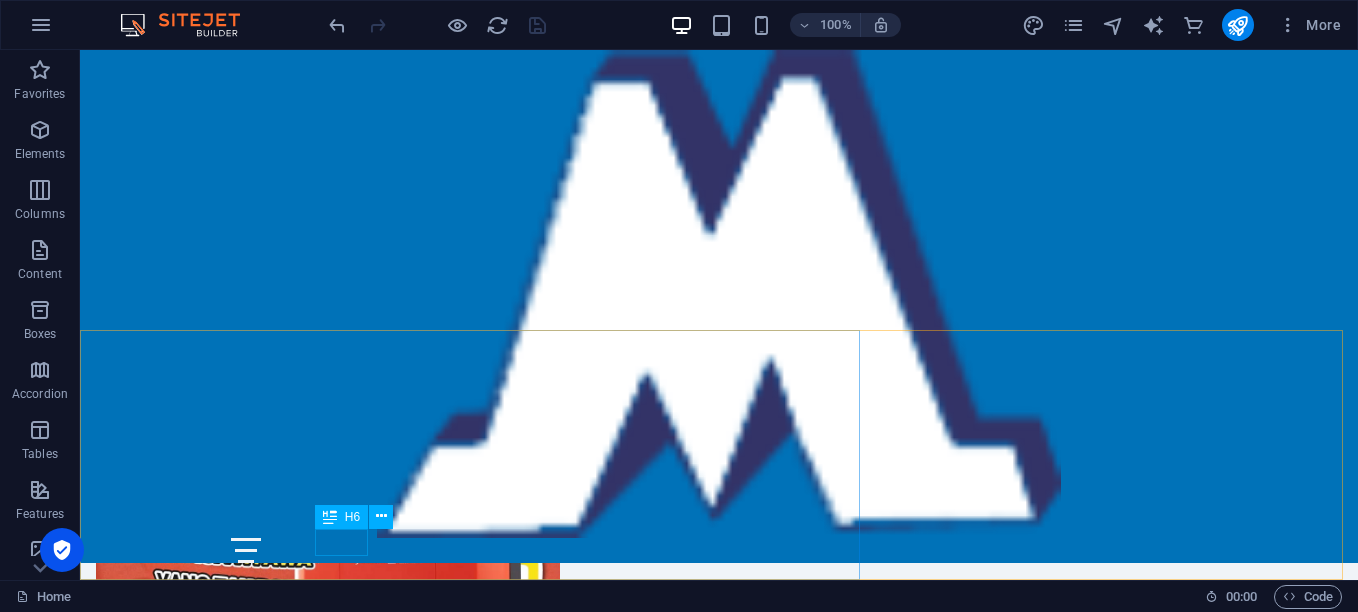 click on "H6" at bounding box center [341, 517] 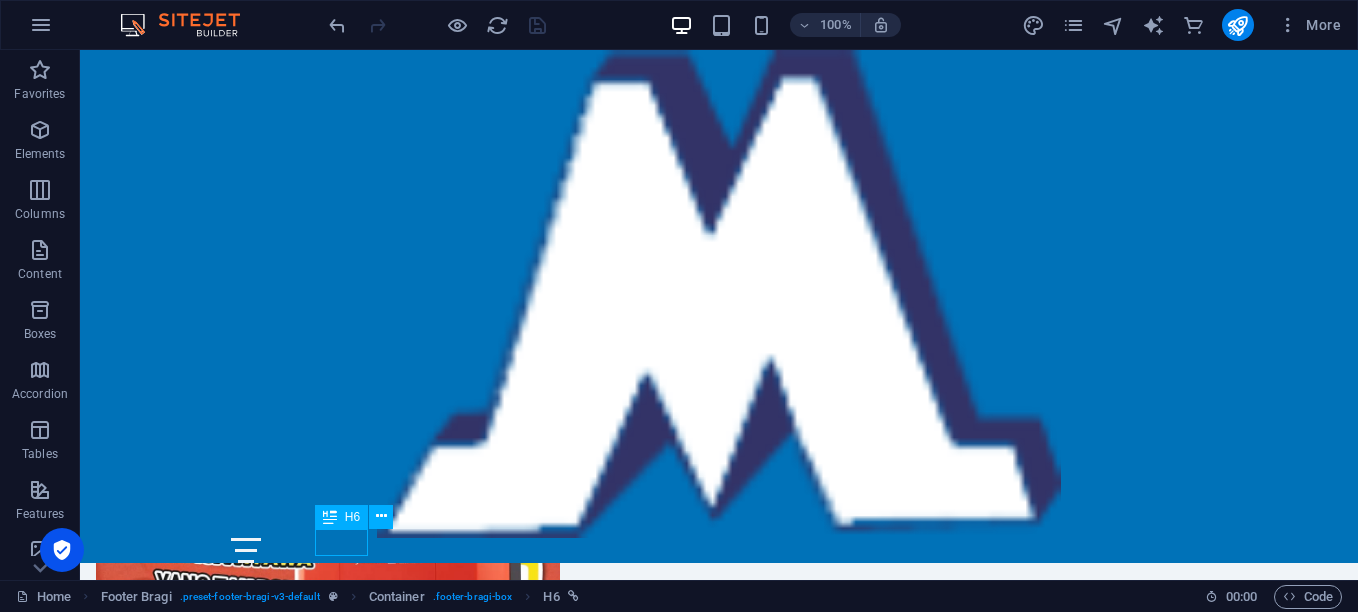 click on "H6" at bounding box center [341, 517] 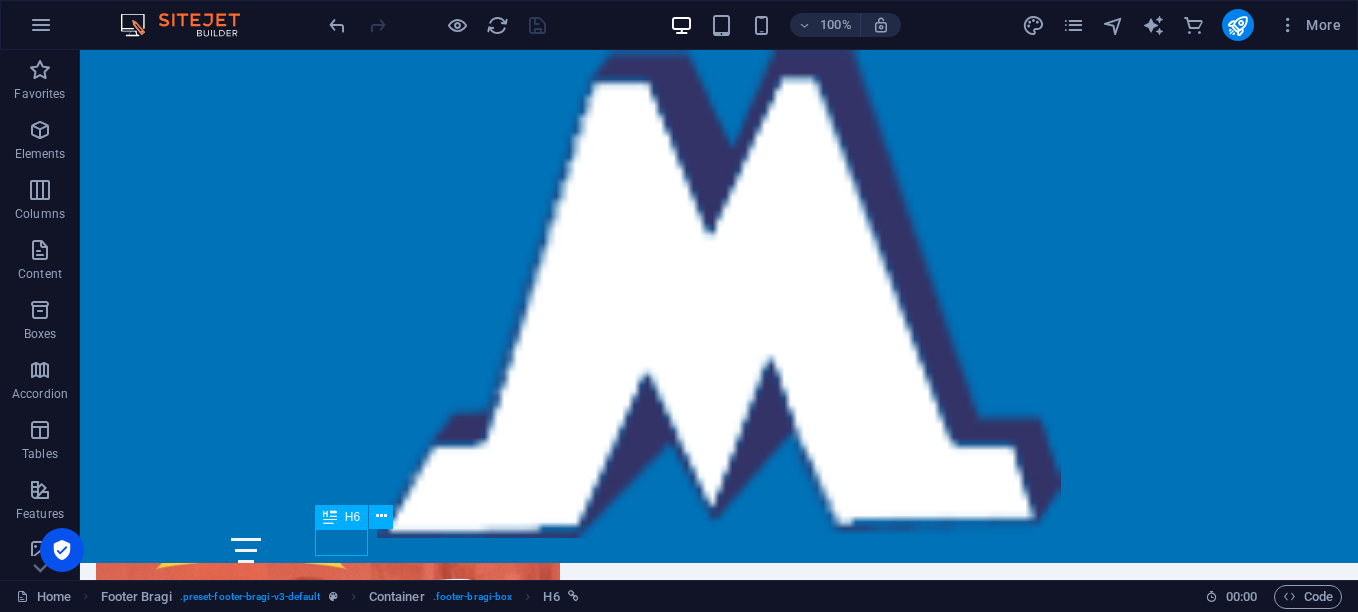 scroll, scrollTop: 3263, scrollLeft: 0, axis: vertical 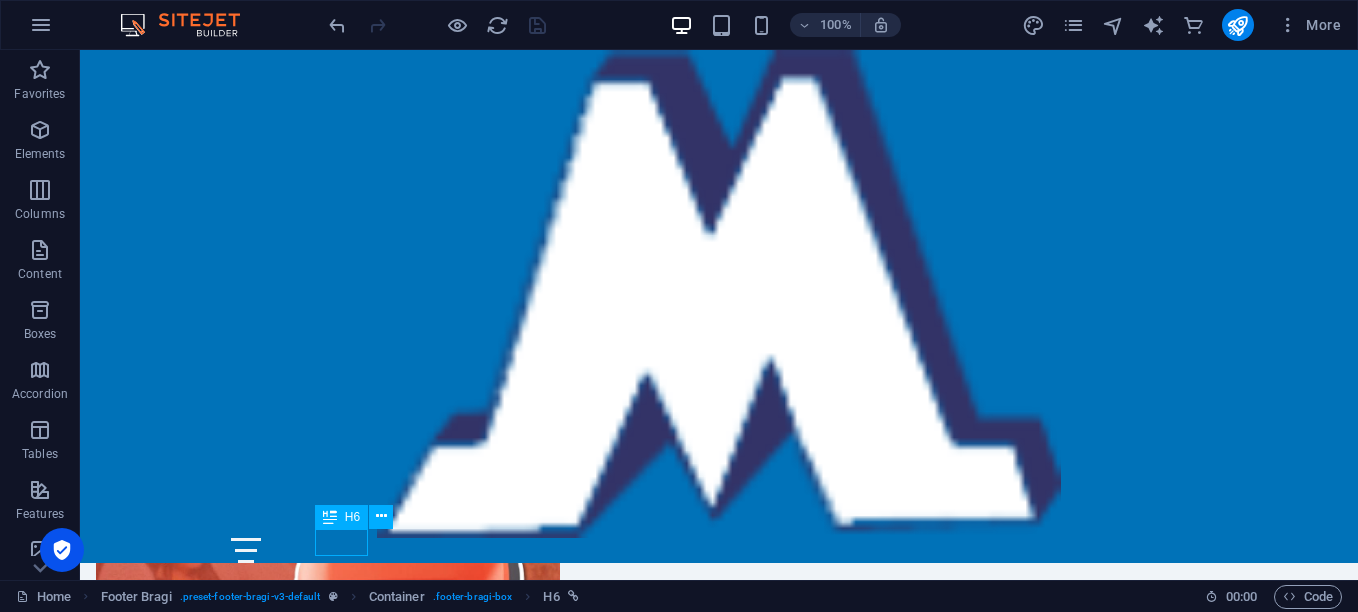 select on "px" 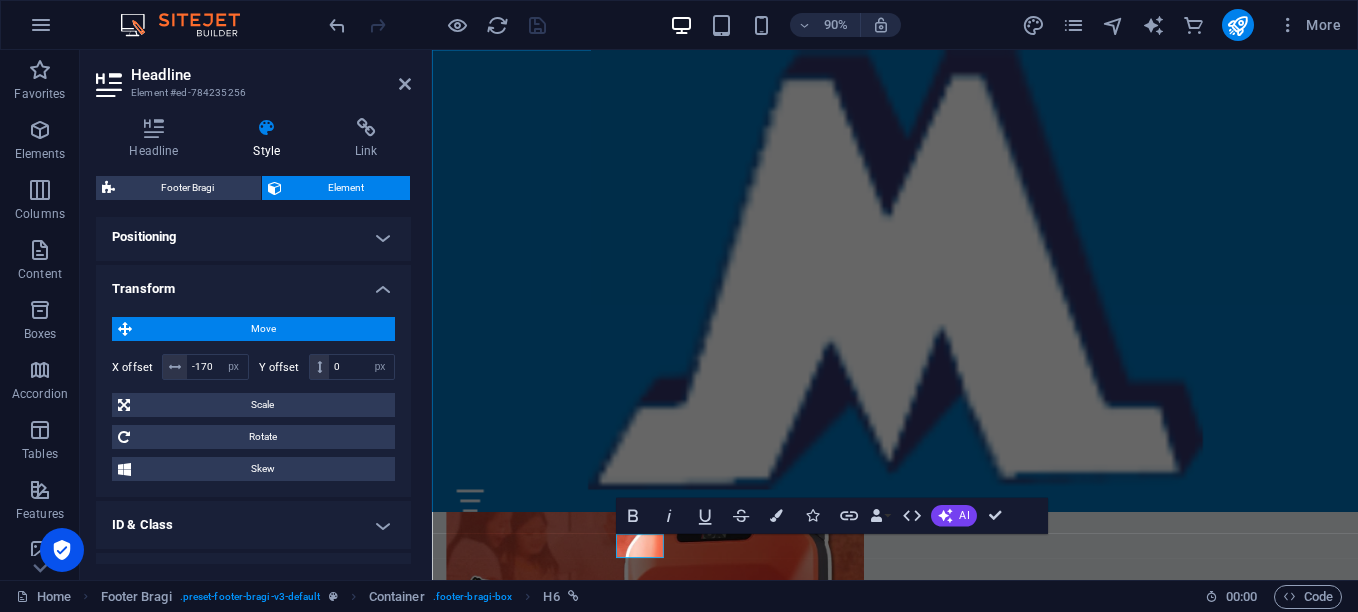 scroll, scrollTop: 595, scrollLeft: 0, axis: vertical 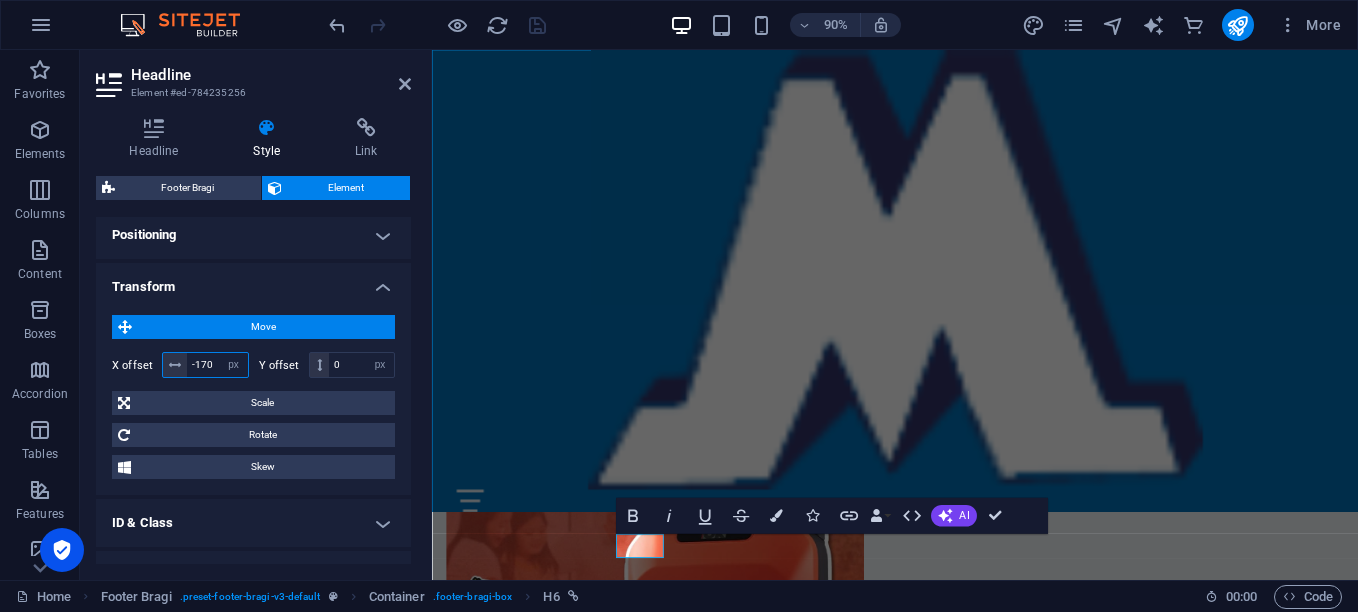 click on "-170" at bounding box center [217, 365] 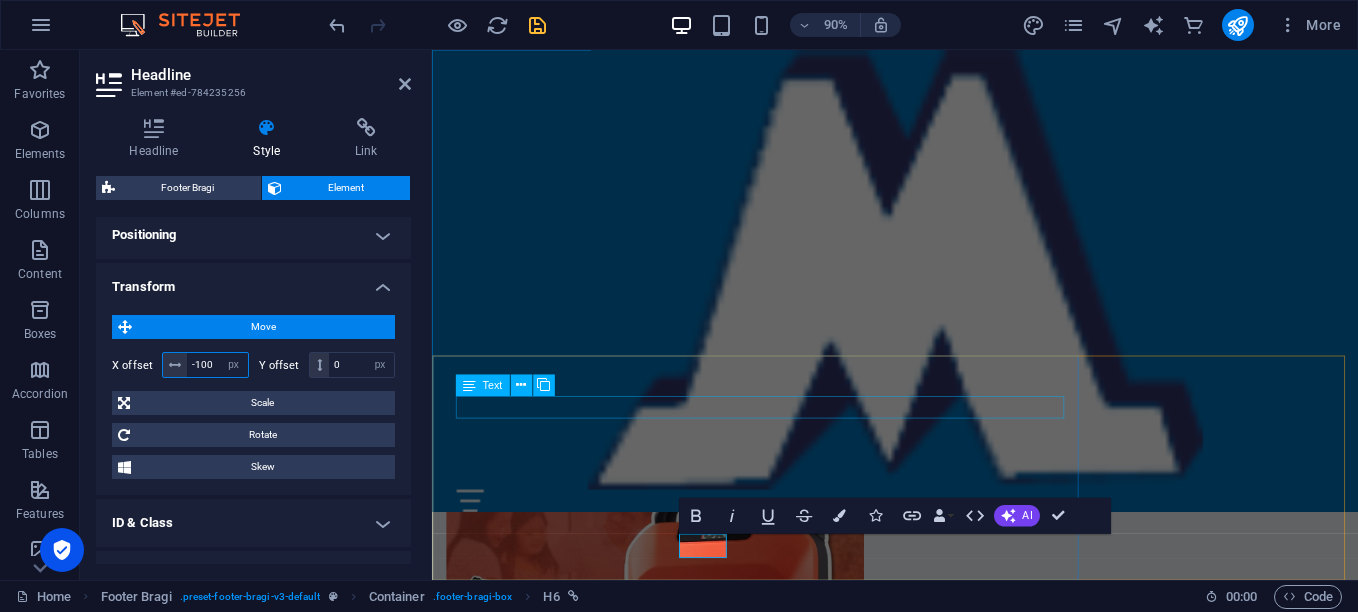 type on "-100" 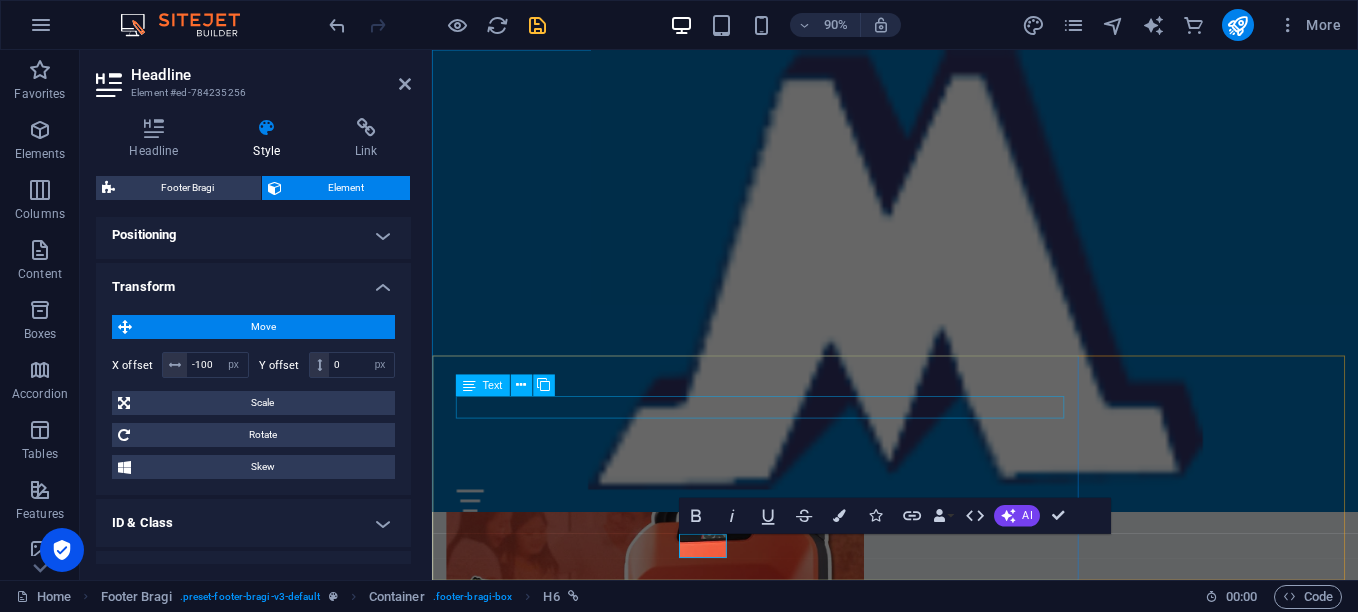 click on "MCTRONIC" at bounding box center [938, 1694] 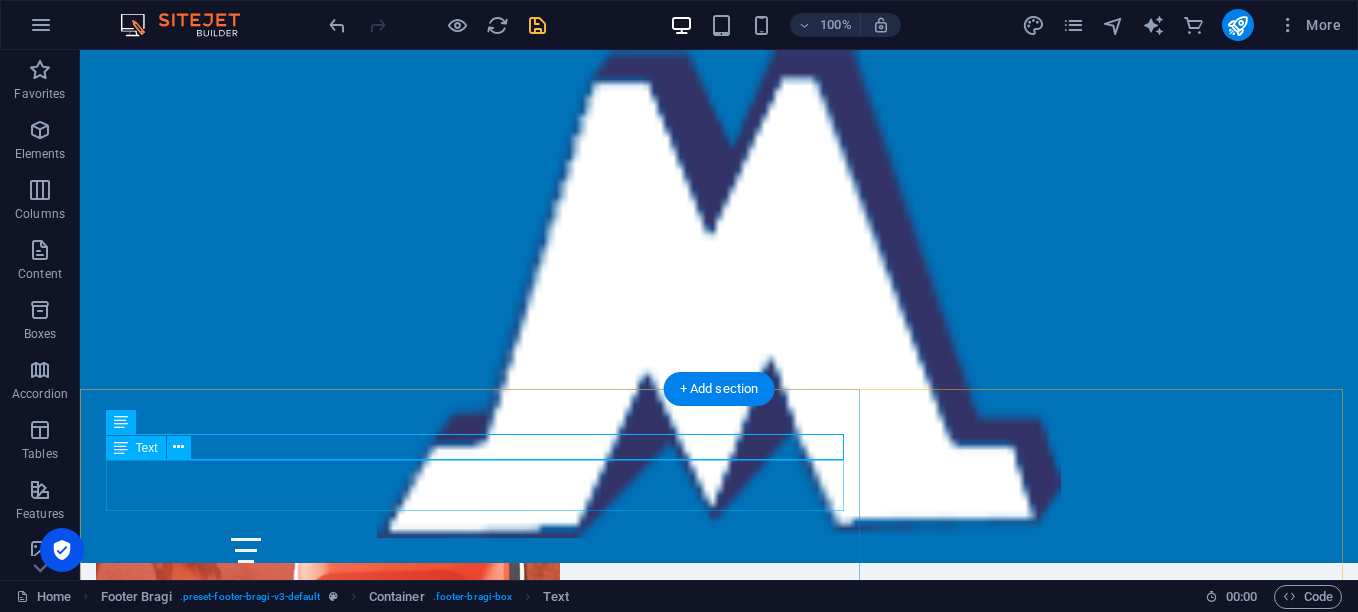 scroll, scrollTop: 3170, scrollLeft: 0, axis: vertical 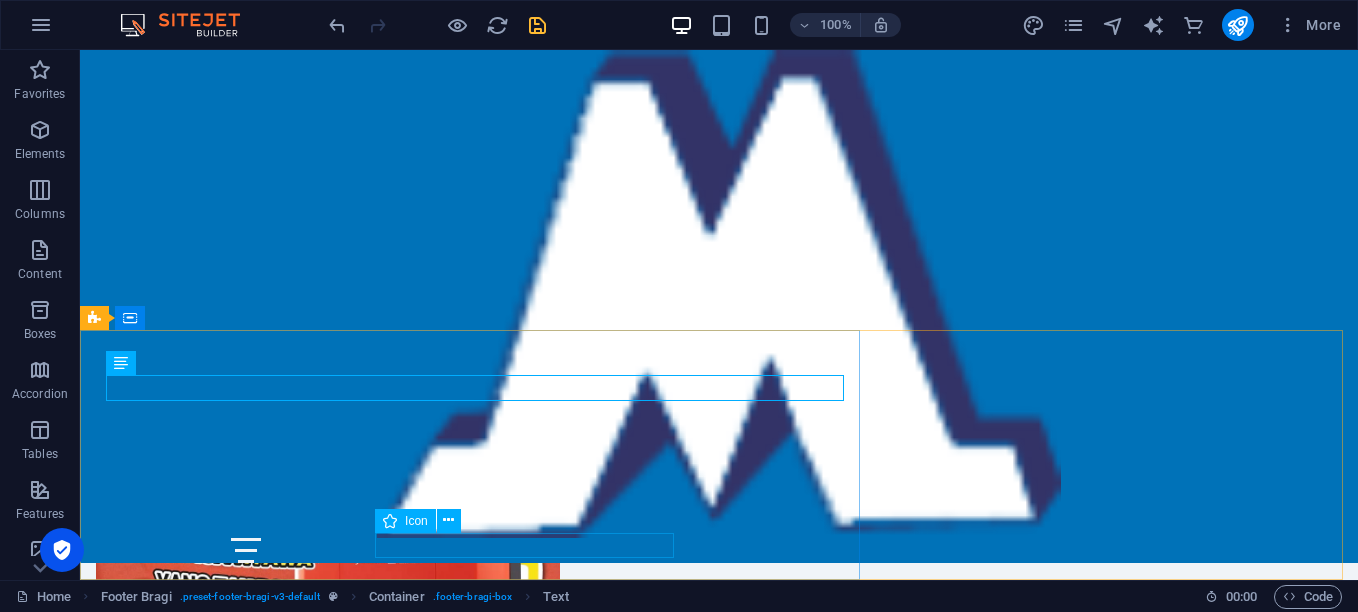 click on "Icon" at bounding box center (416, 521) 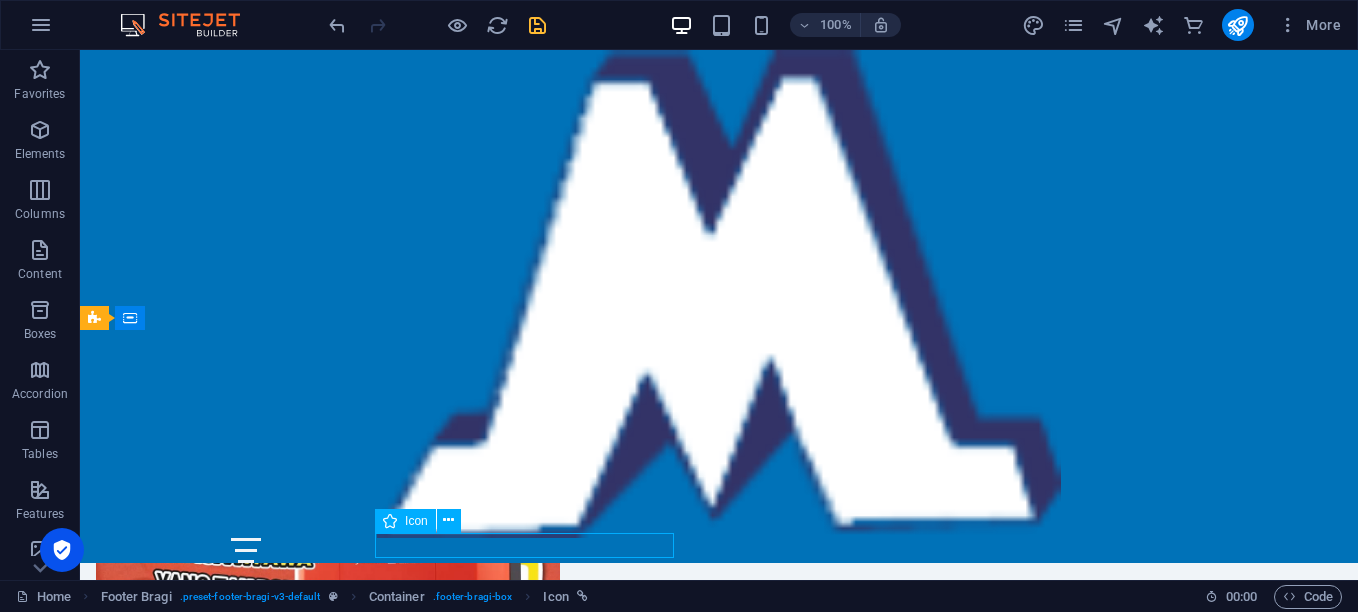 click on "Icon" at bounding box center (416, 521) 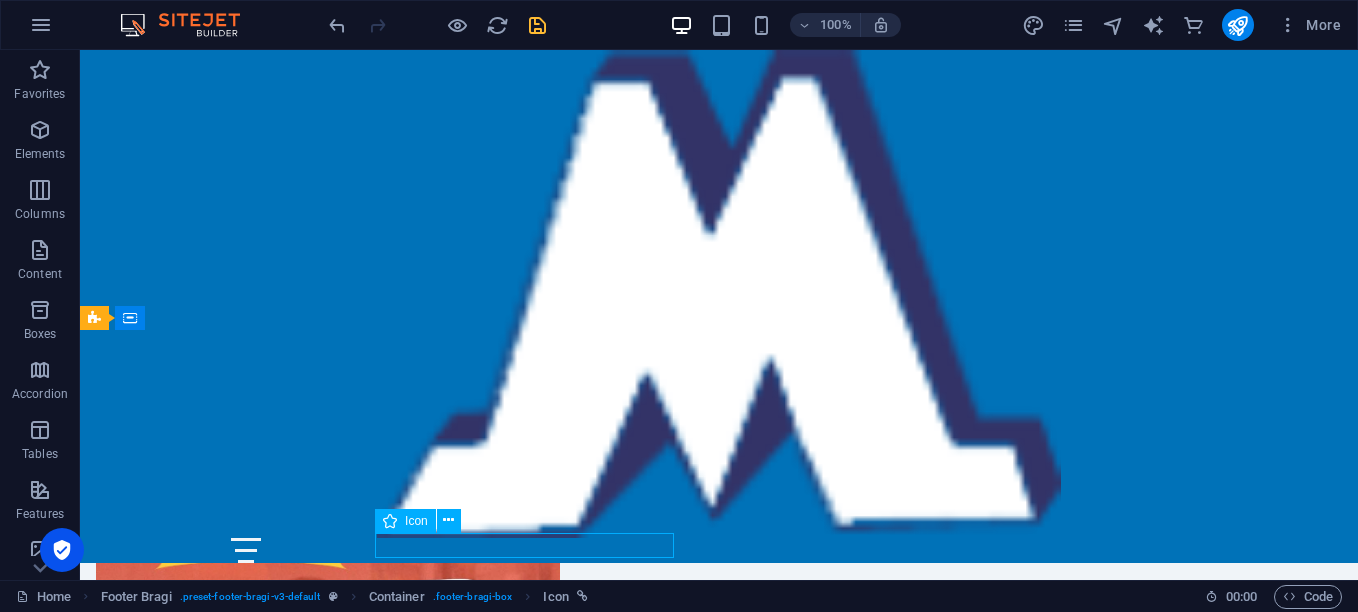 select on "px" 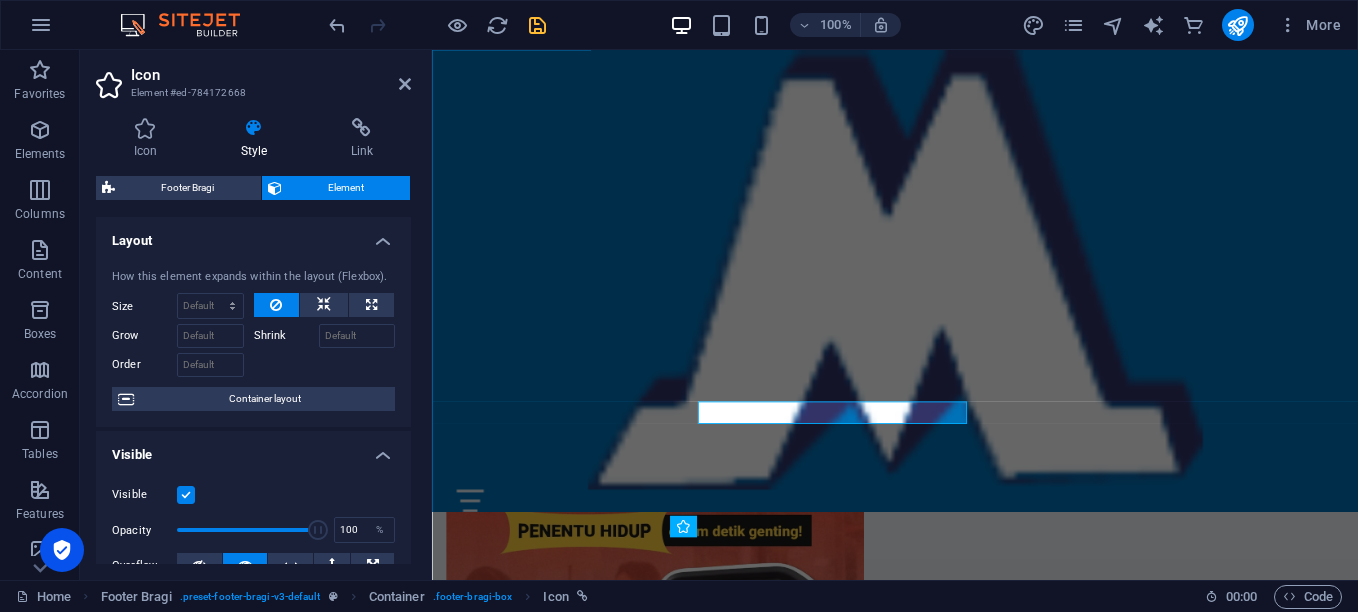 scroll, scrollTop: 3263, scrollLeft: 0, axis: vertical 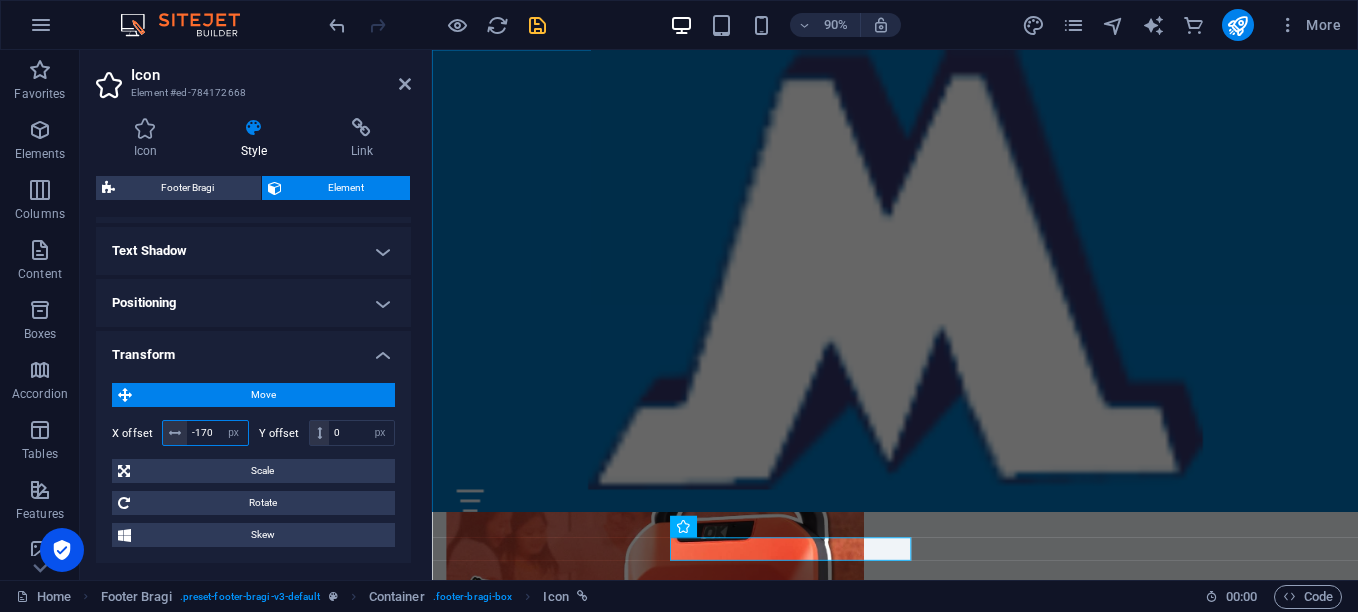 click on "-170" at bounding box center (217, 433) 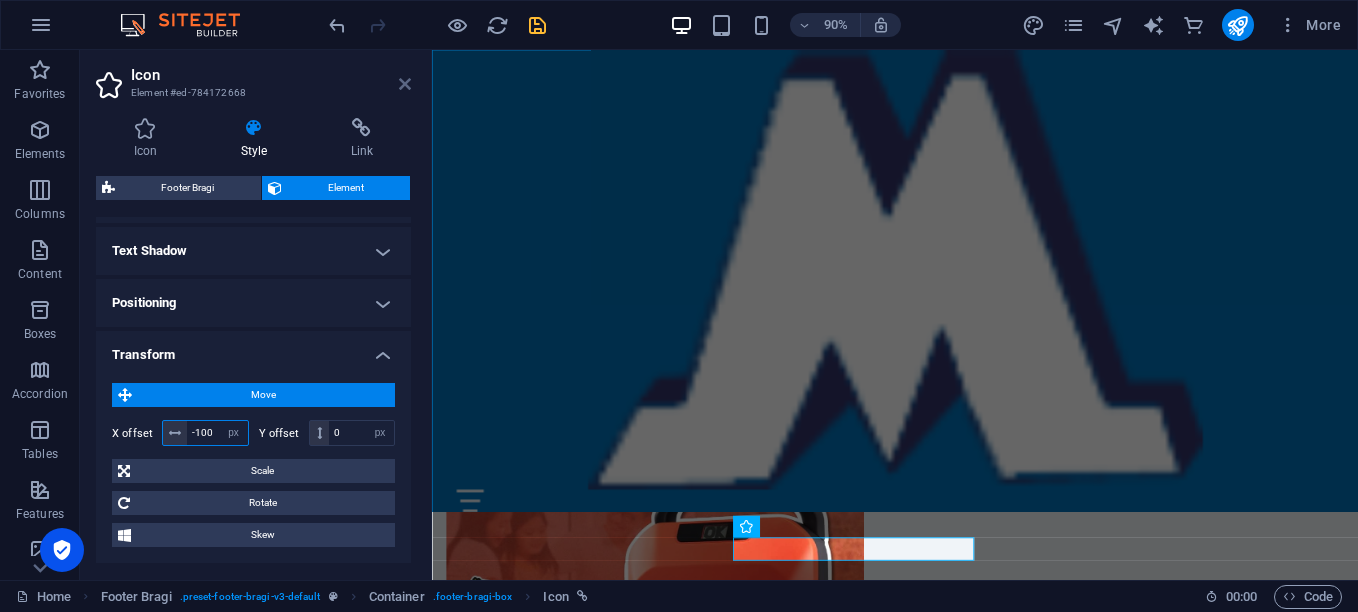 type on "-100" 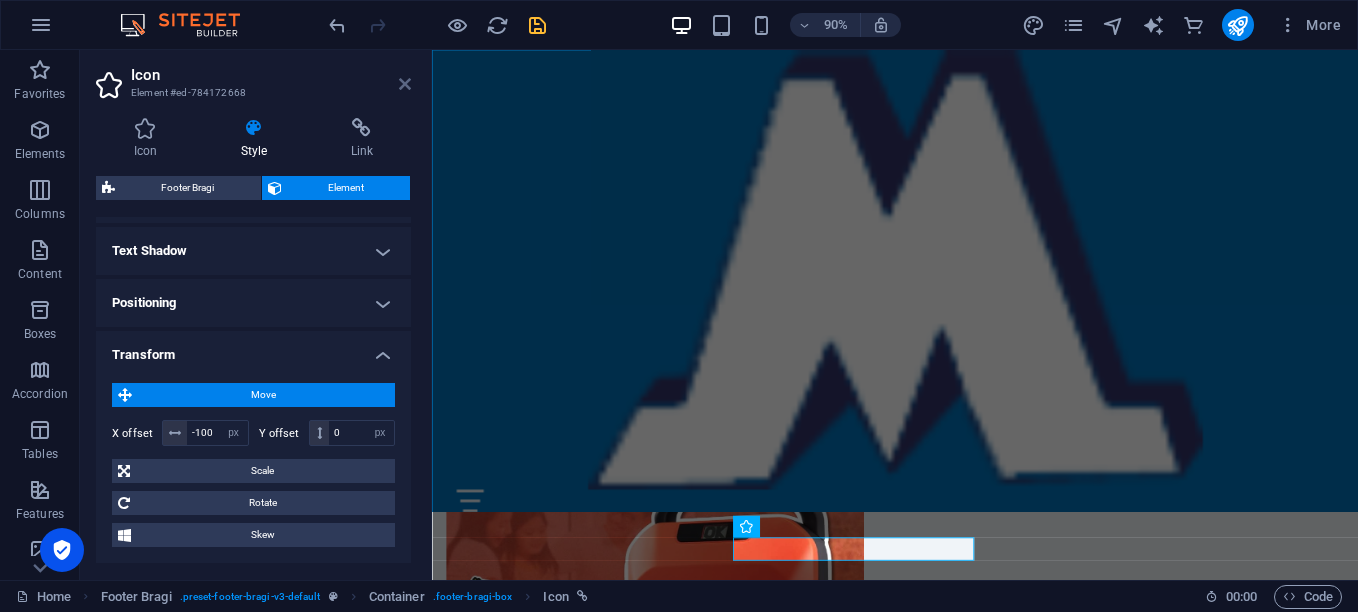 click at bounding box center (405, 84) 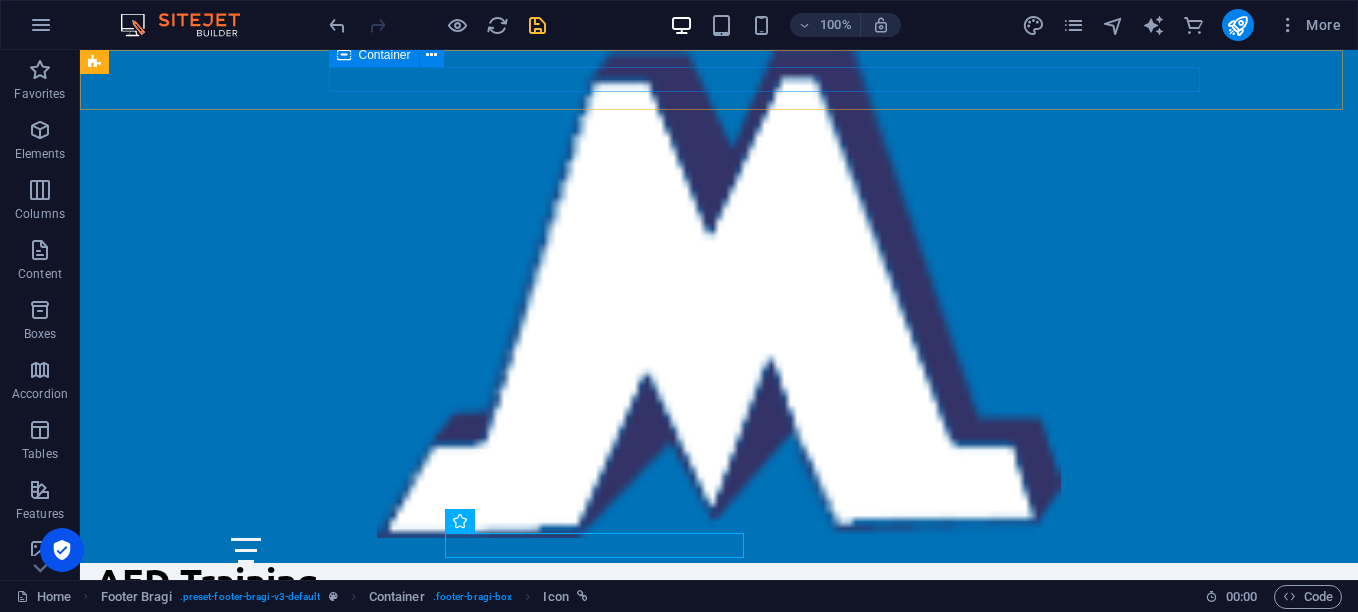 scroll, scrollTop: 3170, scrollLeft: 0, axis: vertical 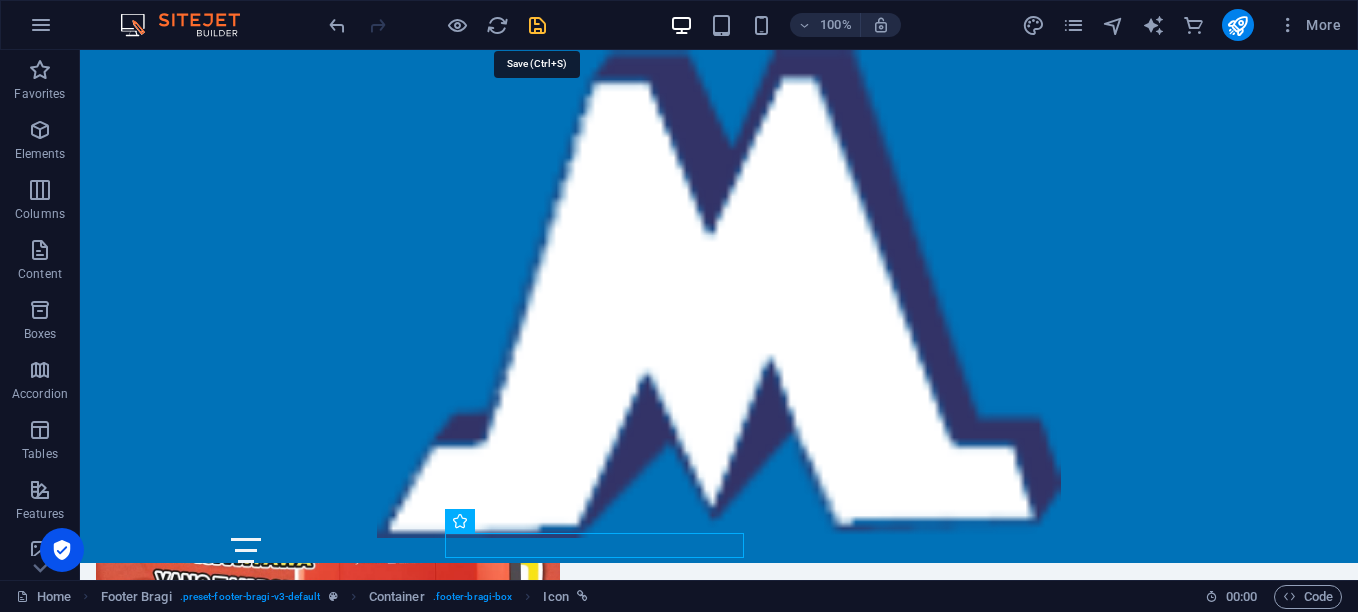 click at bounding box center (537, 25) 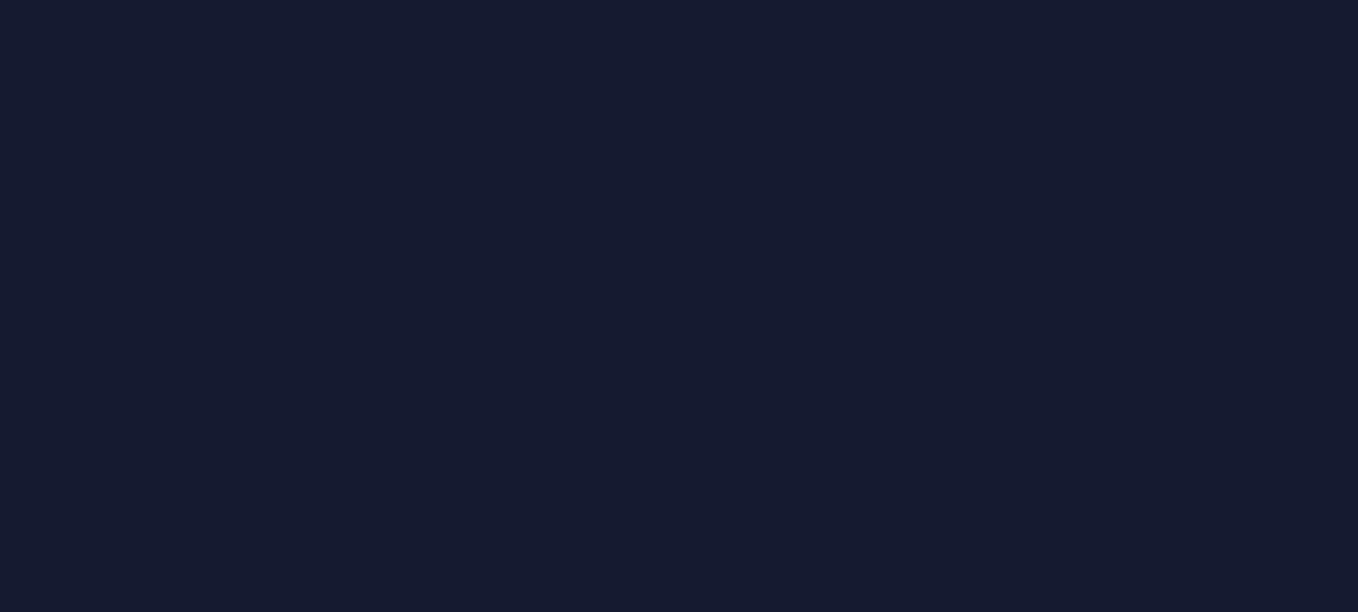 scroll, scrollTop: 0, scrollLeft: 0, axis: both 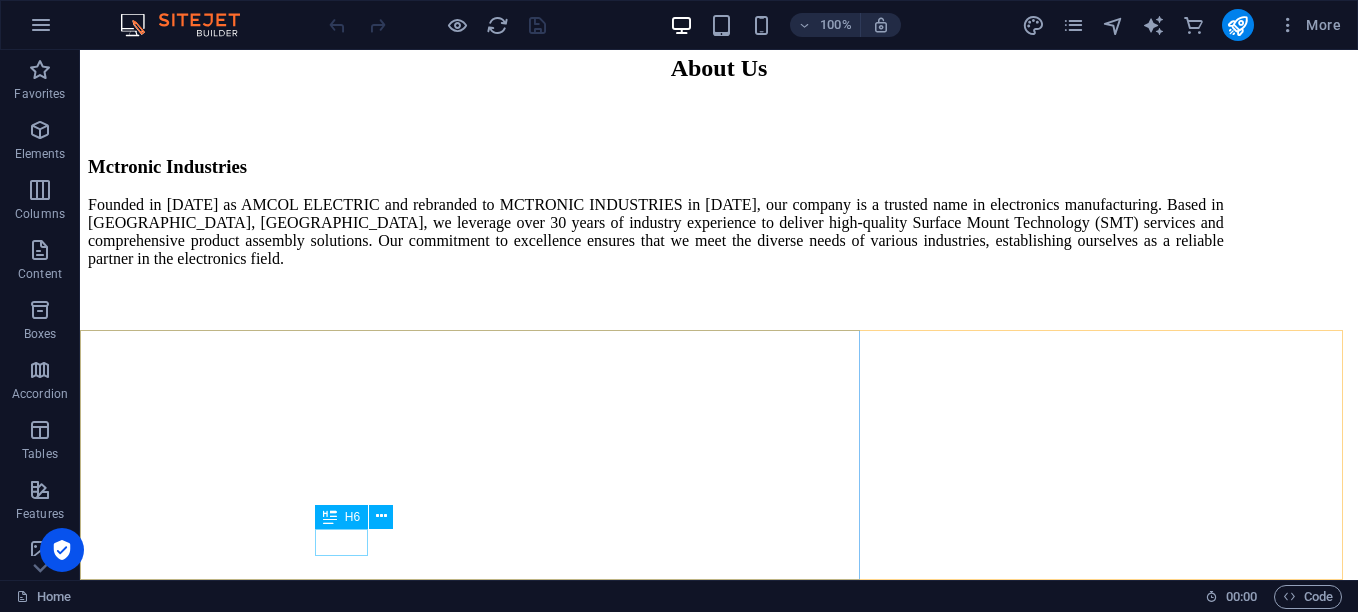 click on "H6" at bounding box center [341, 517] 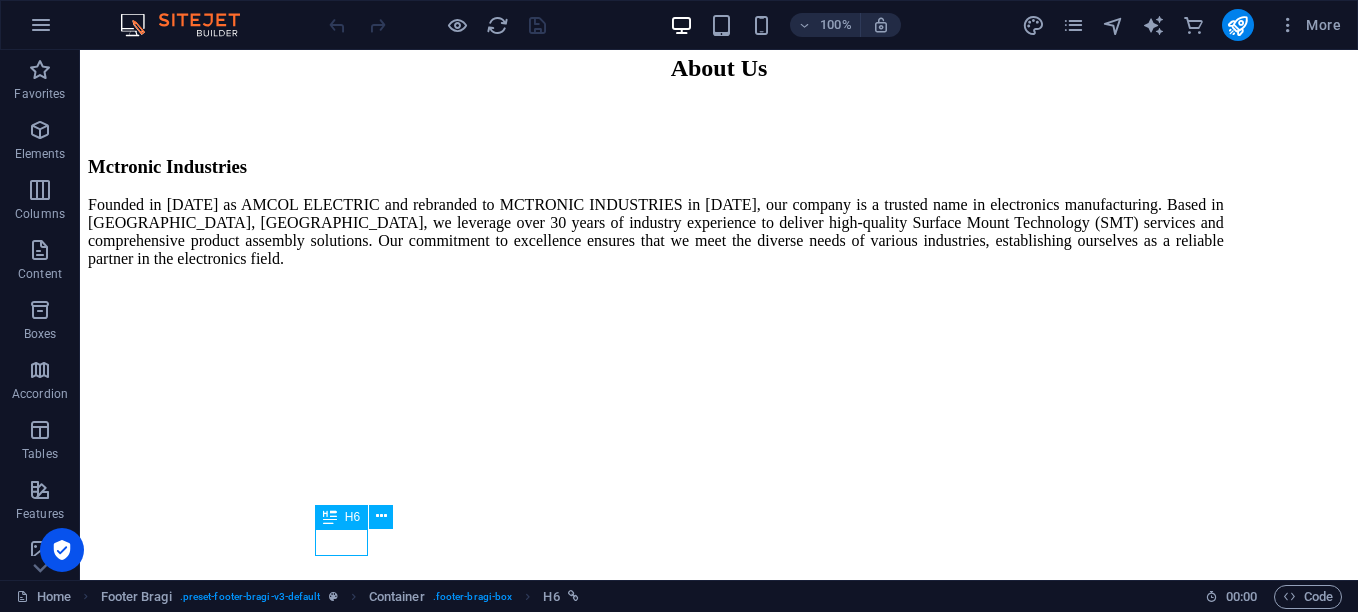 click on "H6" at bounding box center [341, 517] 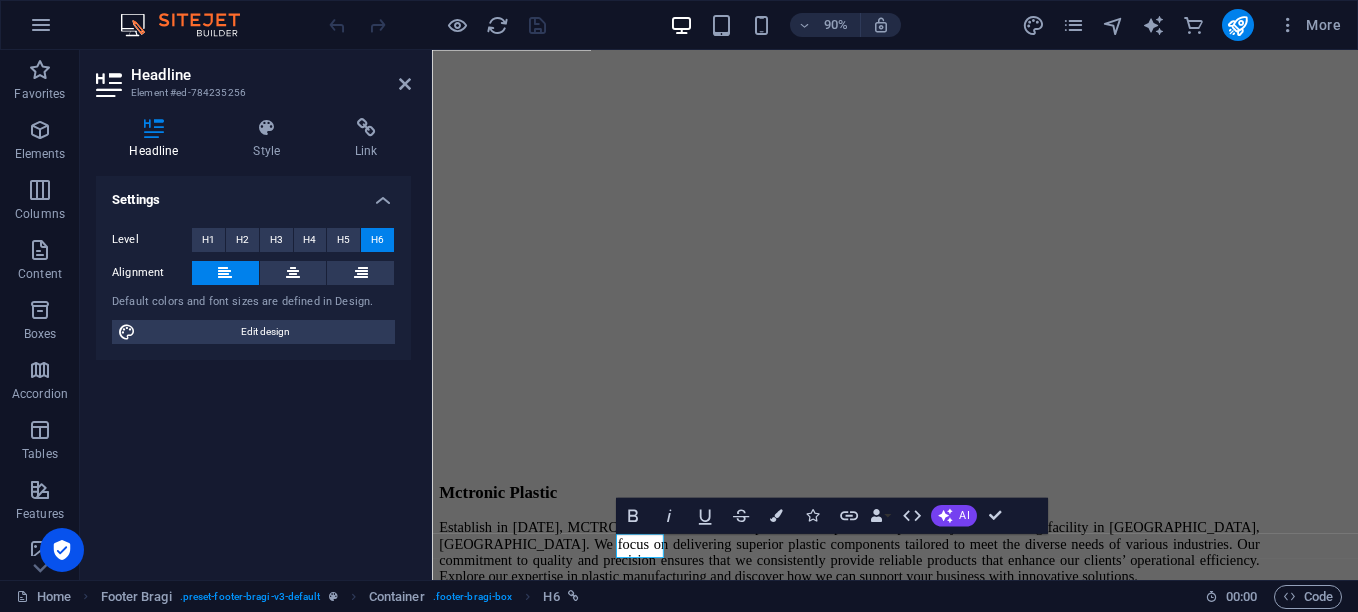 scroll, scrollTop: 3263, scrollLeft: 0, axis: vertical 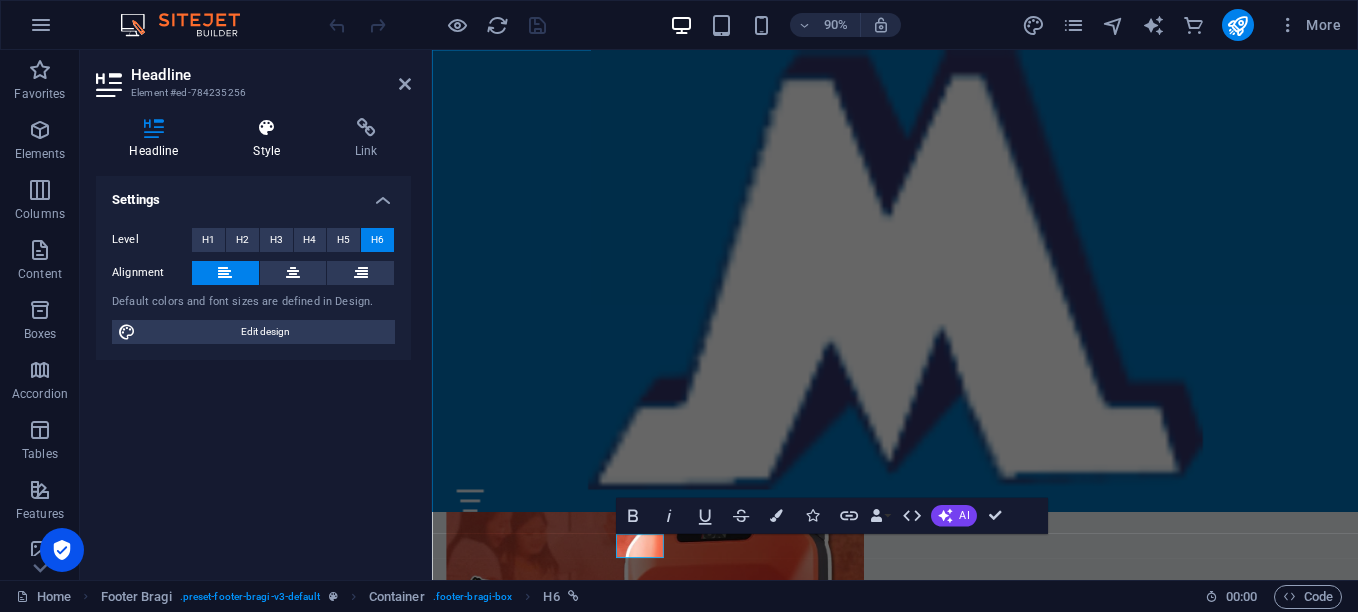 click on "Style" at bounding box center [271, 139] 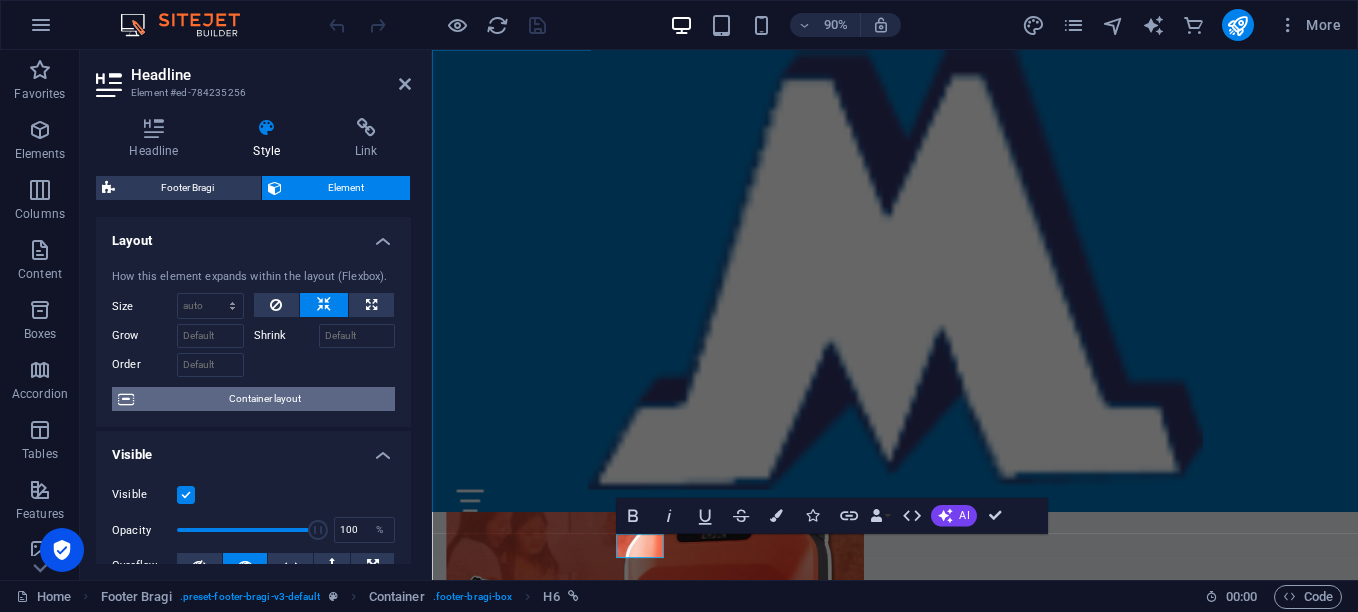 scroll, scrollTop: 498, scrollLeft: 0, axis: vertical 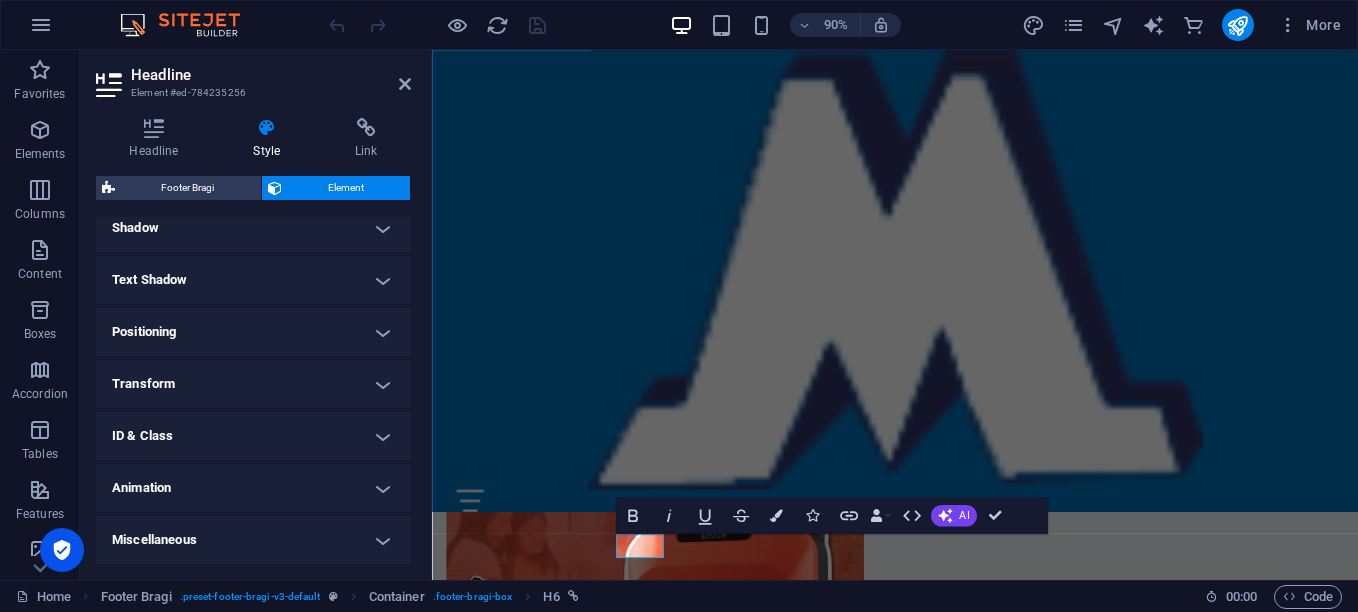 click on "Transform" at bounding box center [253, 384] 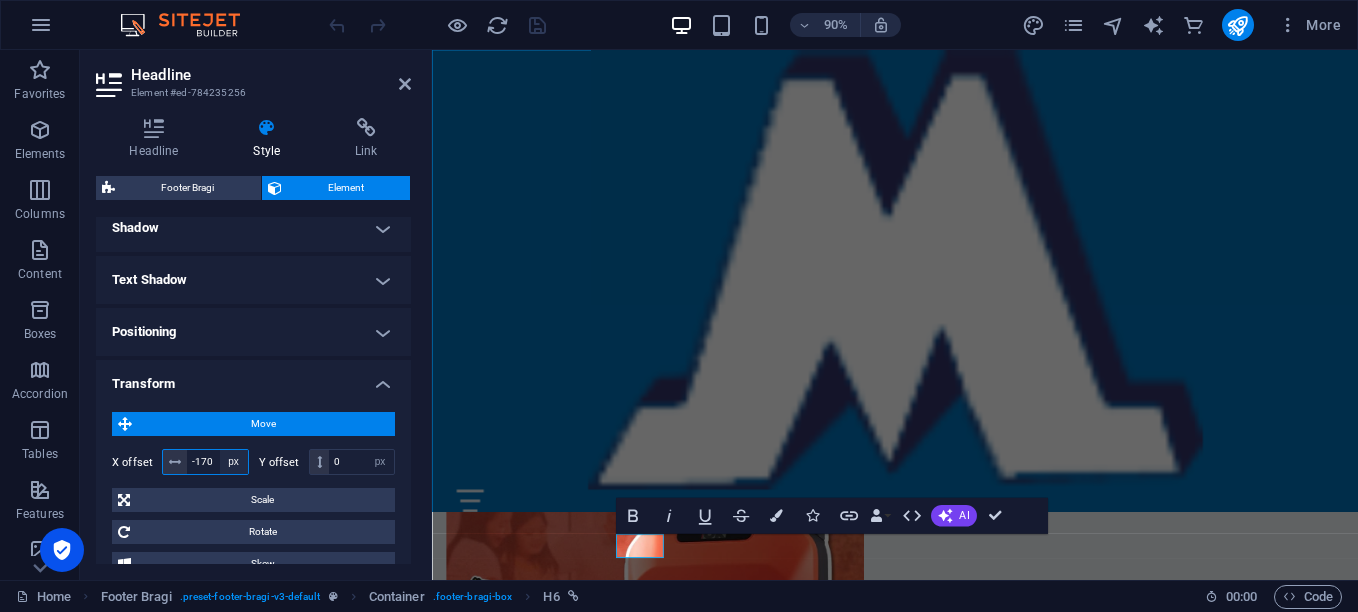 click on "px rem % em vh vw" at bounding box center (234, 462) 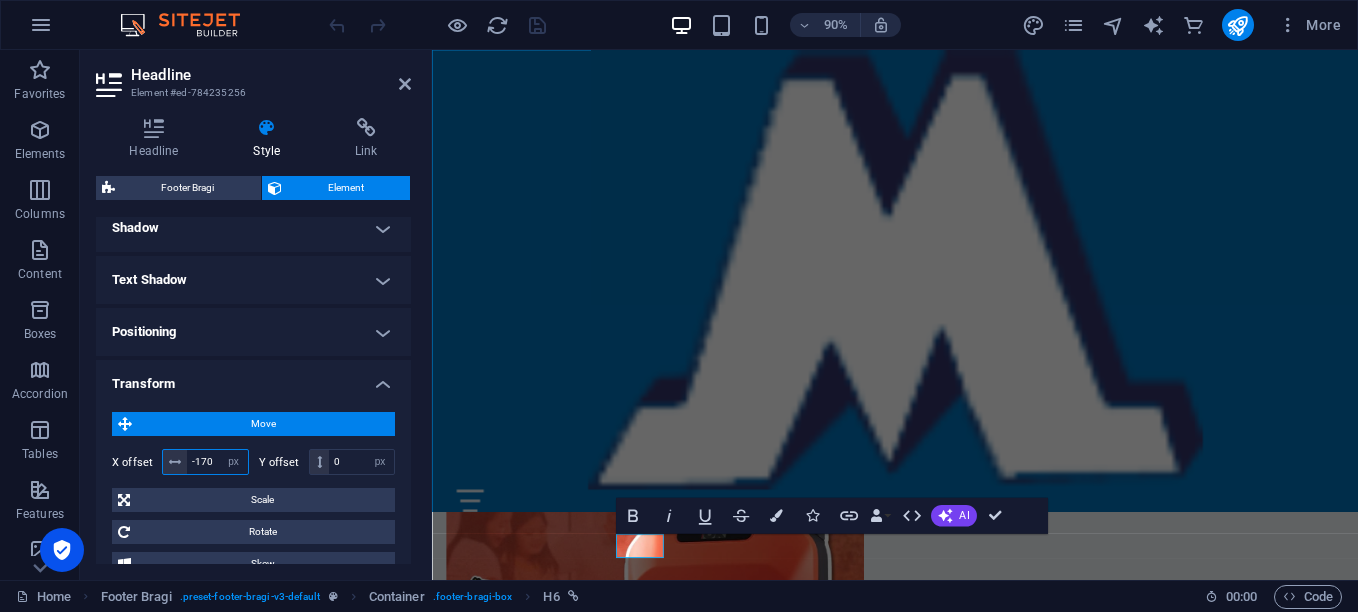 click on "-170" at bounding box center (217, 462) 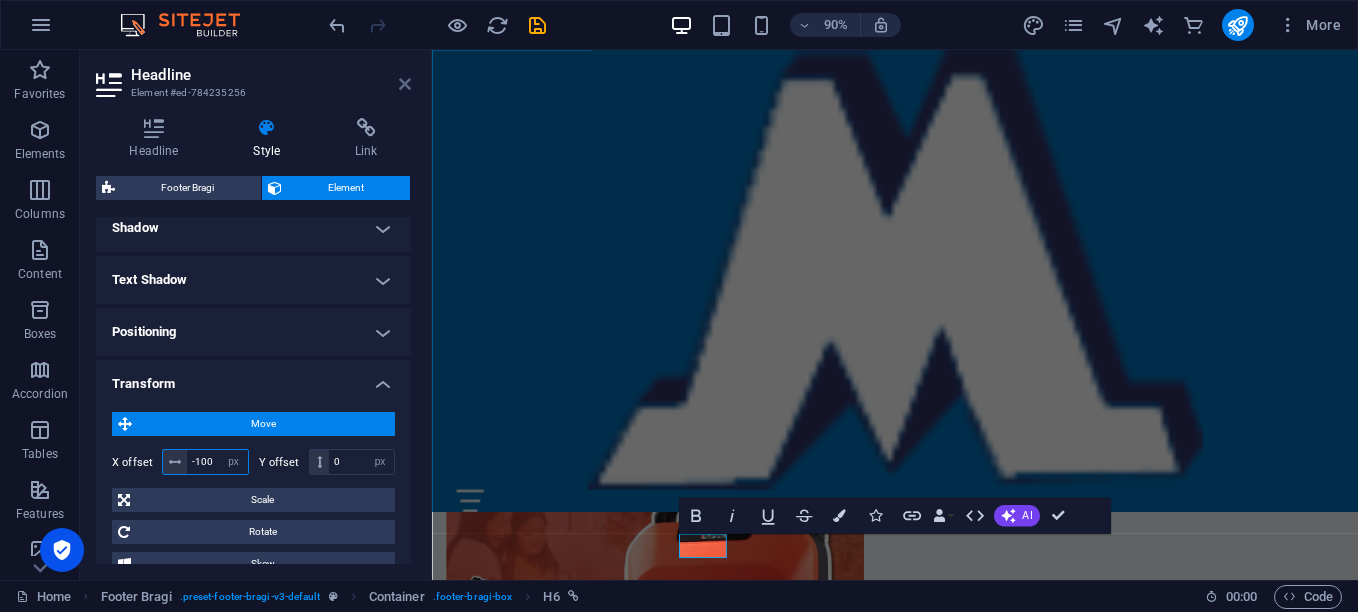 type on "-100" 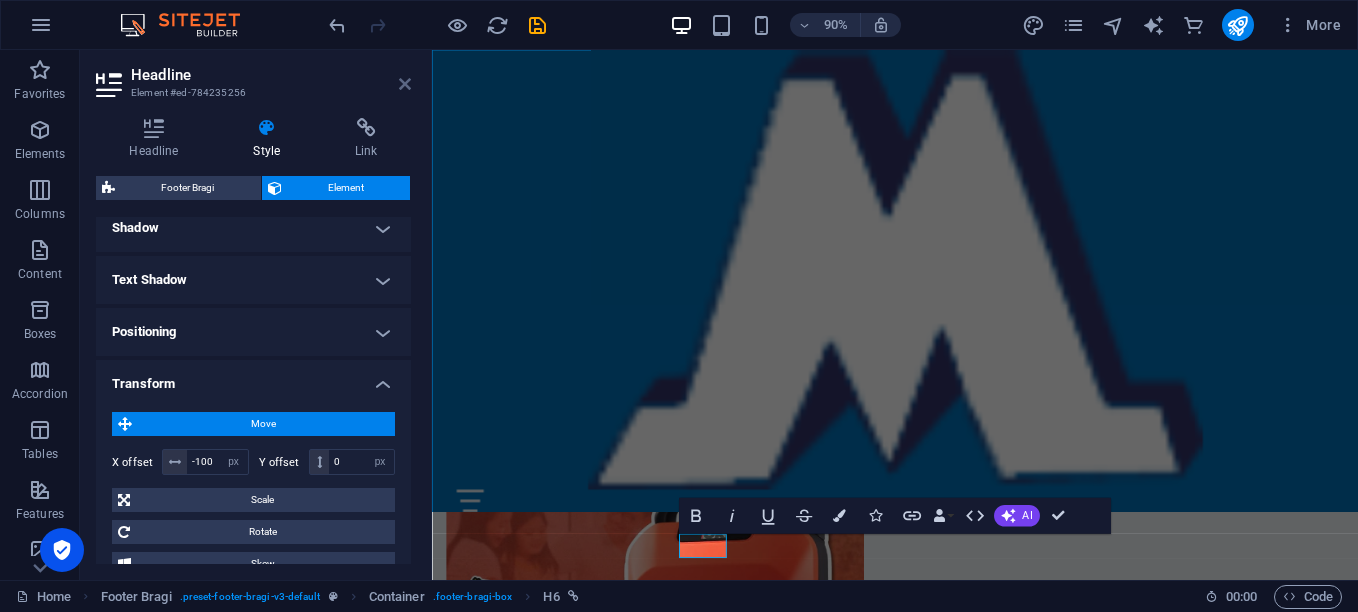 click at bounding box center (405, 84) 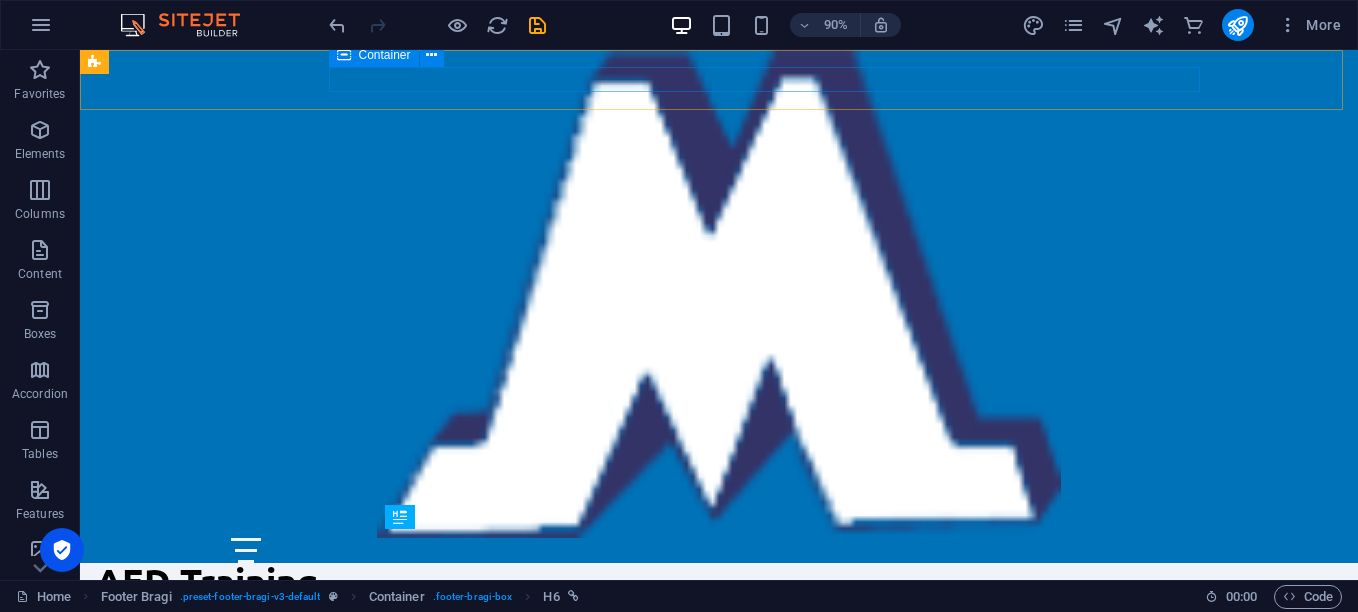 scroll, scrollTop: 3170, scrollLeft: 0, axis: vertical 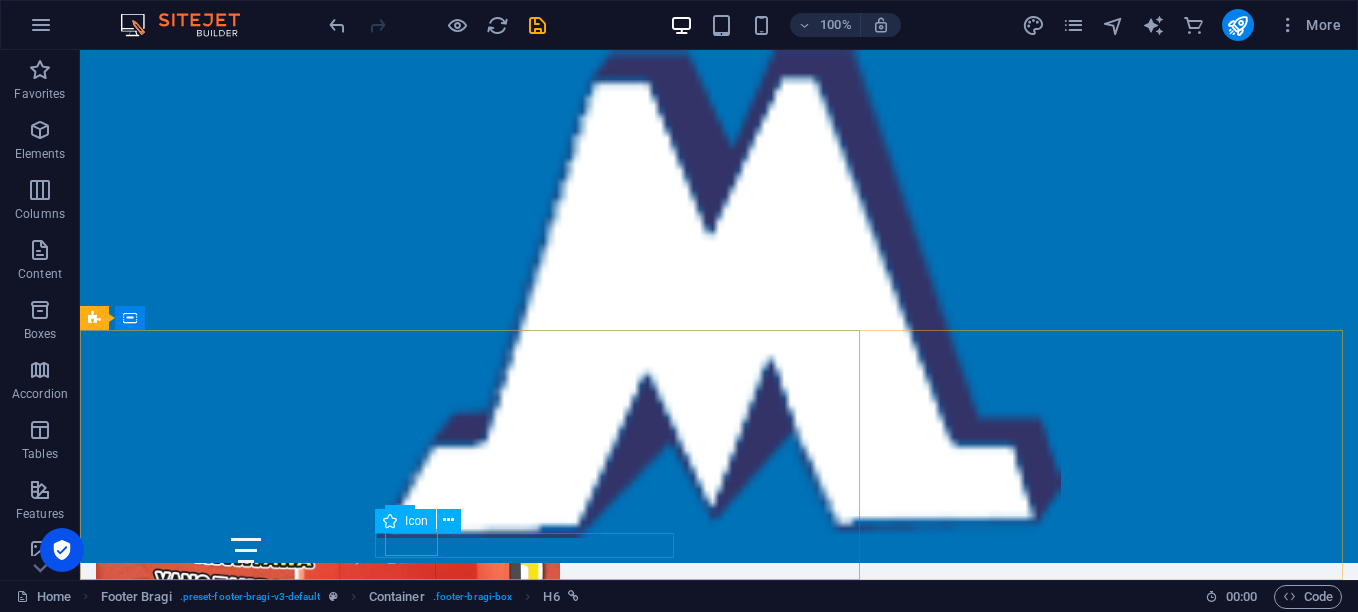 click on "Icon" at bounding box center (416, 521) 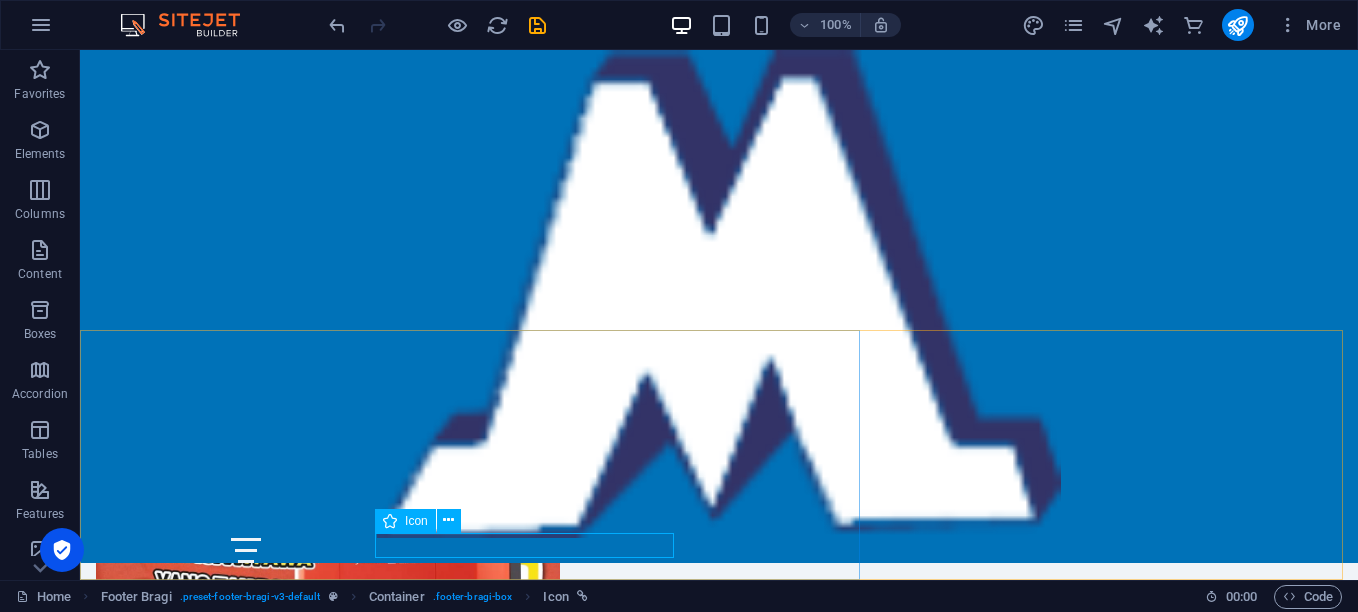 click at bounding box center (390, 521) 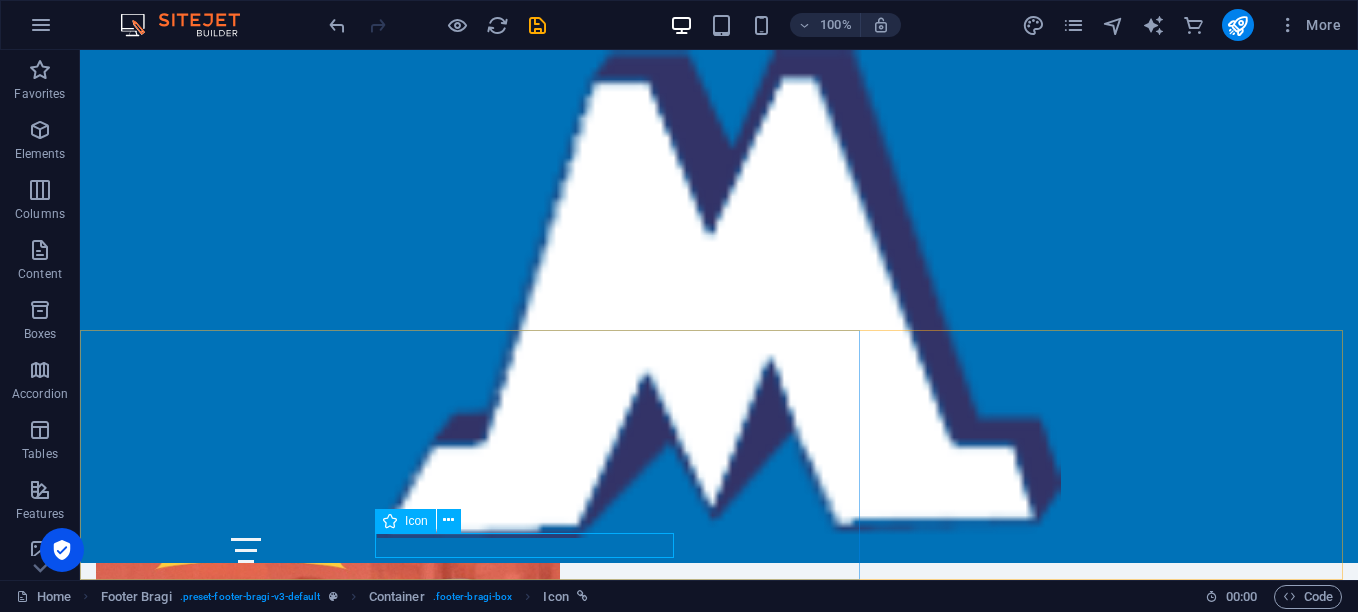 select on "xMidYMid" 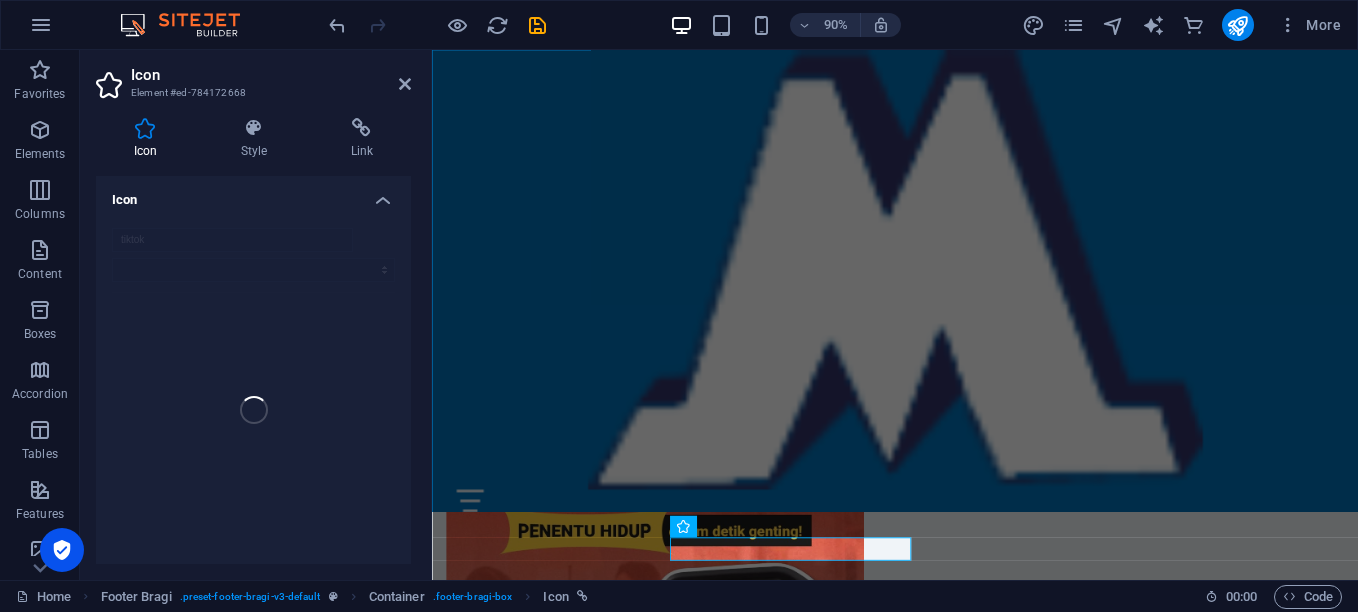 scroll, scrollTop: 3263, scrollLeft: 0, axis: vertical 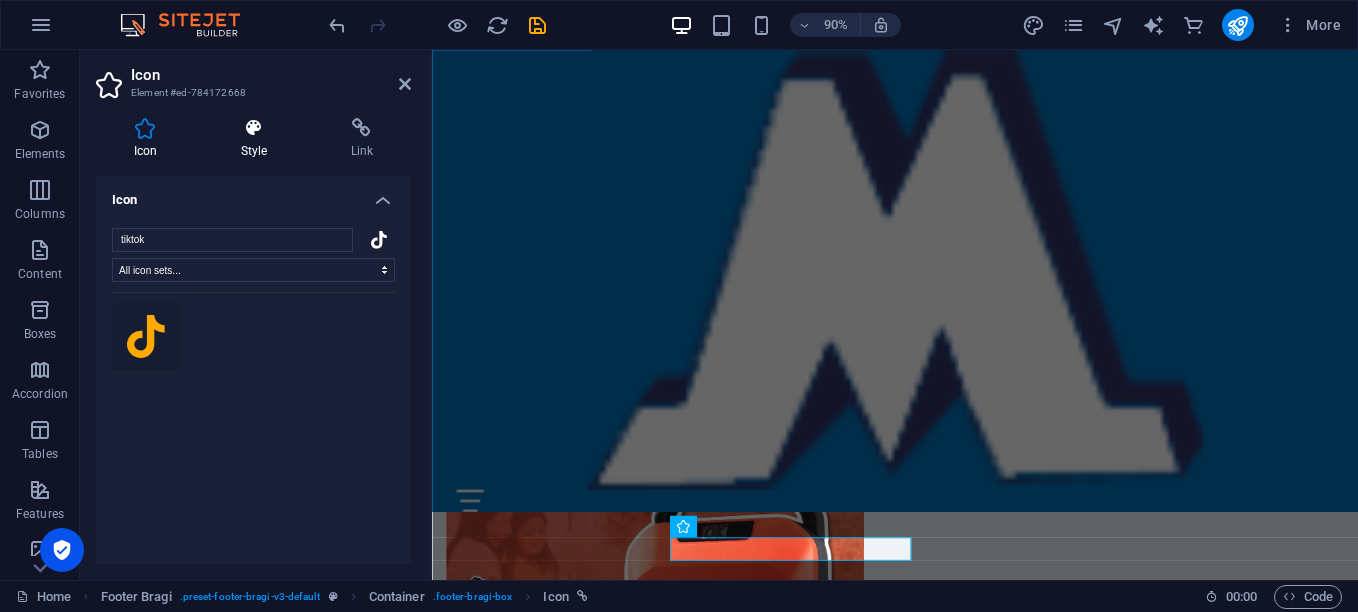 click on "Style" at bounding box center (258, 139) 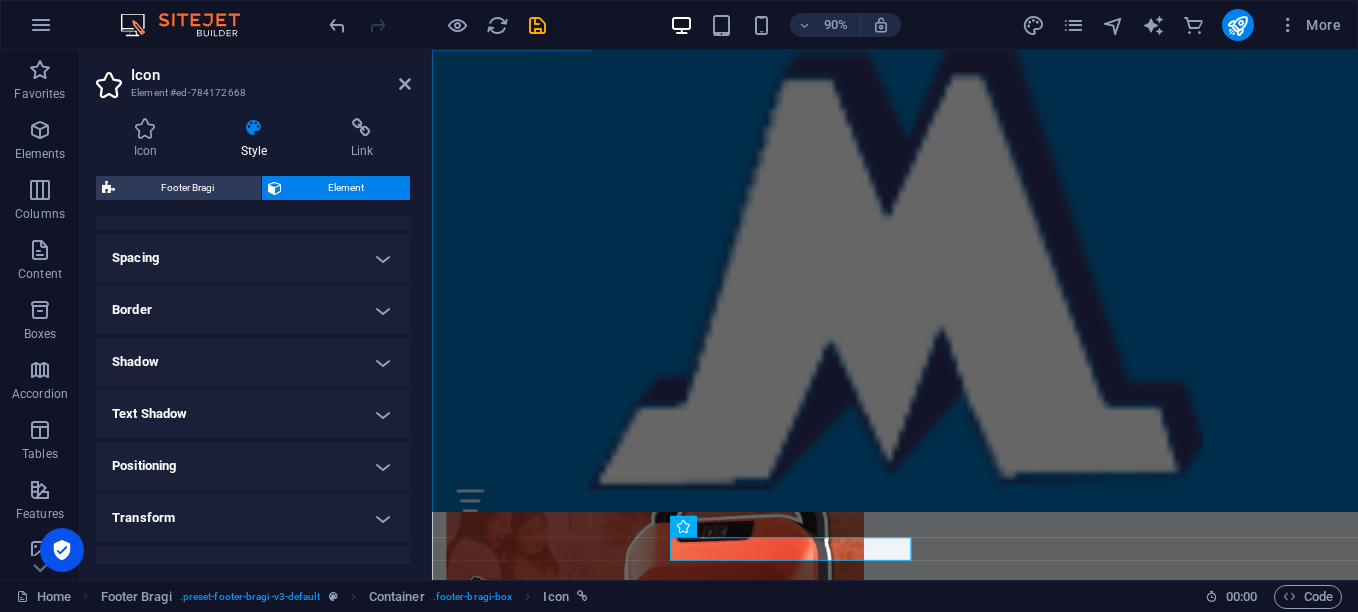 scroll, scrollTop: 363, scrollLeft: 0, axis: vertical 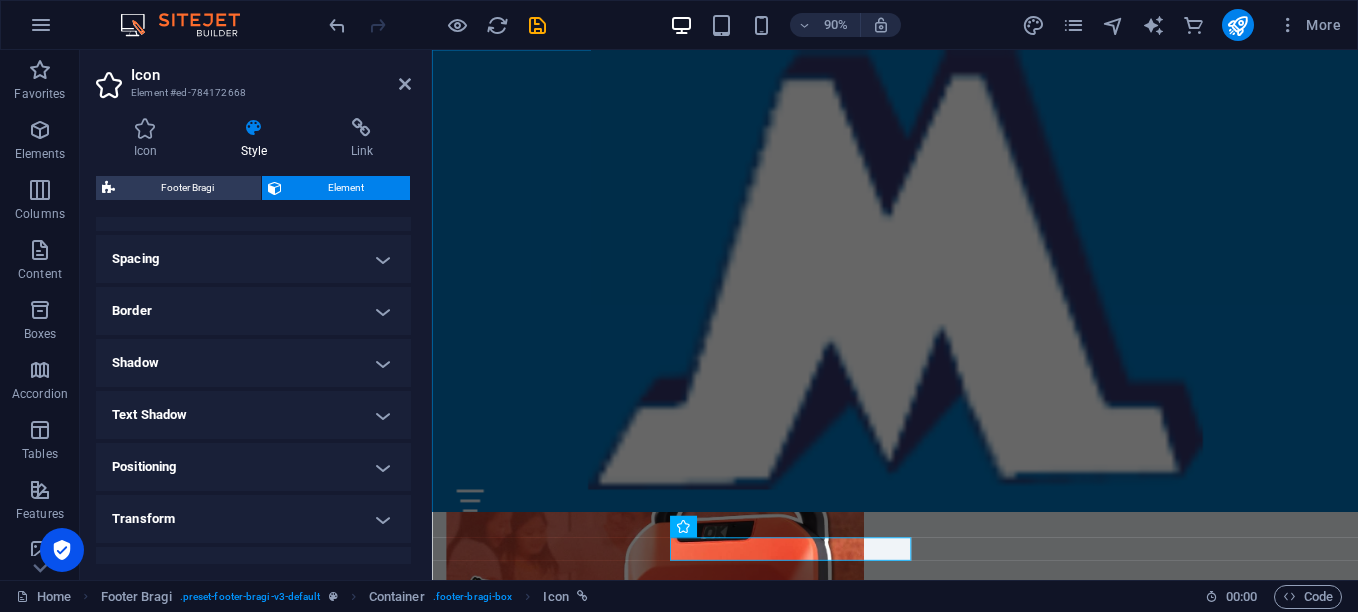 click on "Shadow" at bounding box center (253, 363) 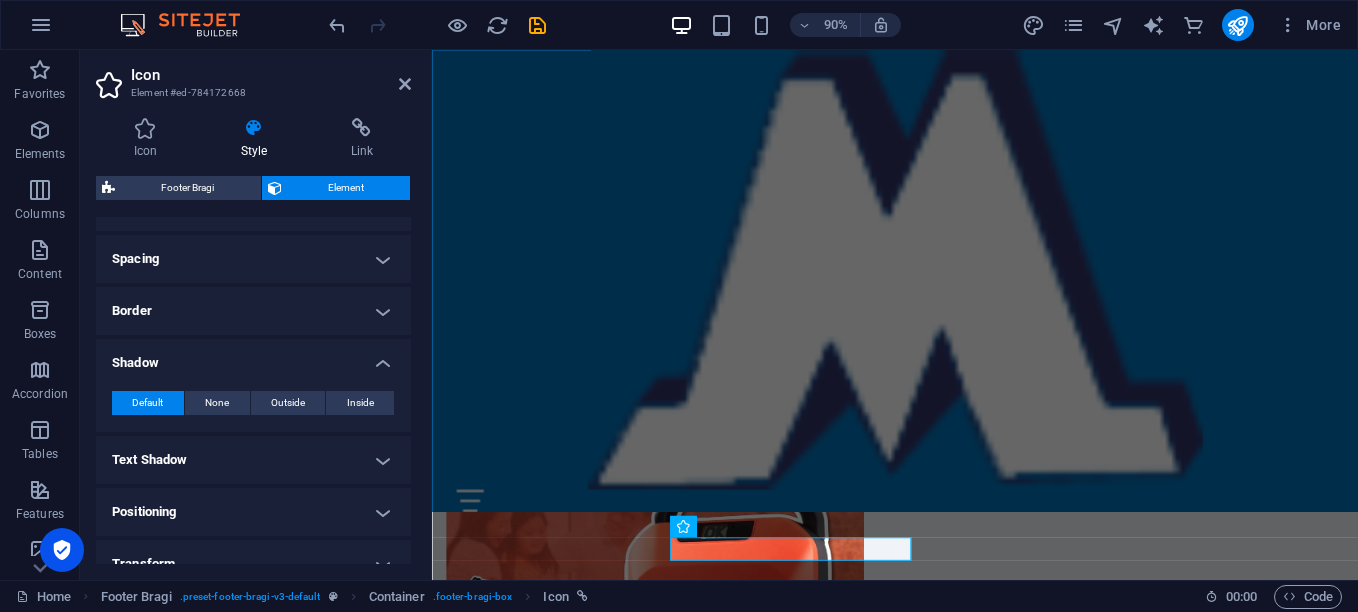 click on "Shadow" at bounding box center (253, 357) 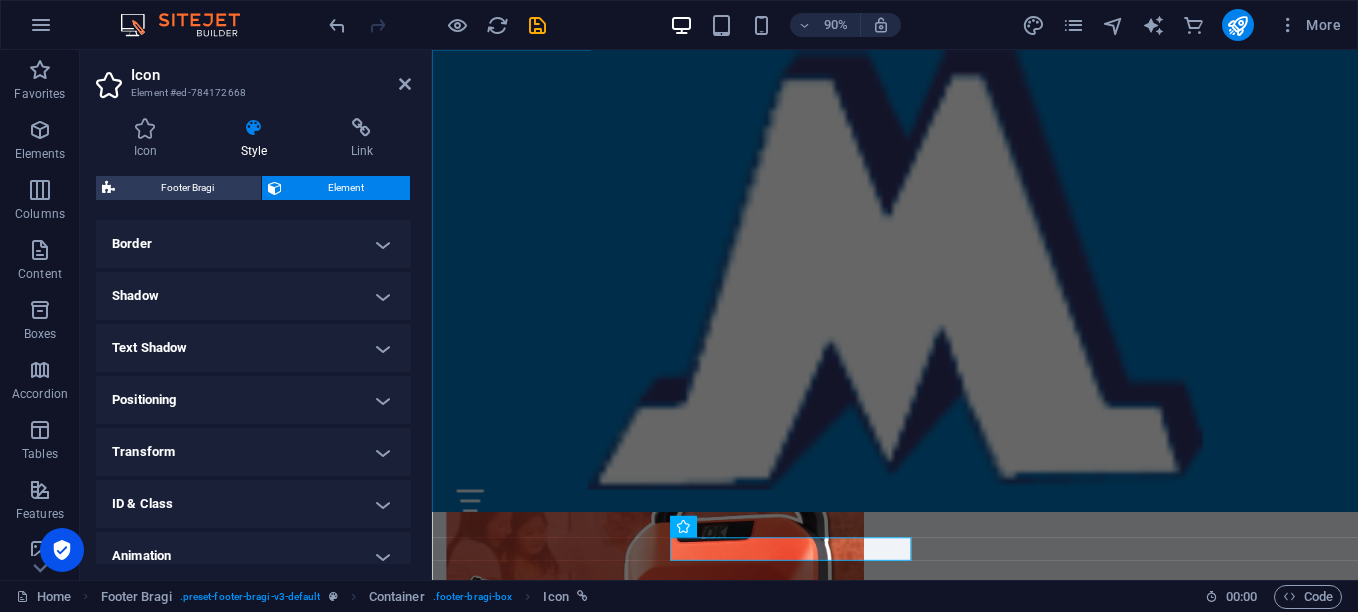 scroll, scrollTop: 431, scrollLeft: 0, axis: vertical 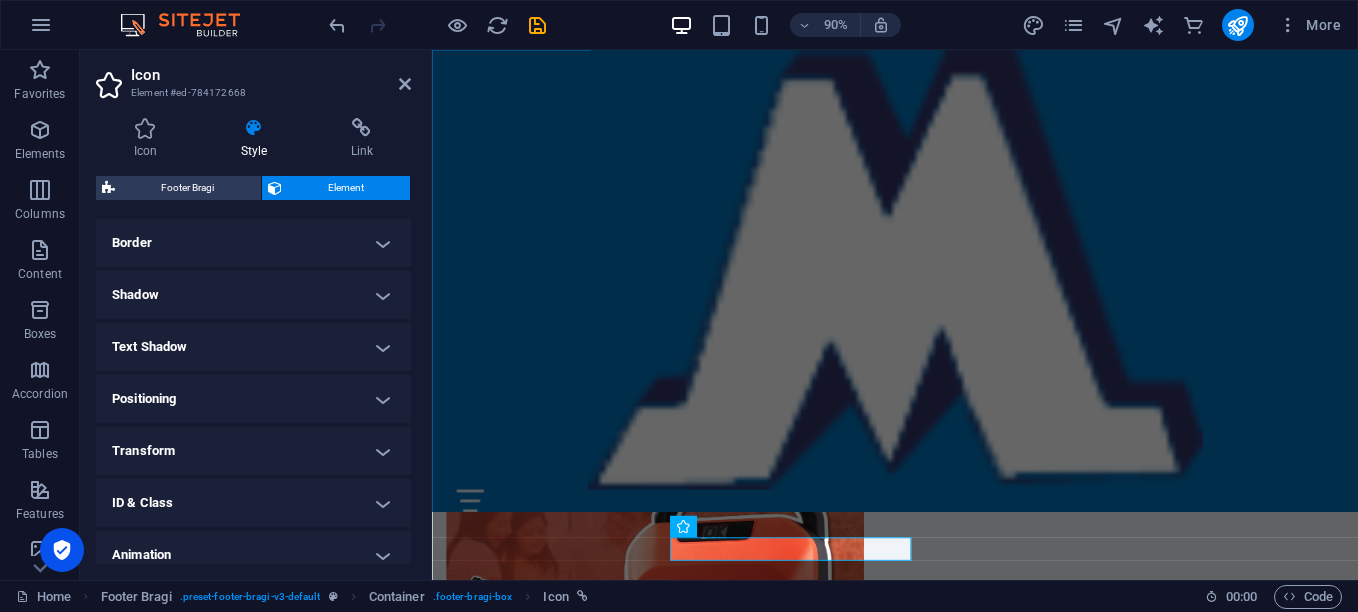 click on "Transform" at bounding box center (253, 451) 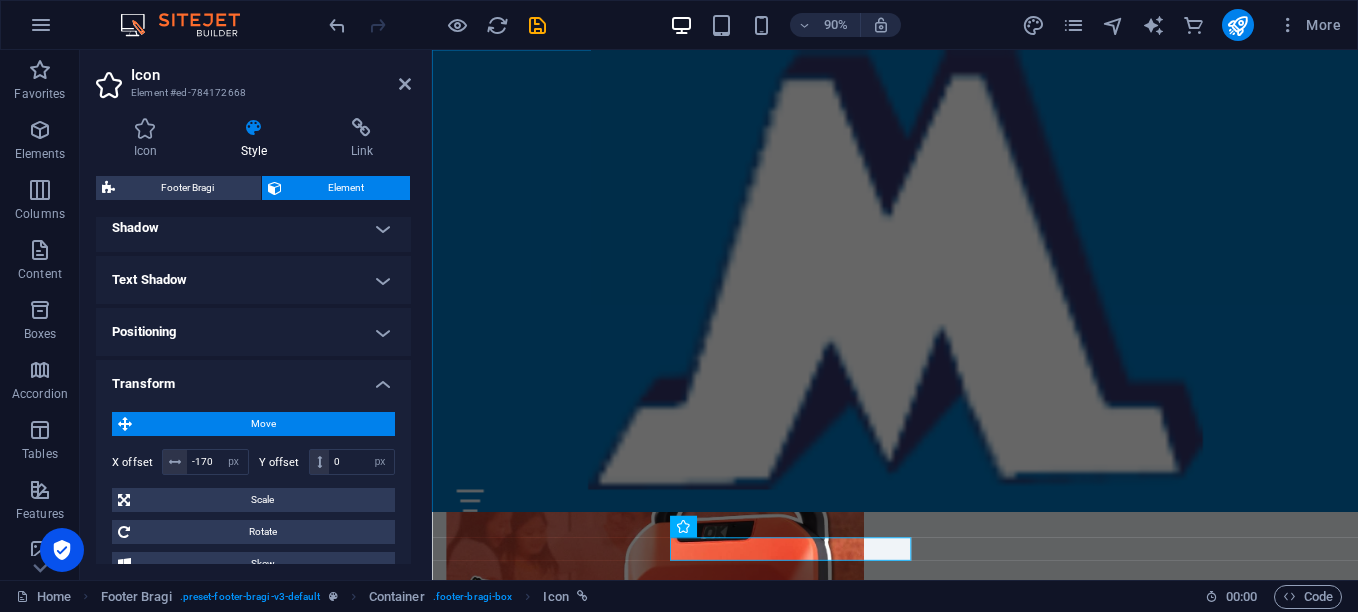 scroll, scrollTop: 502, scrollLeft: 0, axis: vertical 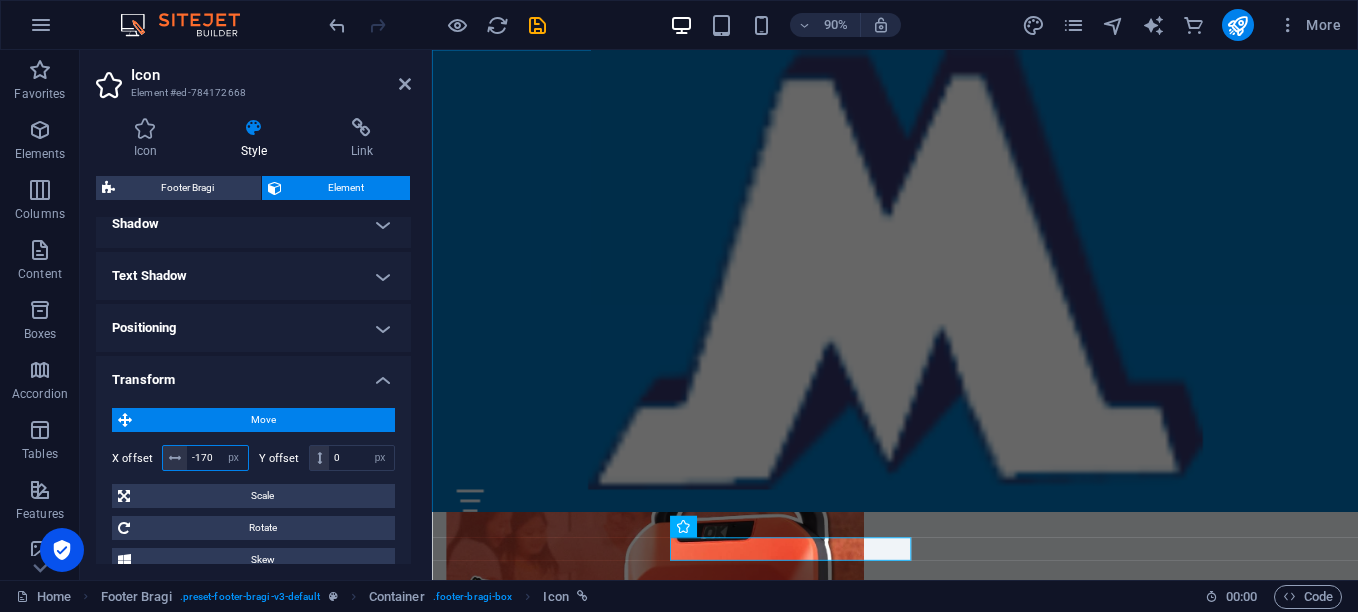 click on "-170" at bounding box center (217, 458) 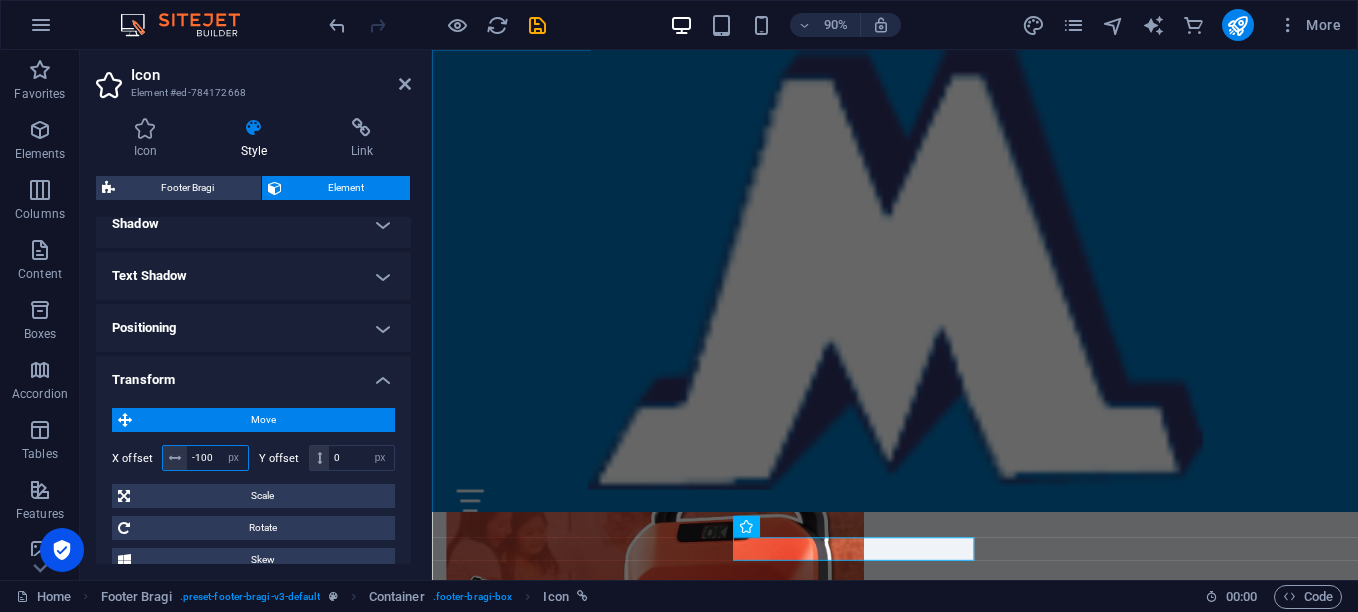 type on "-100" 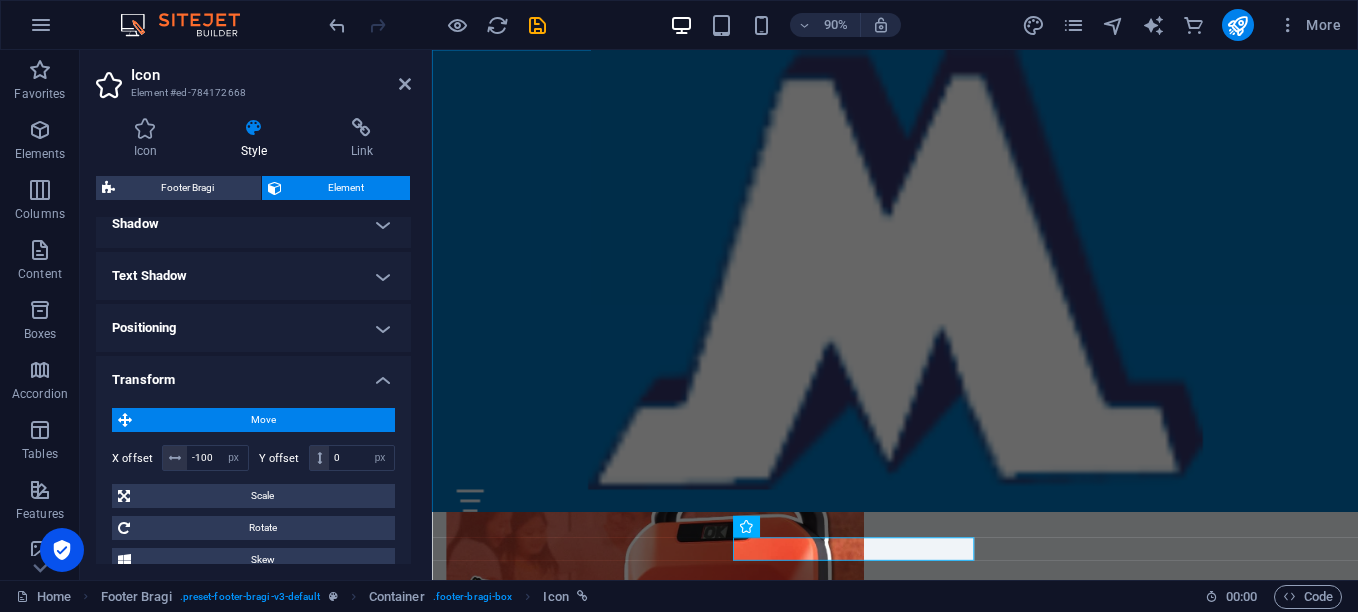 click on "Icon" at bounding box center [271, 75] 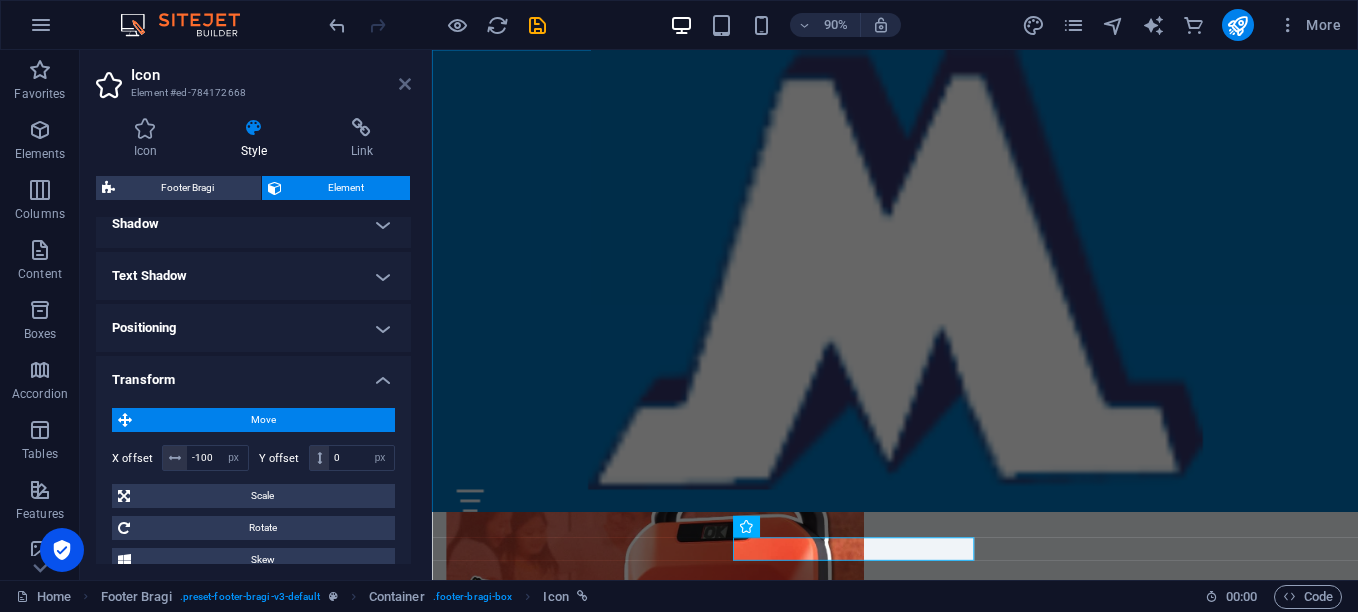 click at bounding box center (405, 84) 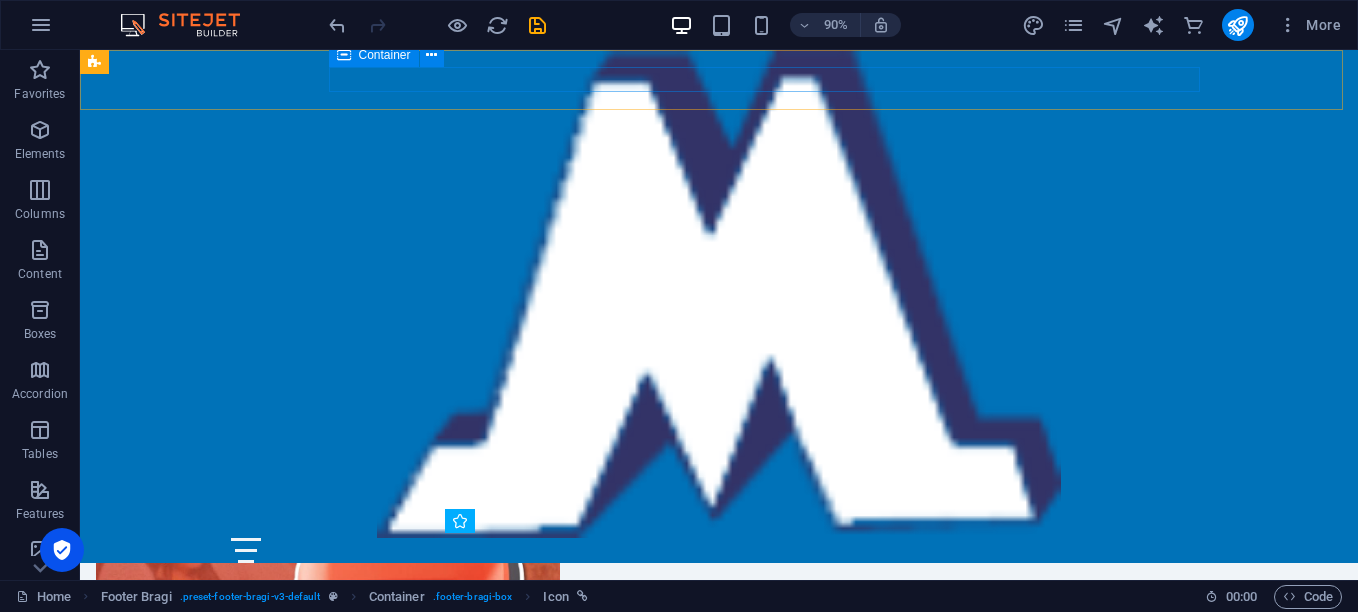 scroll, scrollTop: 3170, scrollLeft: 0, axis: vertical 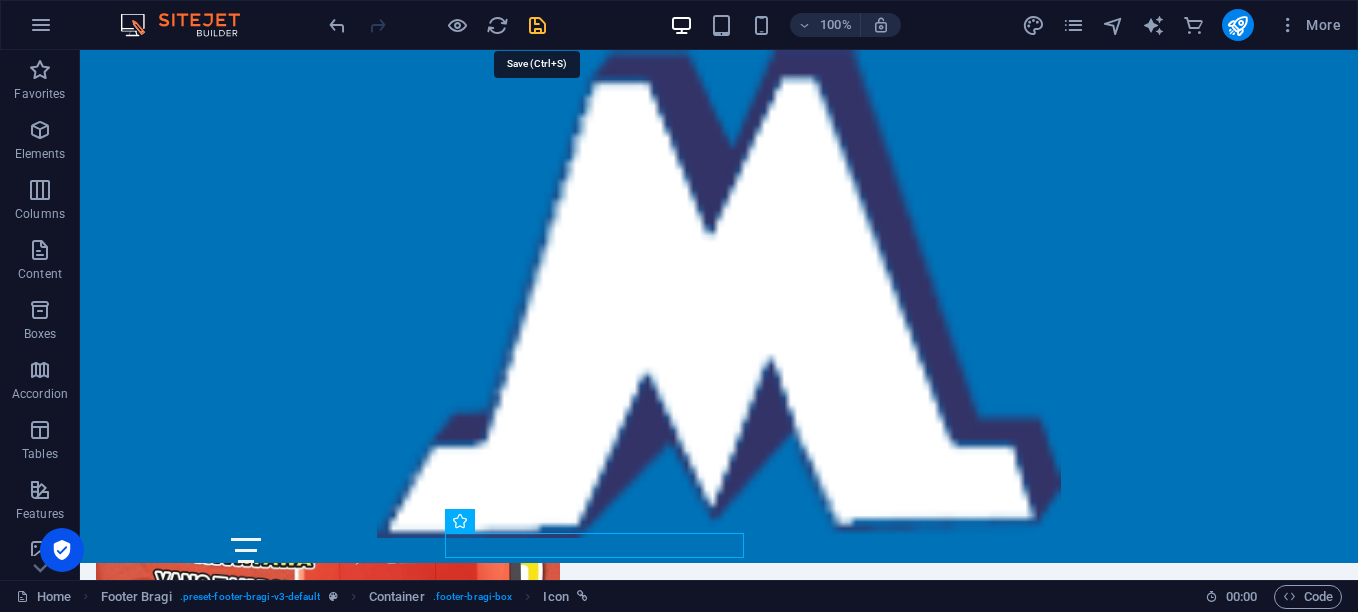 click at bounding box center [537, 25] 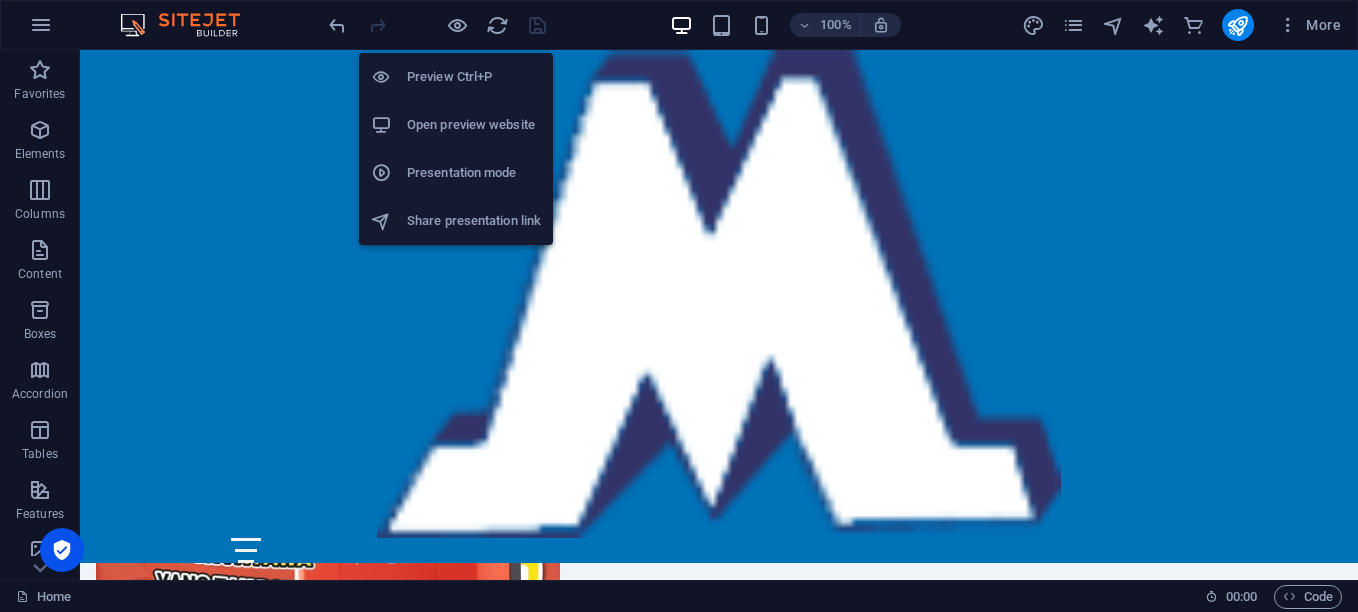 click on "Open preview website" at bounding box center (474, 125) 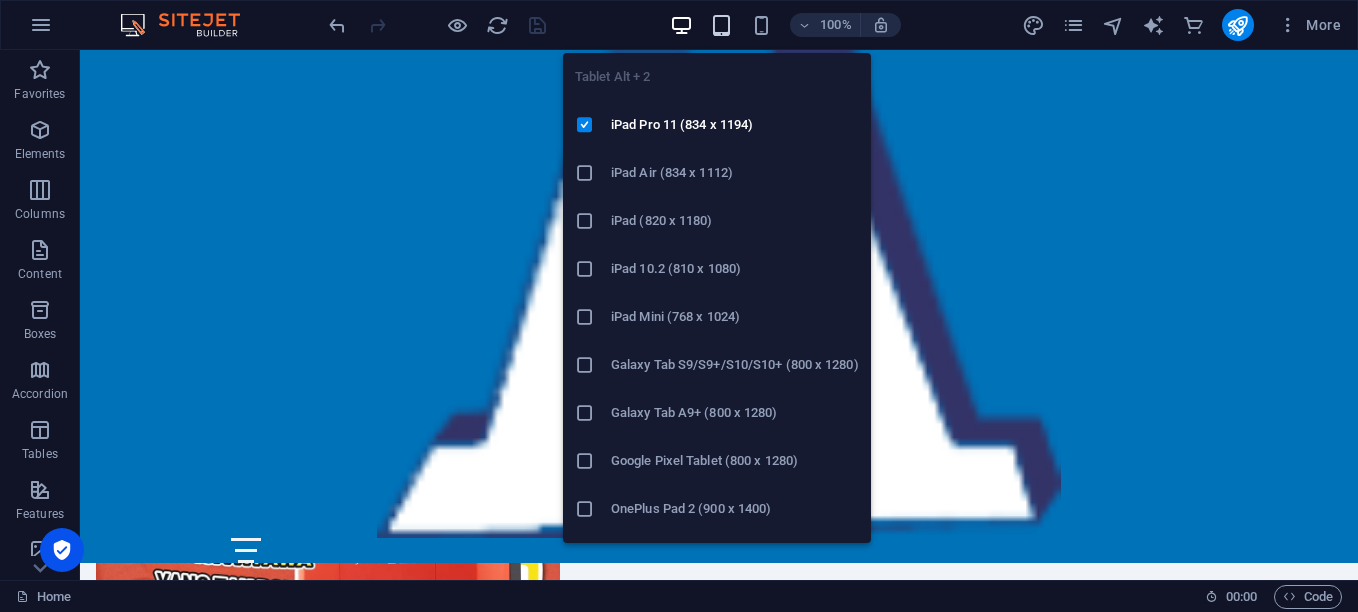 click at bounding box center [721, 25] 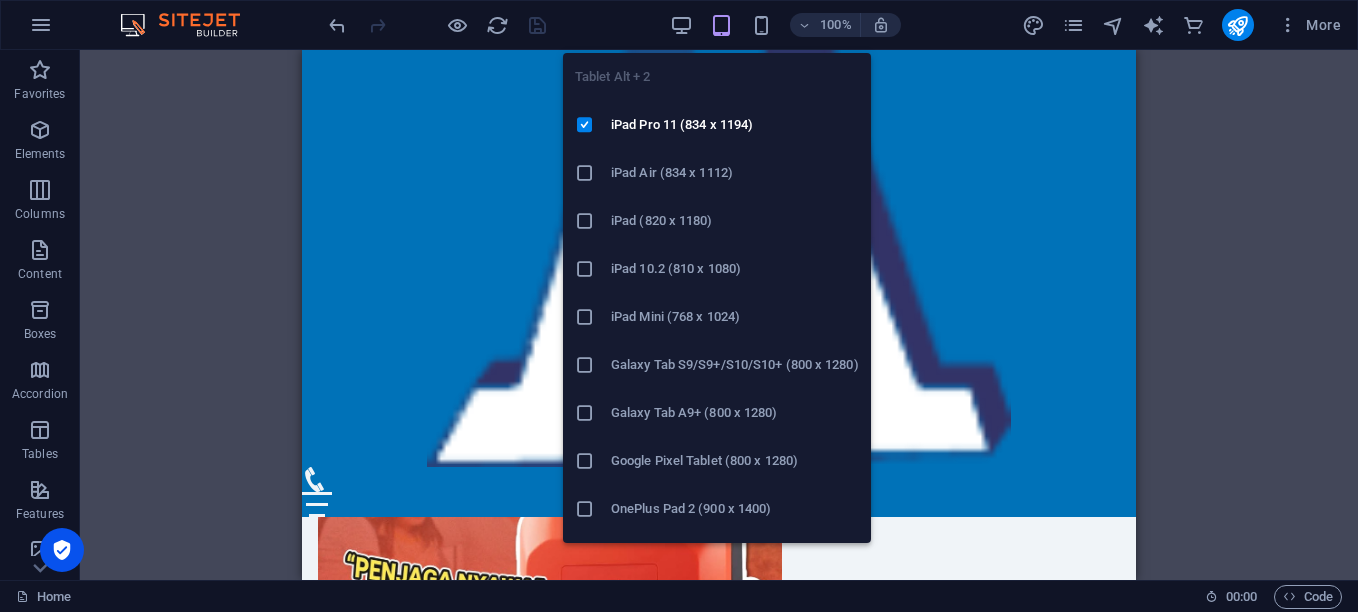 scroll, scrollTop: 3423, scrollLeft: 0, axis: vertical 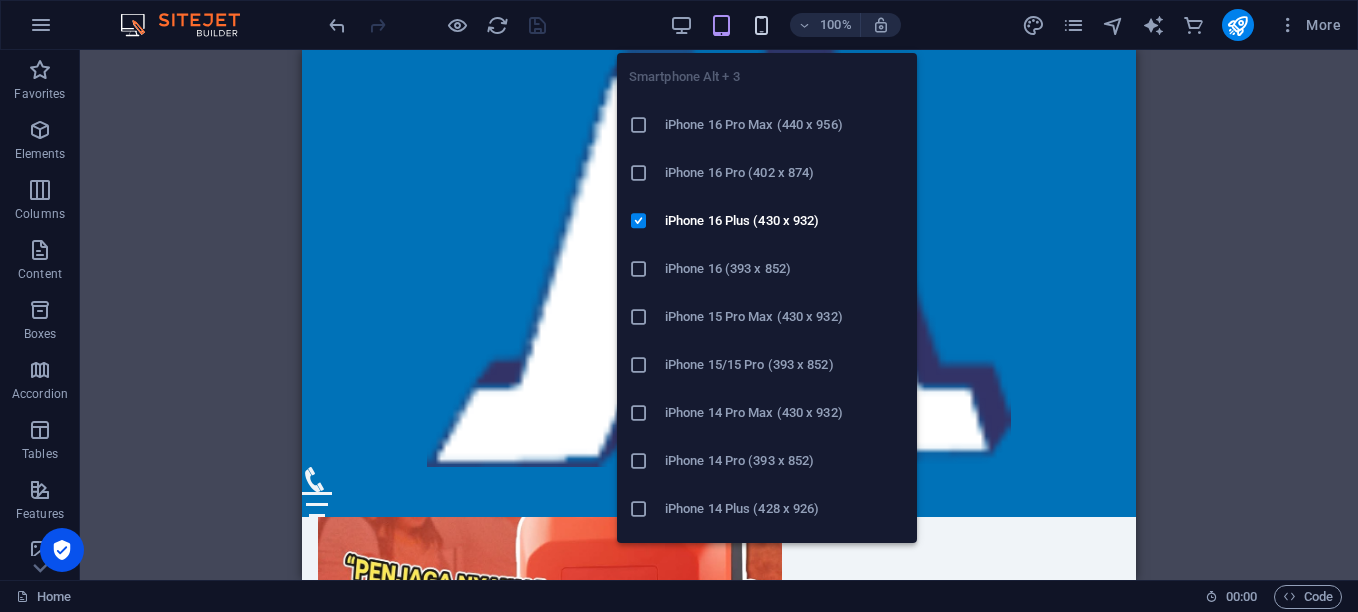 click at bounding box center [761, 25] 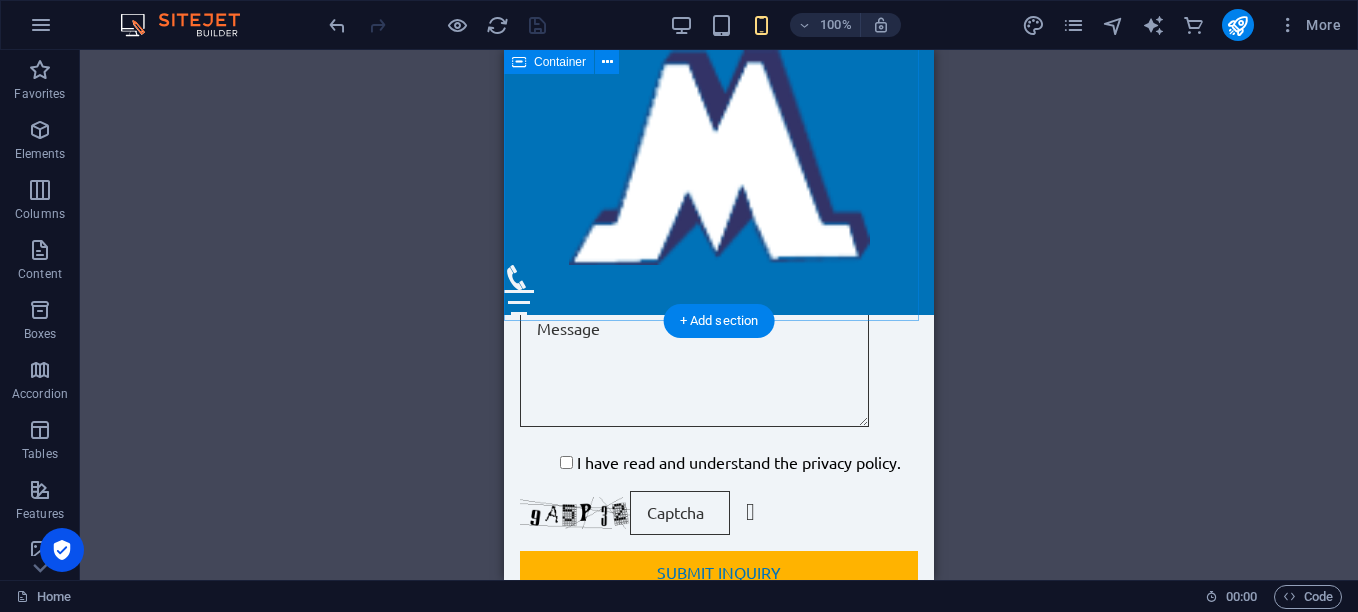 scroll, scrollTop: 4821, scrollLeft: 0, axis: vertical 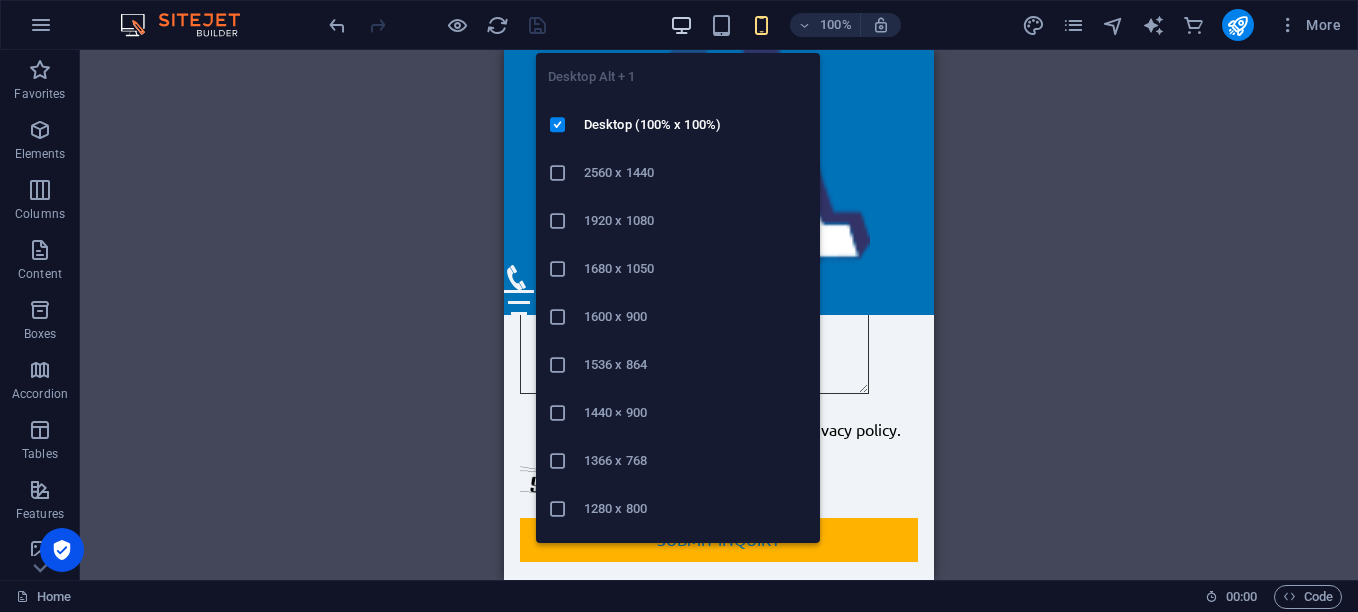 click at bounding box center [681, 25] 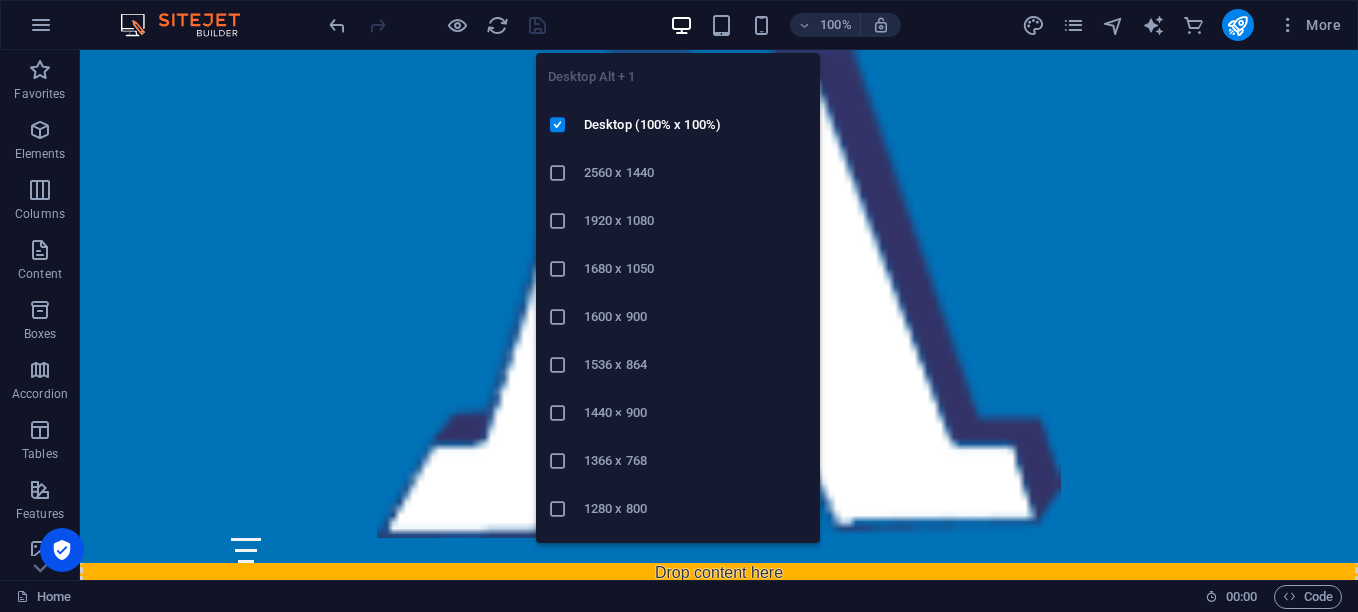 scroll, scrollTop: 3170, scrollLeft: 0, axis: vertical 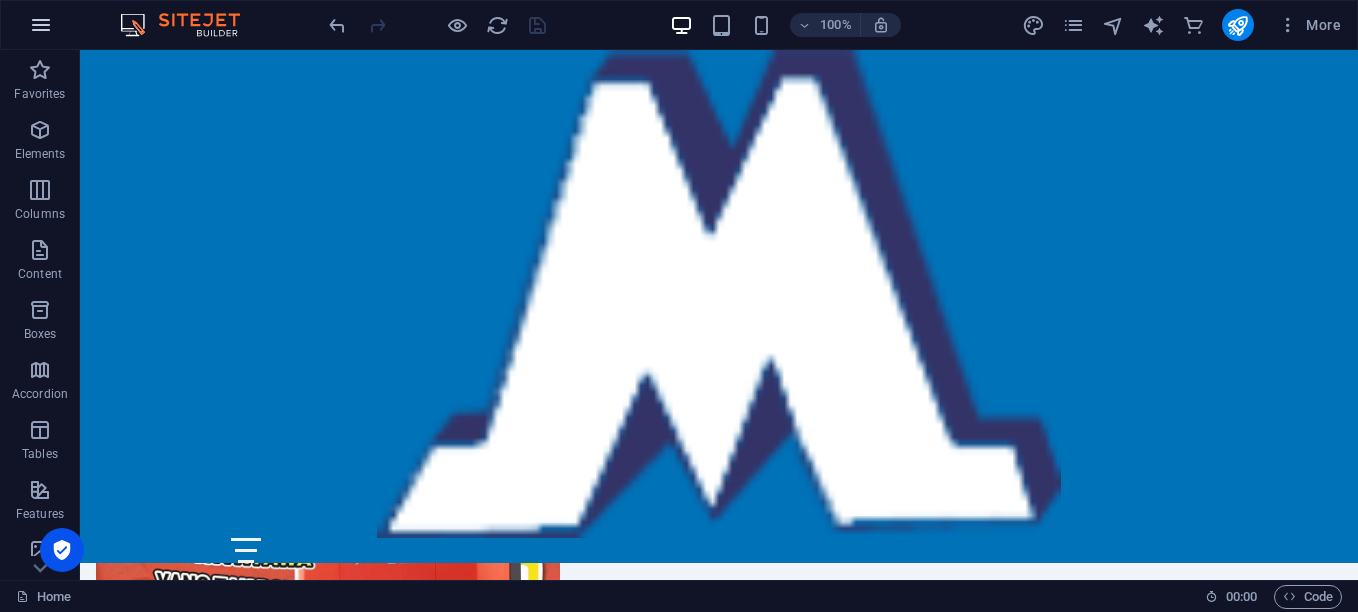 click at bounding box center (41, 25) 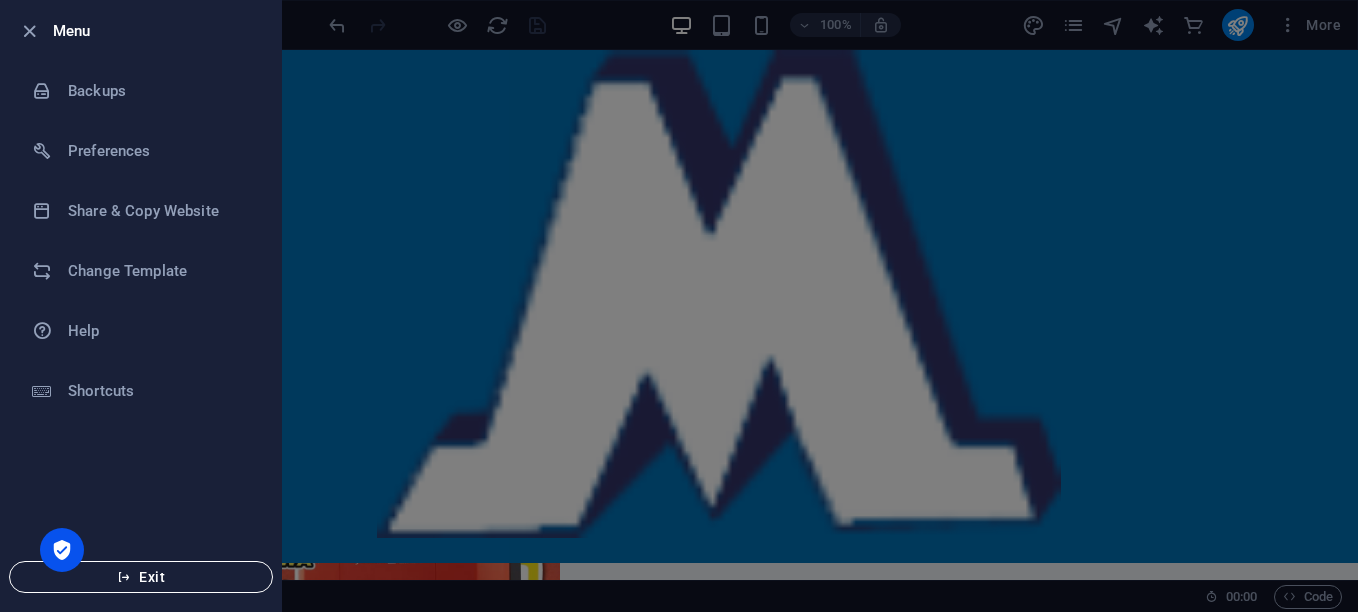 click on "Exit" at bounding box center (141, 577) 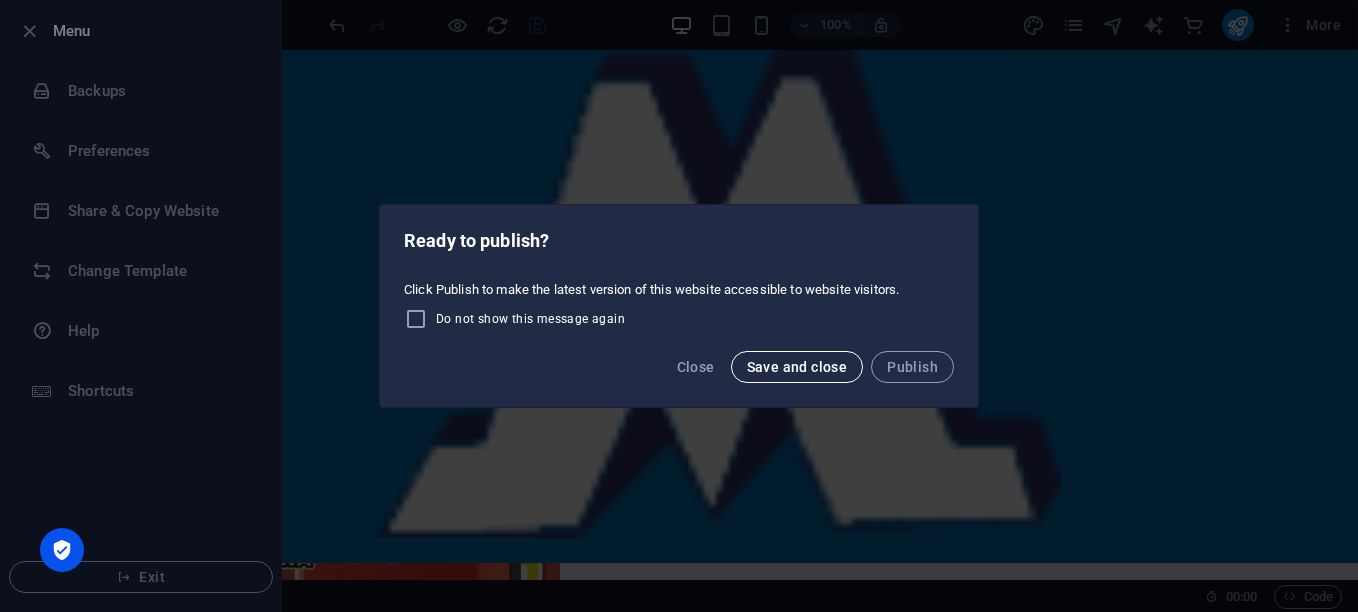 click on "Save and close" at bounding box center (797, 367) 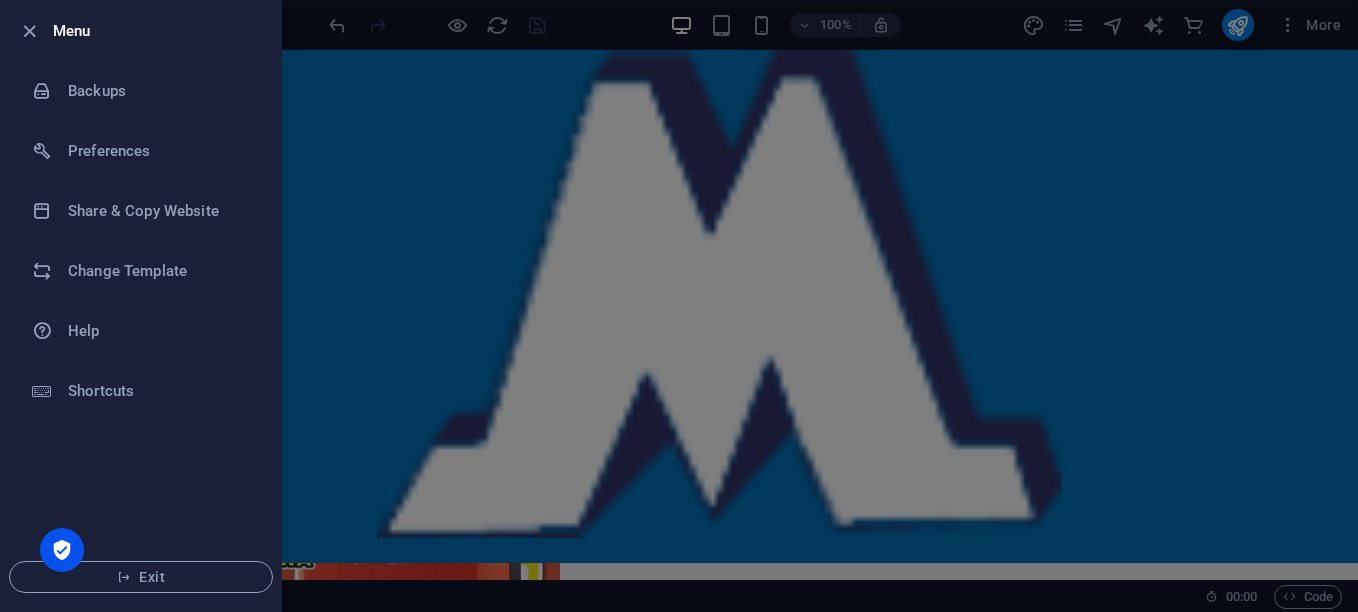 click on "Exit" at bounding box center [141, 577] 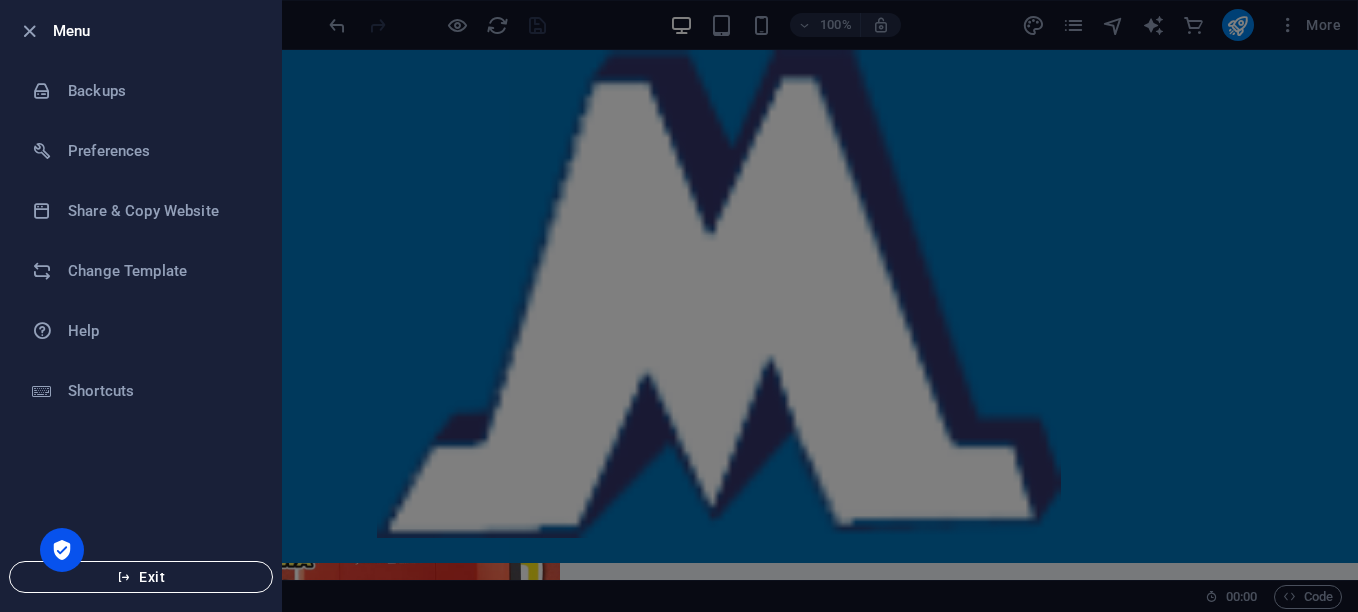 click on "Exit" at bounding box center (141, 577) 